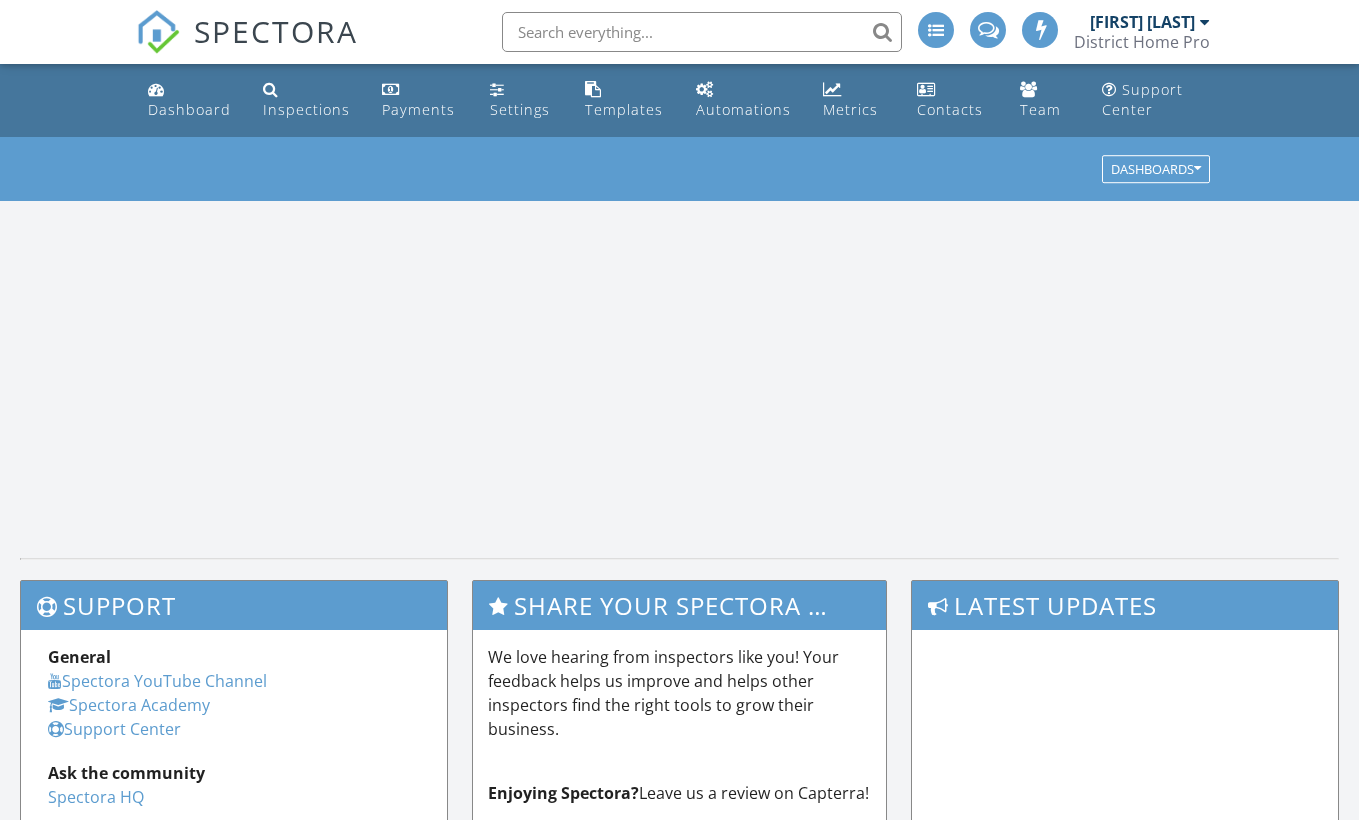 scroll, scrollTop: 0, scrollLeft: 0, axis: both 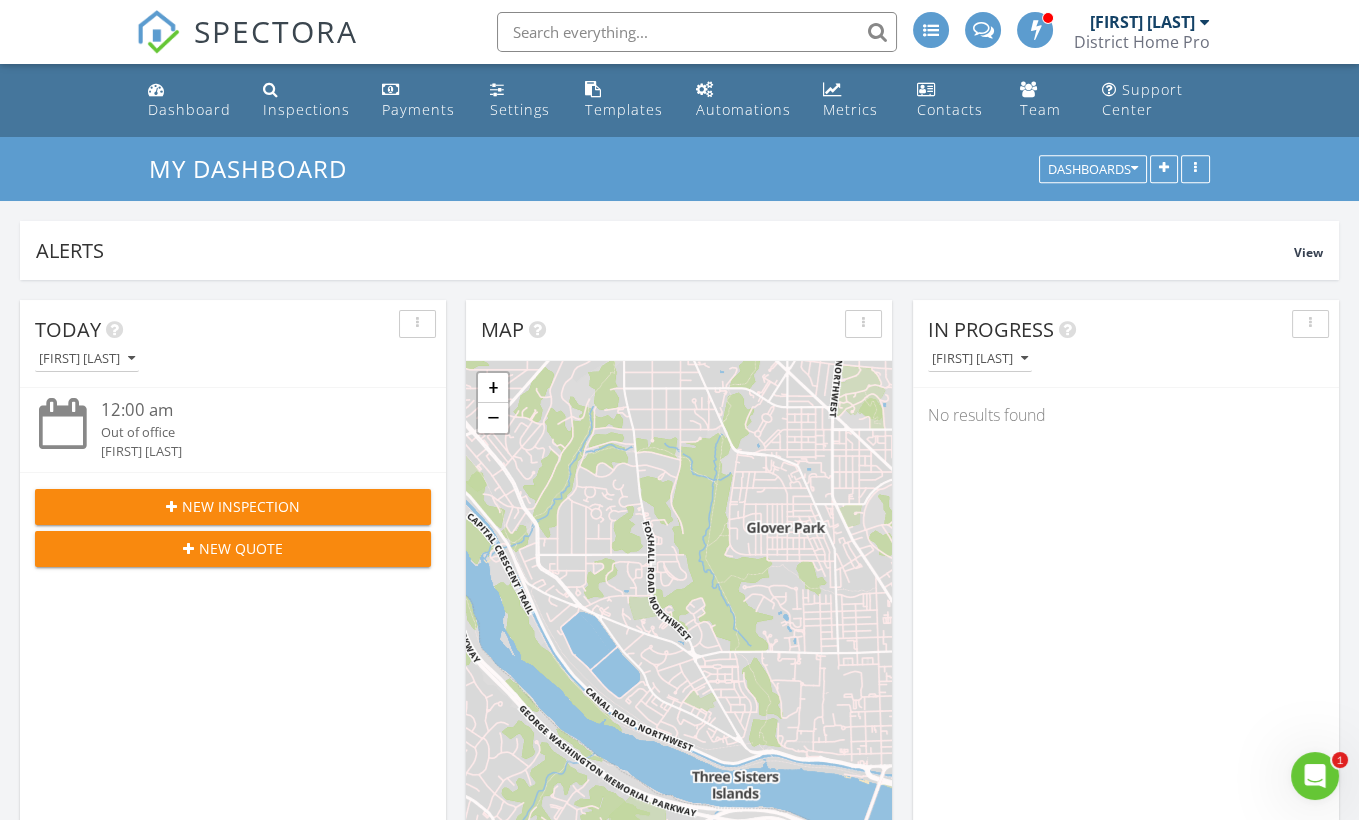 click on "New Inspection" at bounding box center (233, 506) 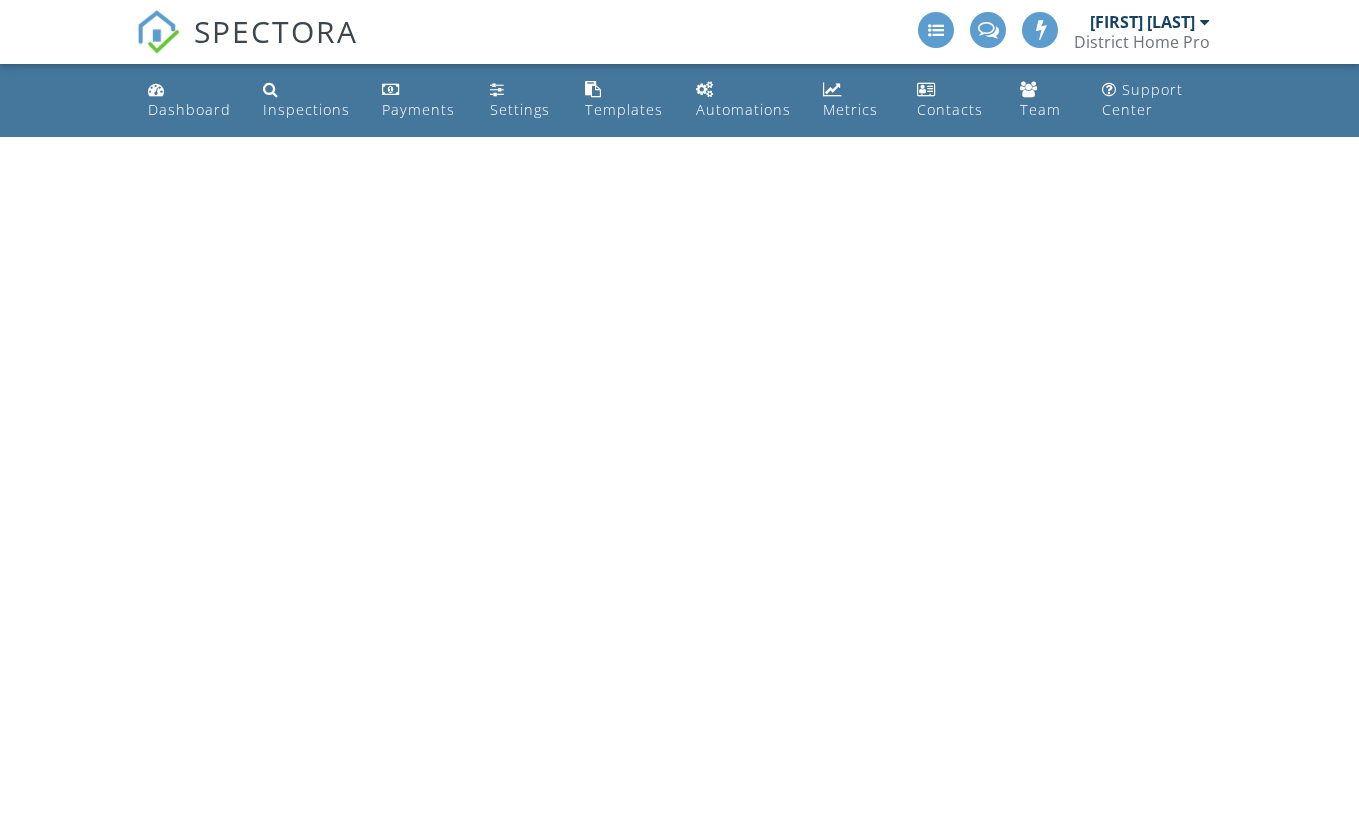 scroll, scrollTop: 0, scrollLeft: 0, axis: both 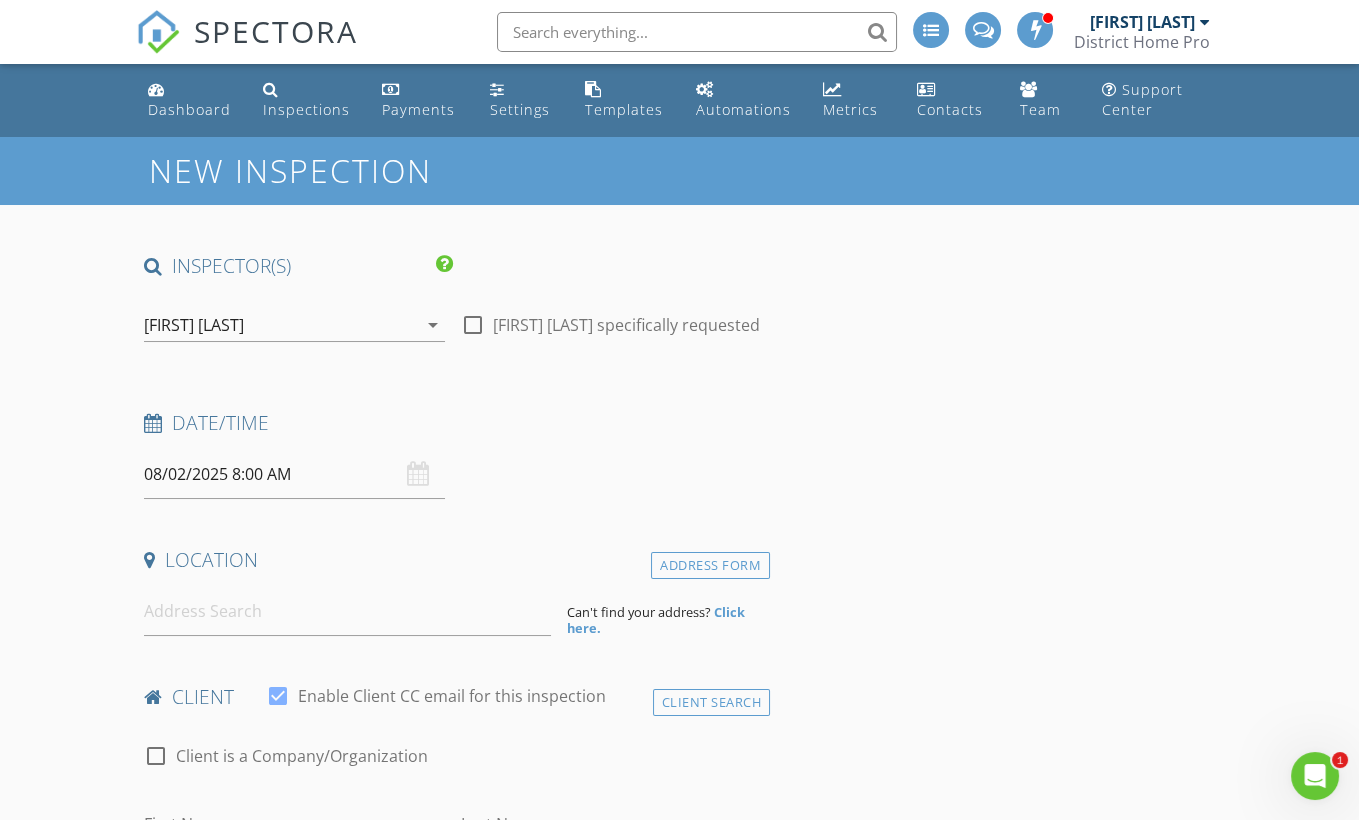 click on "08/02/2025 8:00 AM" at bounding box center [294, 474] 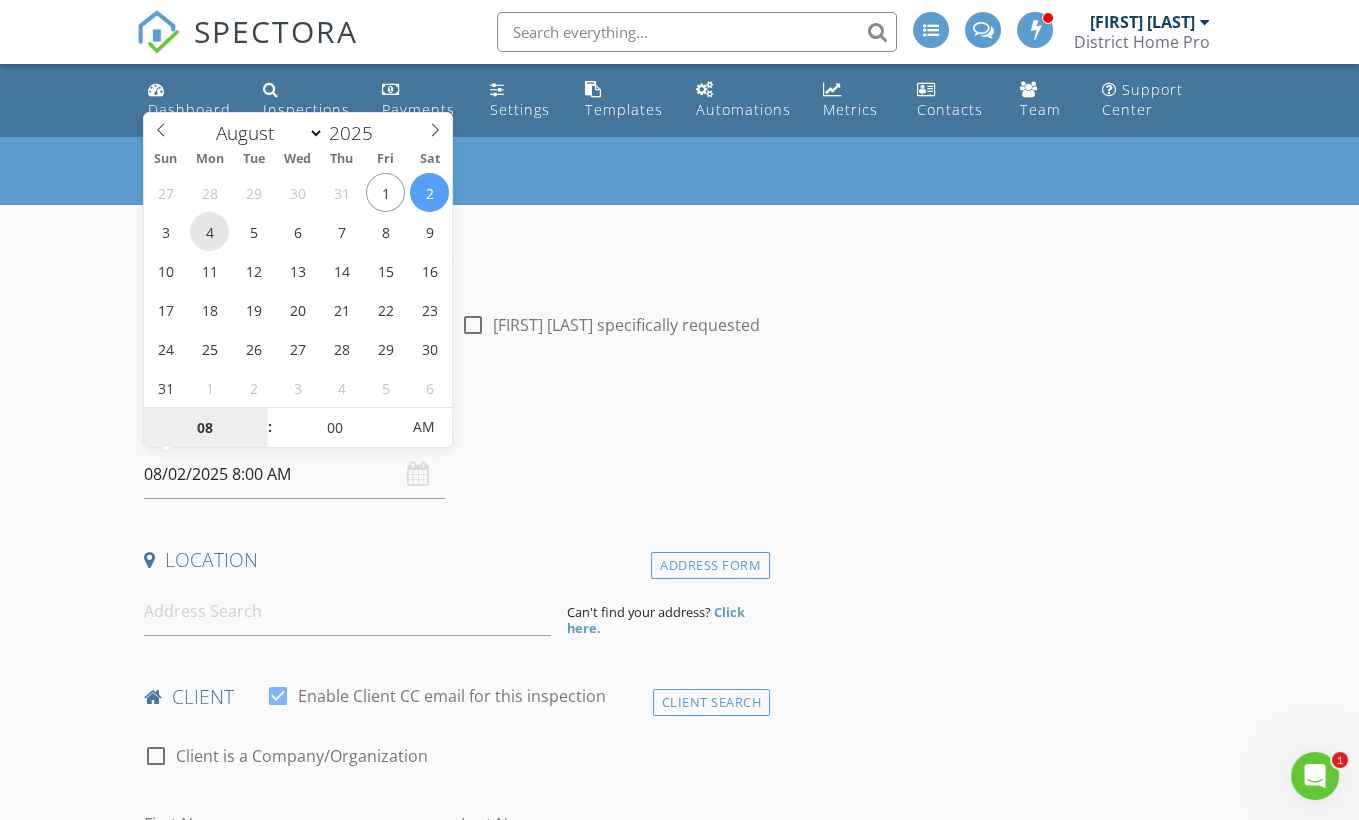type on "08/04/2025 8:00 AM" 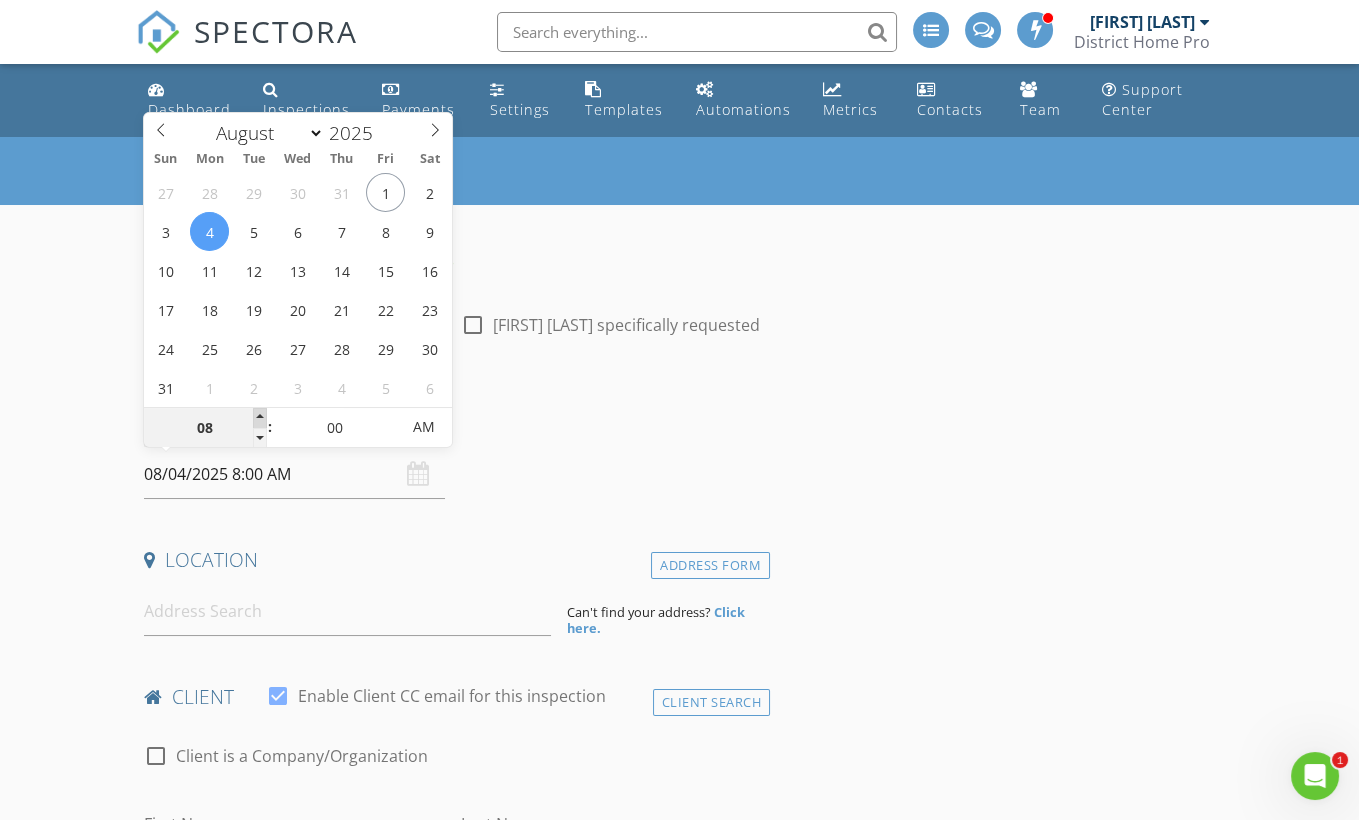 type on "09" 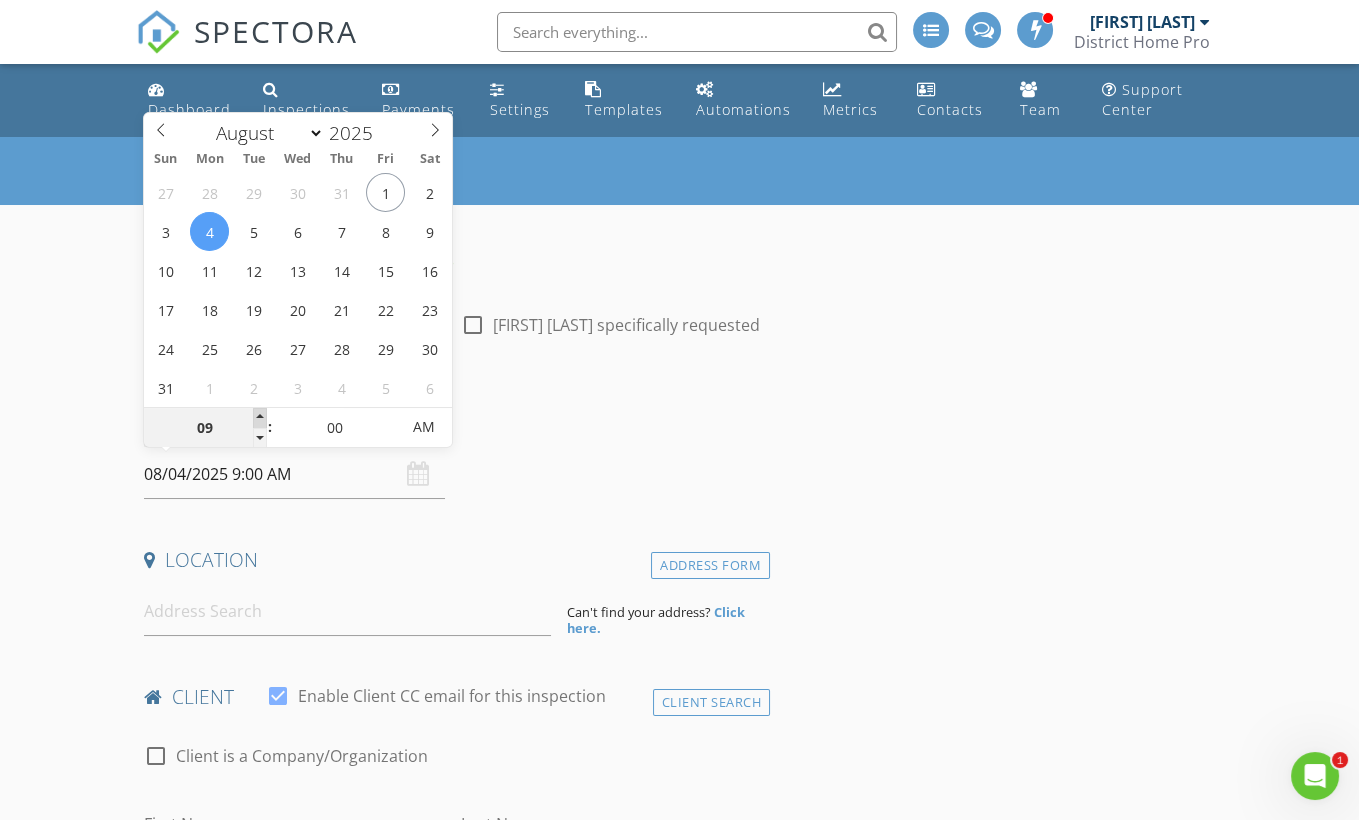 click at bounding box center [260, 418] 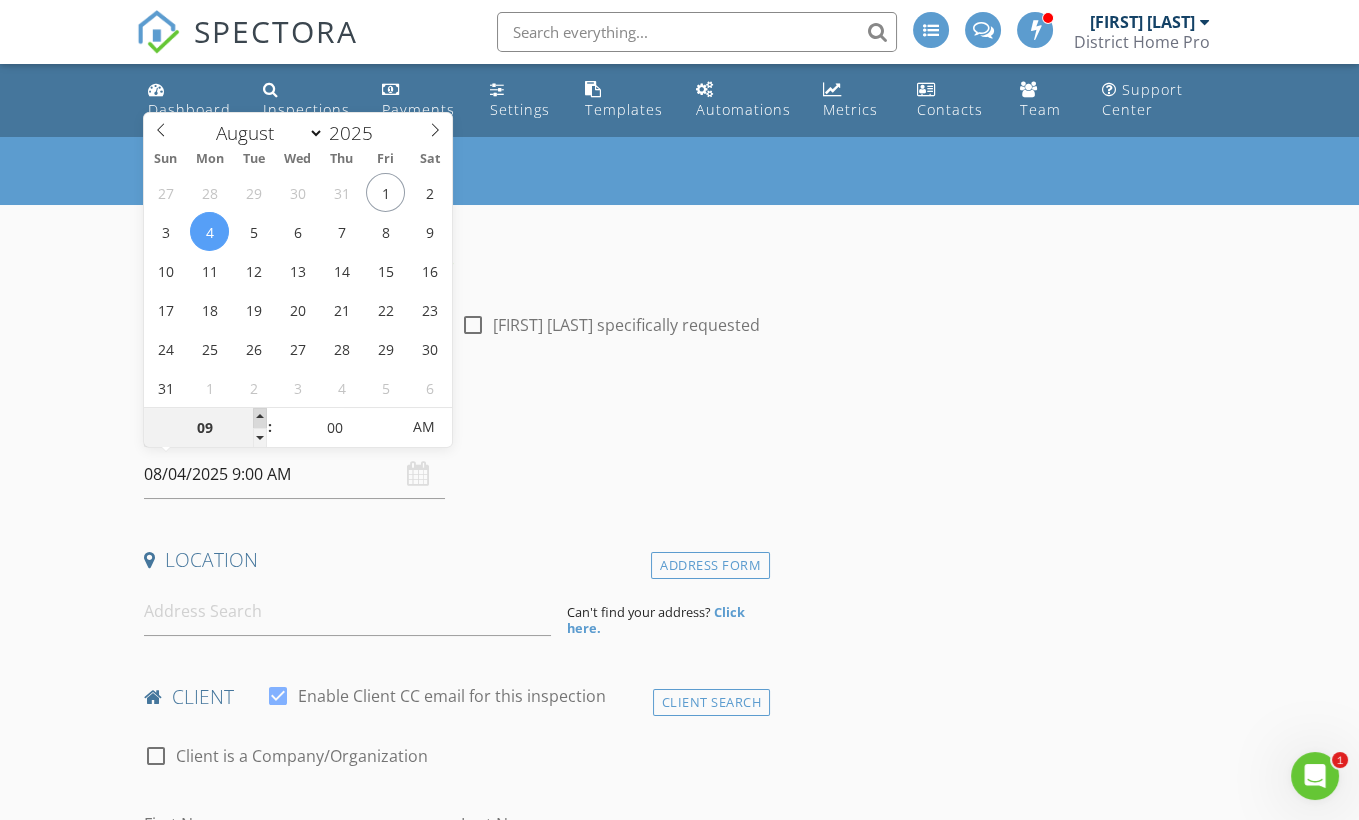 type on "10" 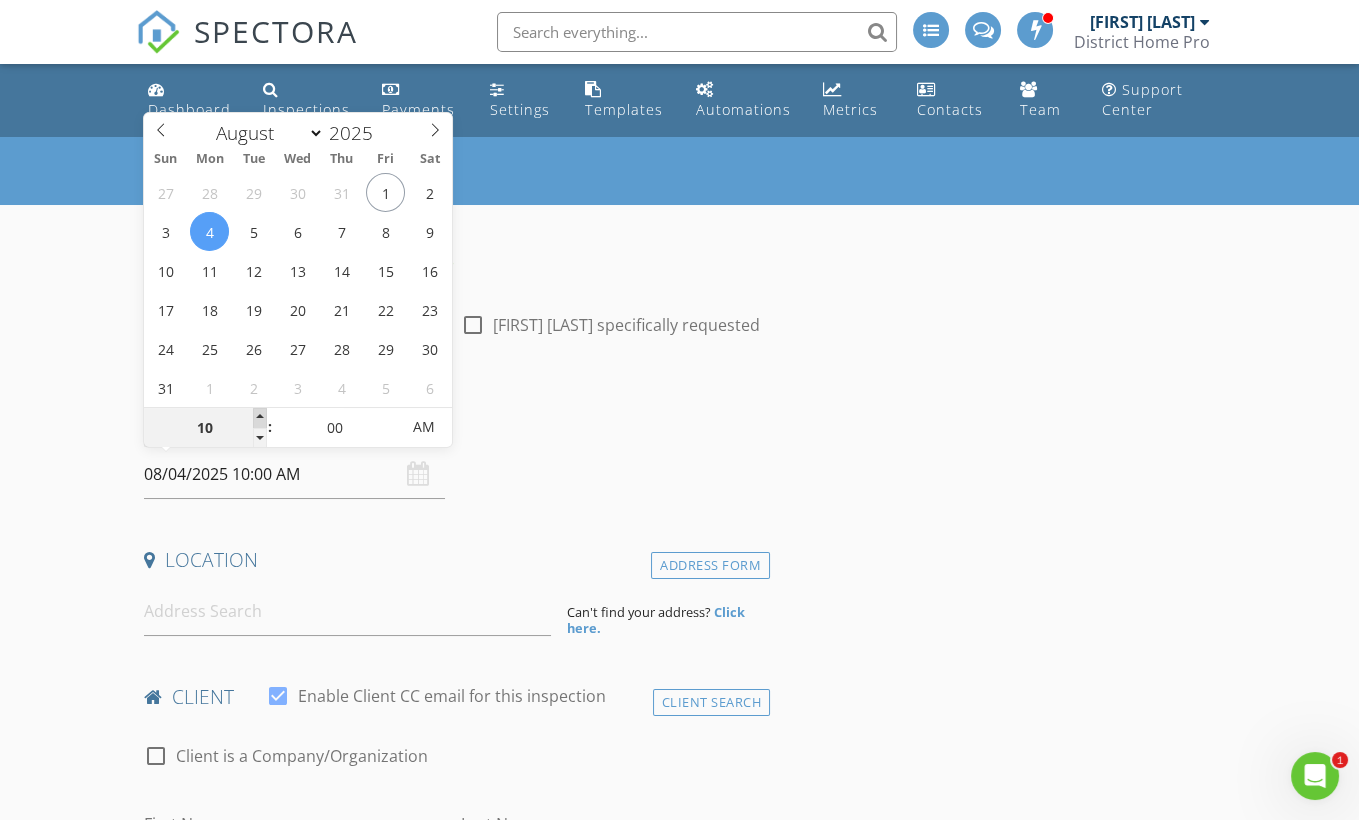 click at bounding box center [260, 418] 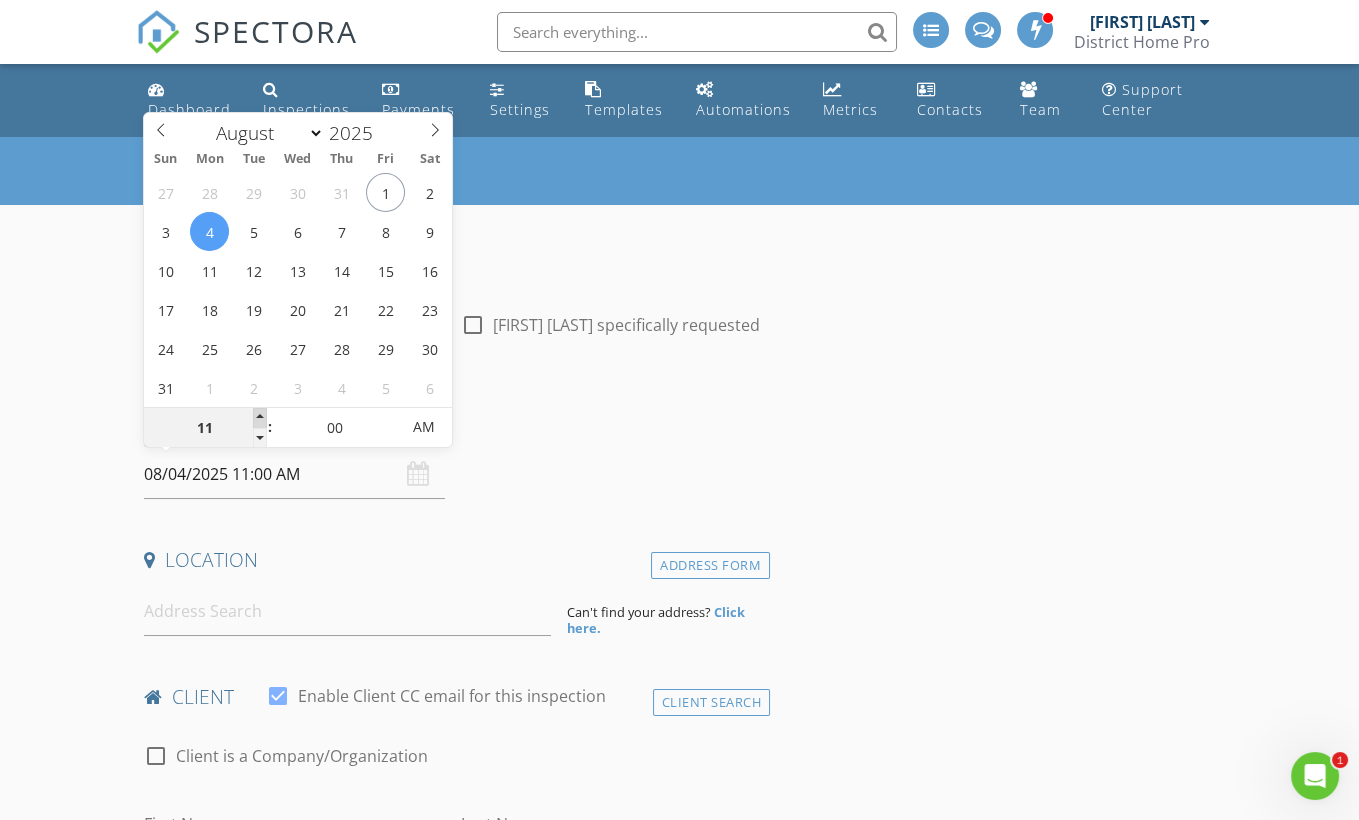 click at bounding box center (260, 418) 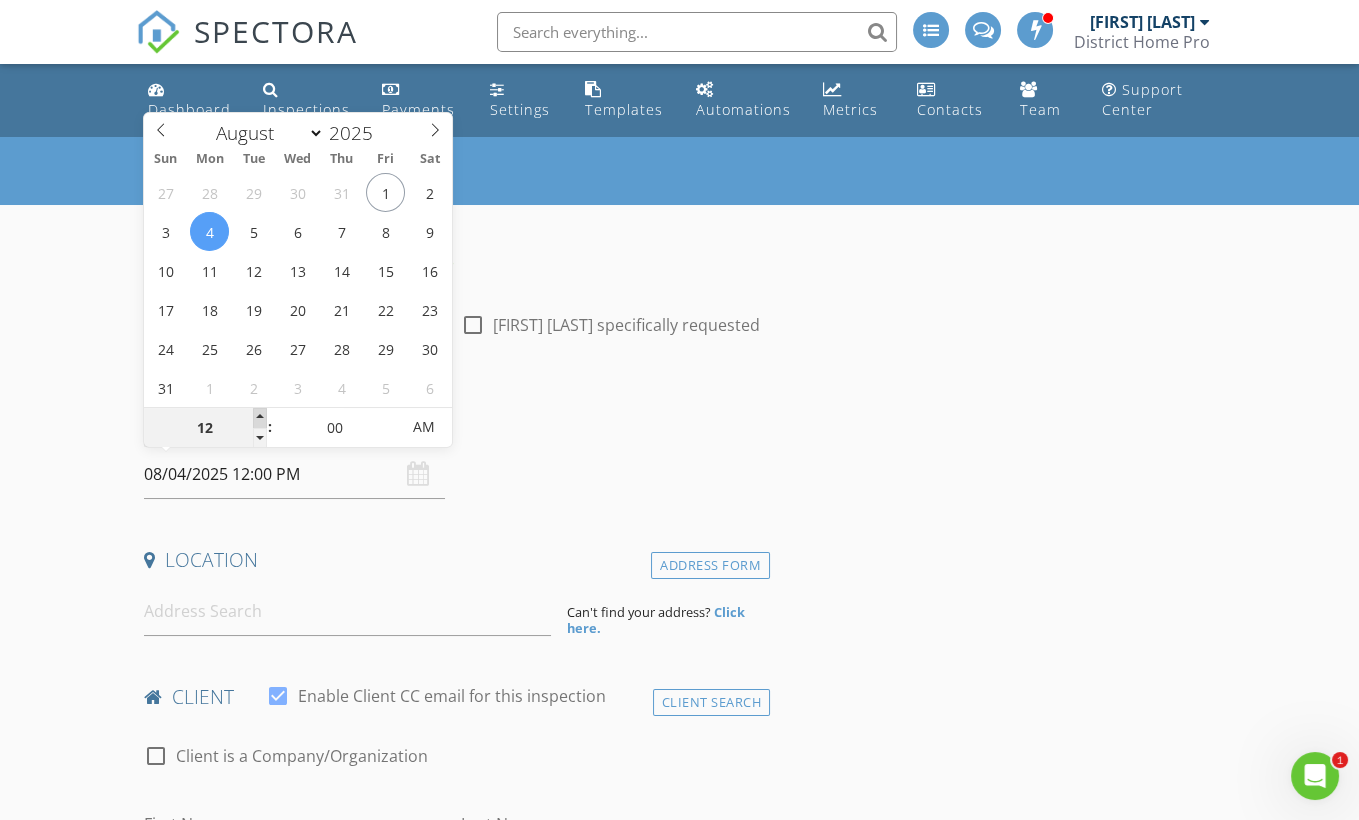click at bounding box center (260, 418) 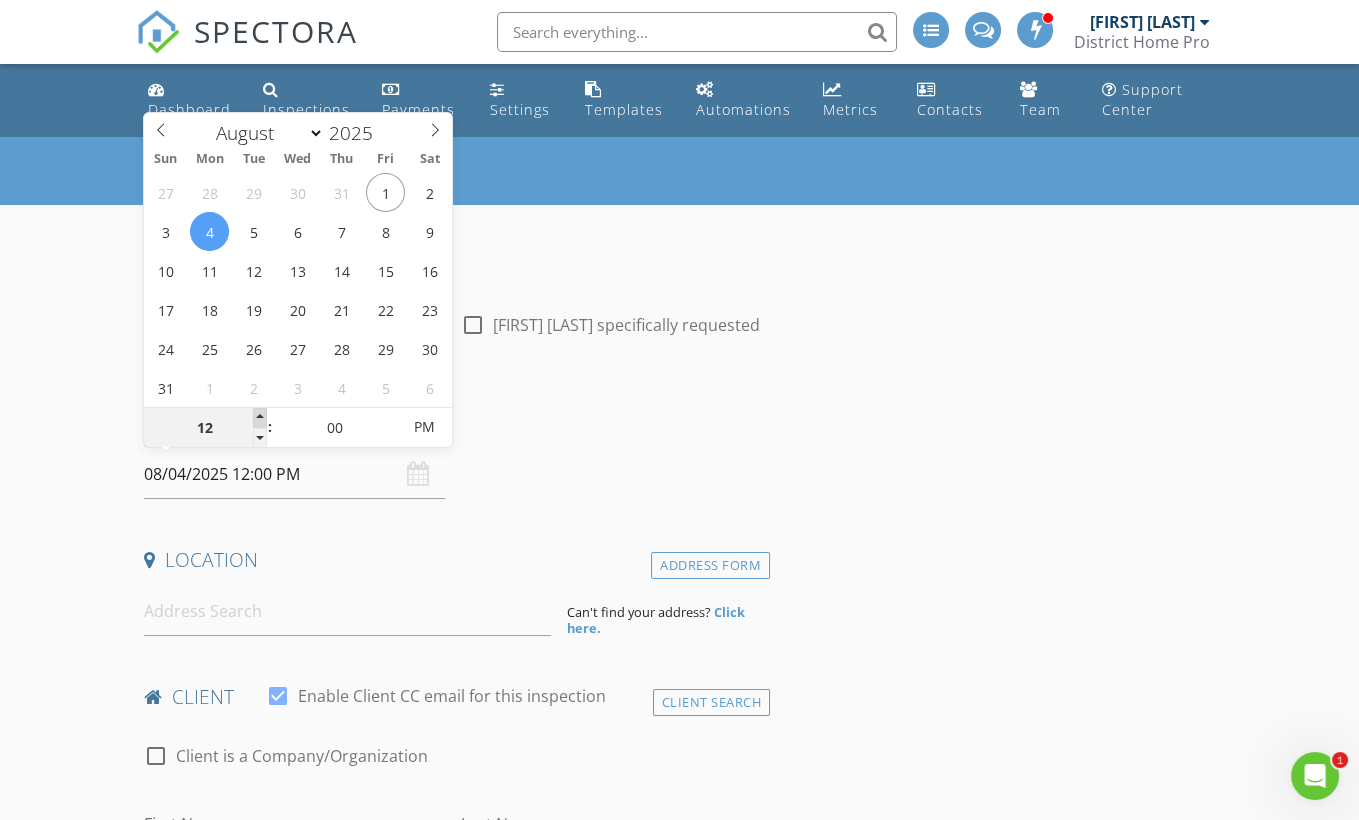 type on "01" 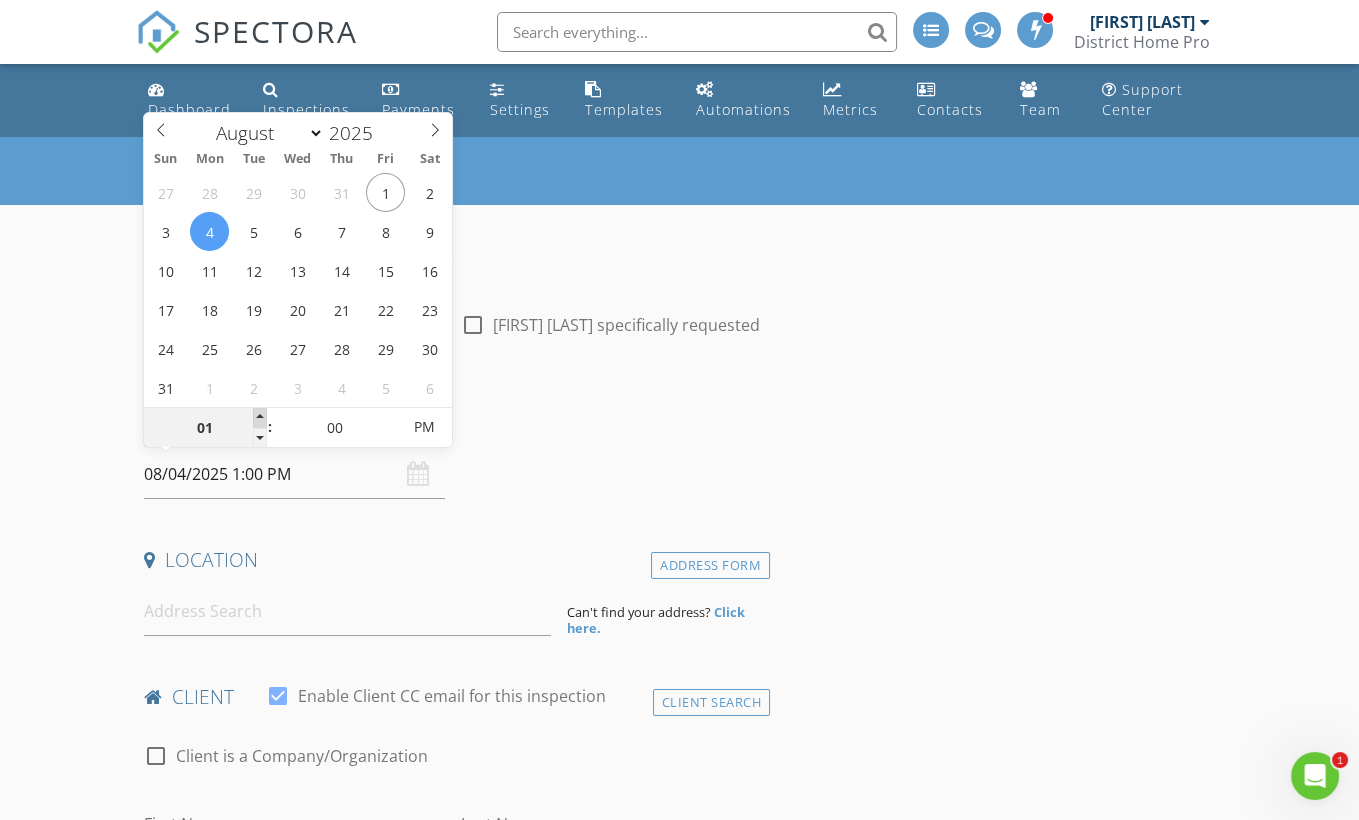 click at bounding box center [260, 418] 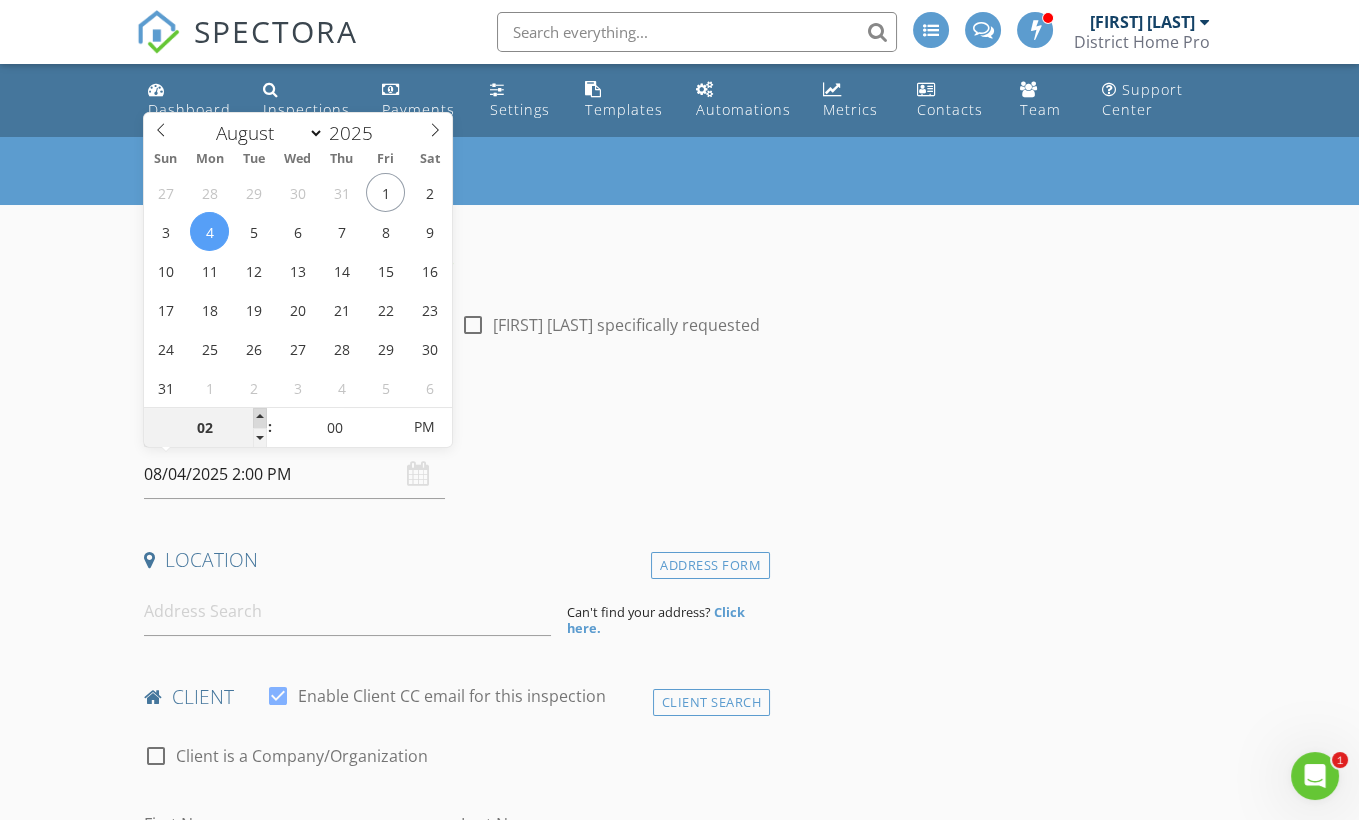 click at bounding box center (260, 418) 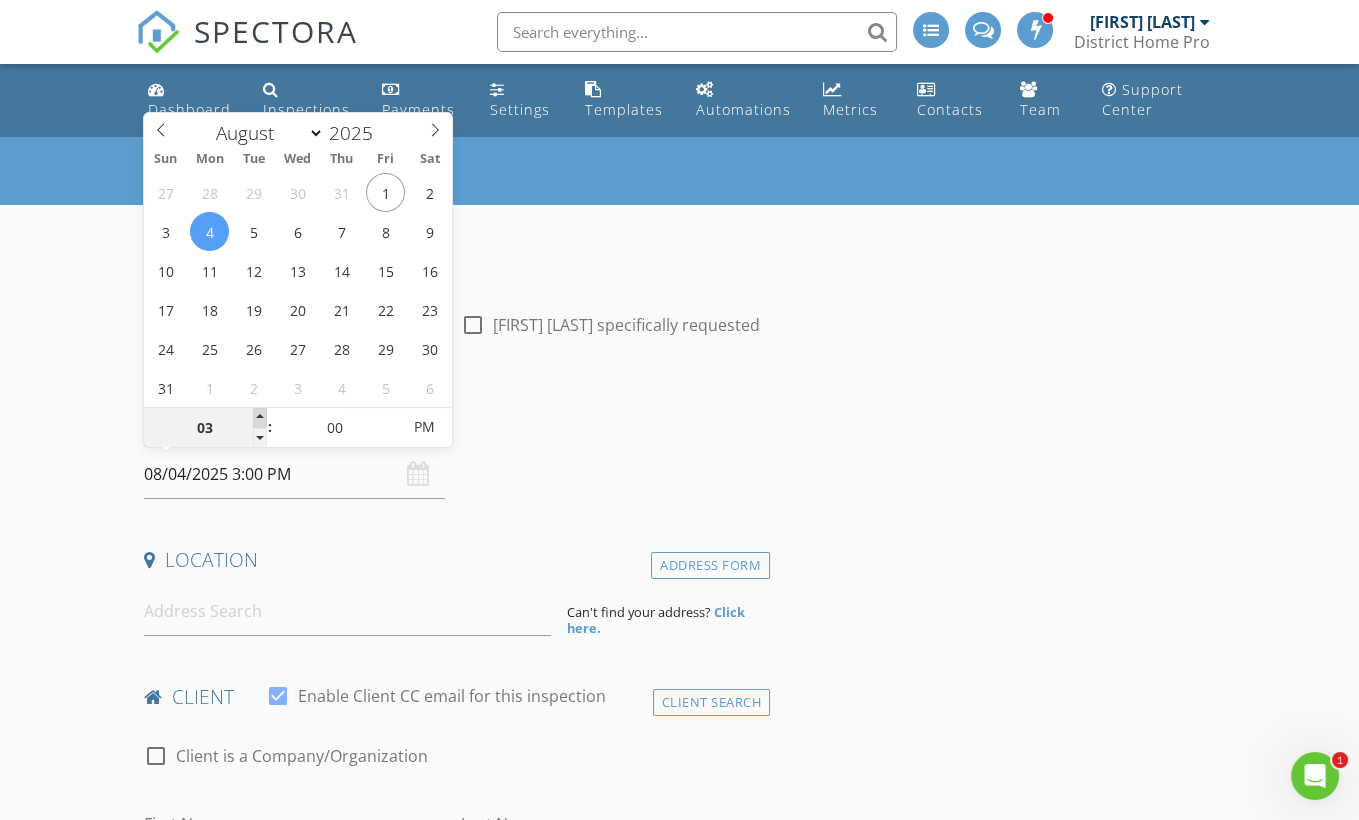 click at bounding box center [260, 418] 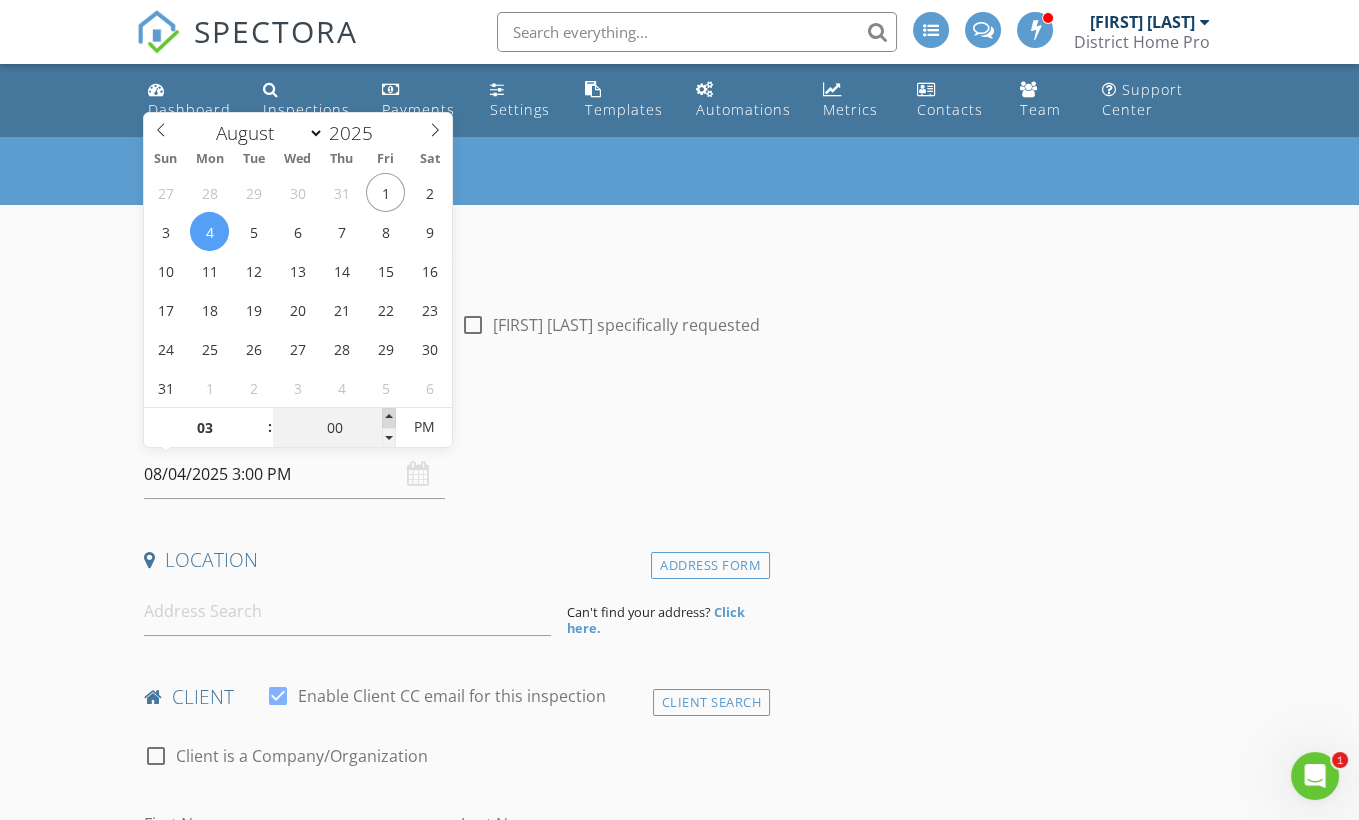 type on "05" 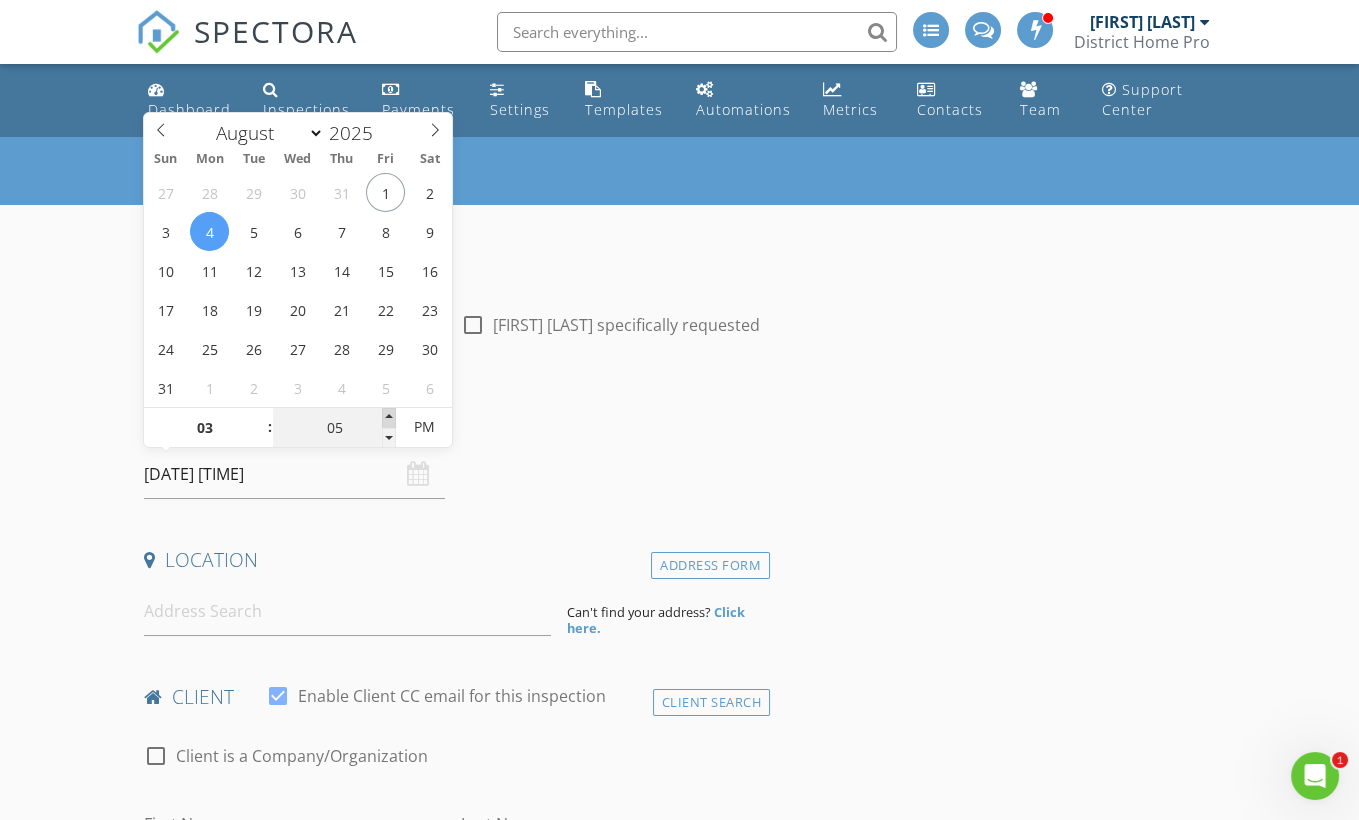click at bounding box center [389, 418] 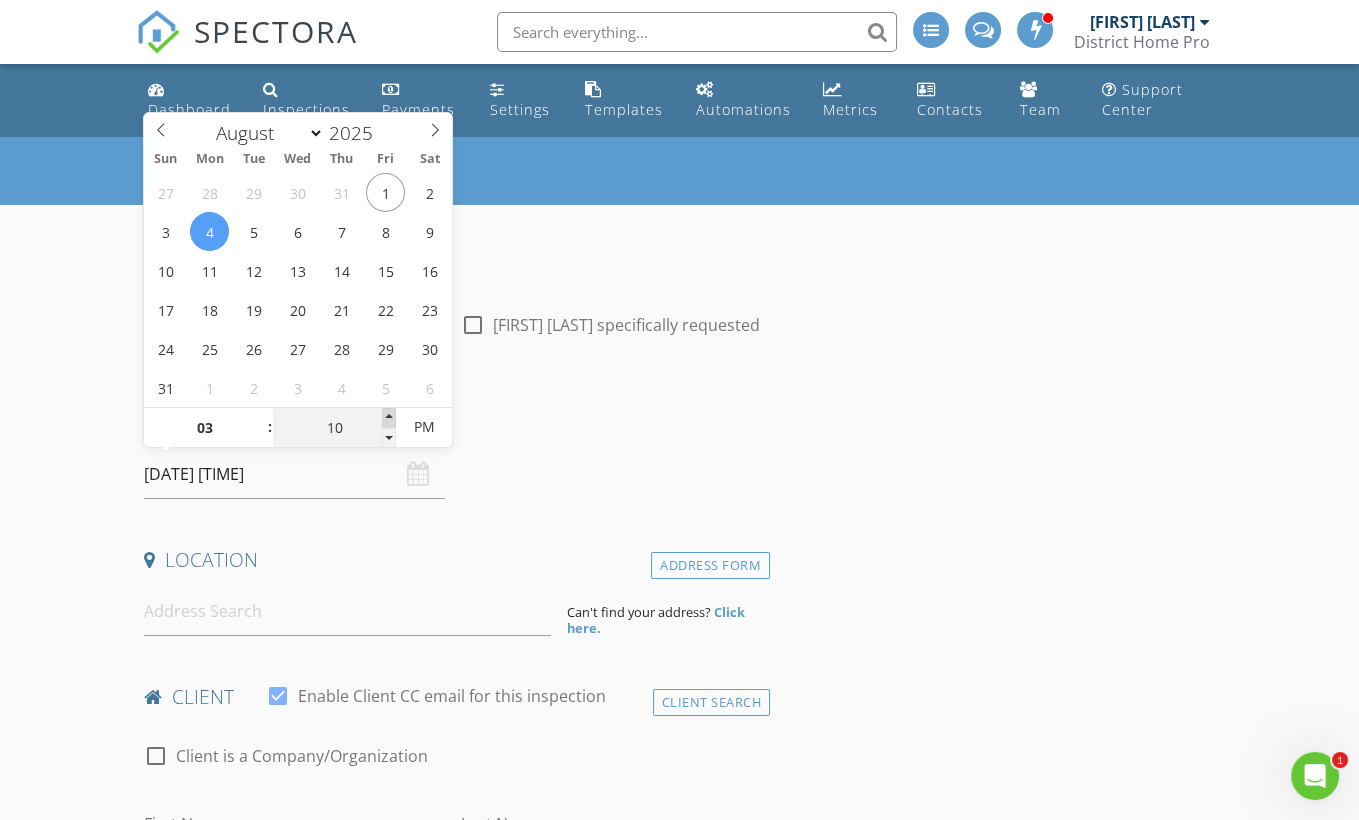 click at bounding box center [389, 418] 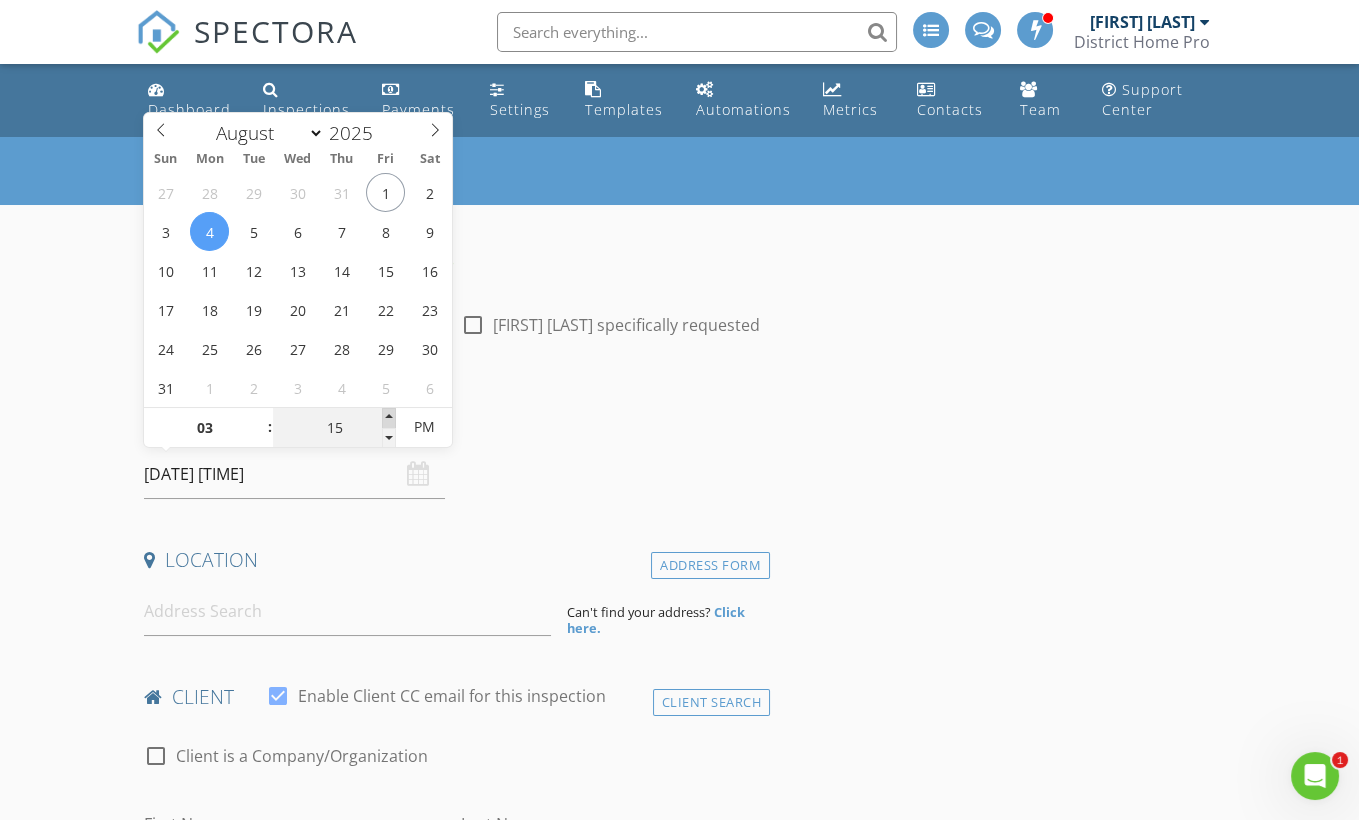 click at bounding box center [389, 418] 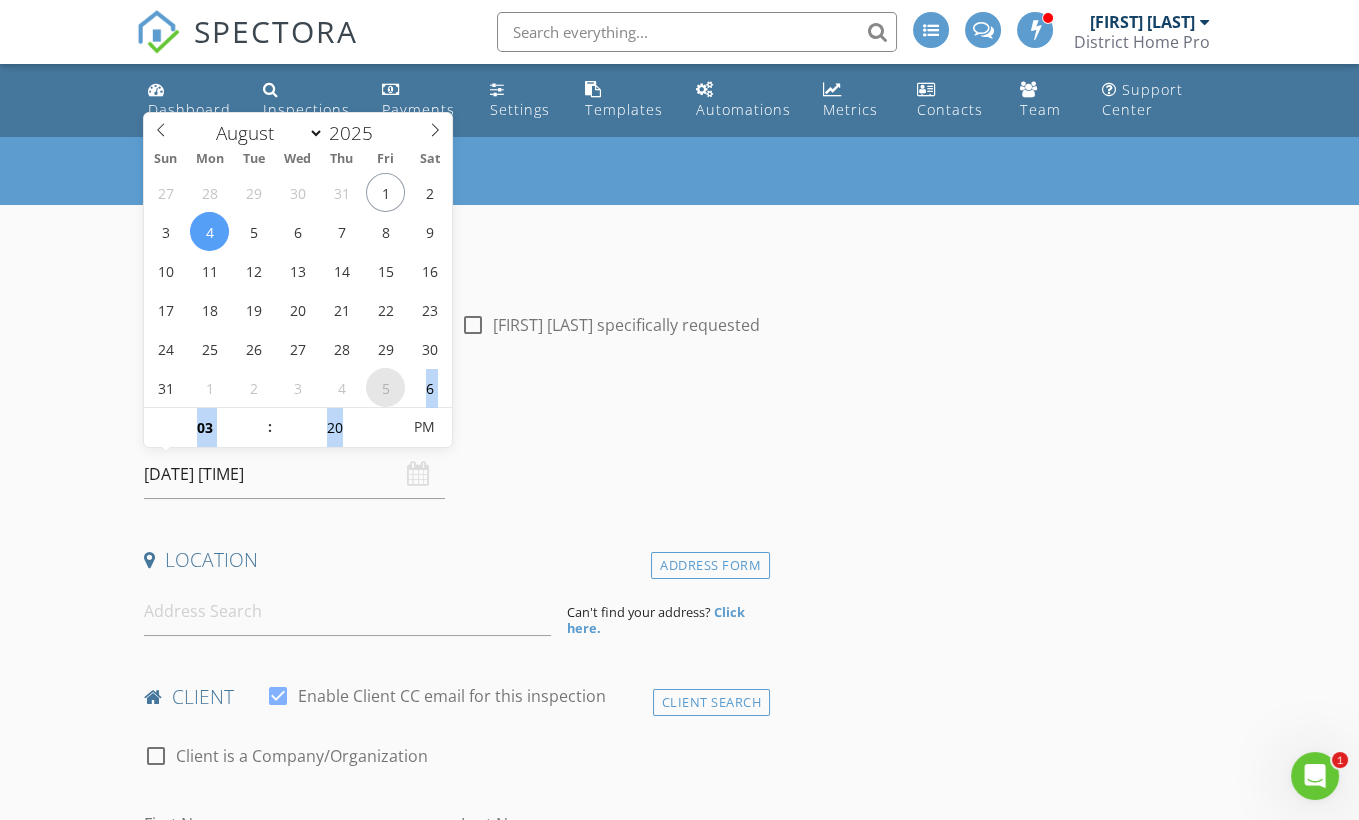 click at bounding box center [389, 418] 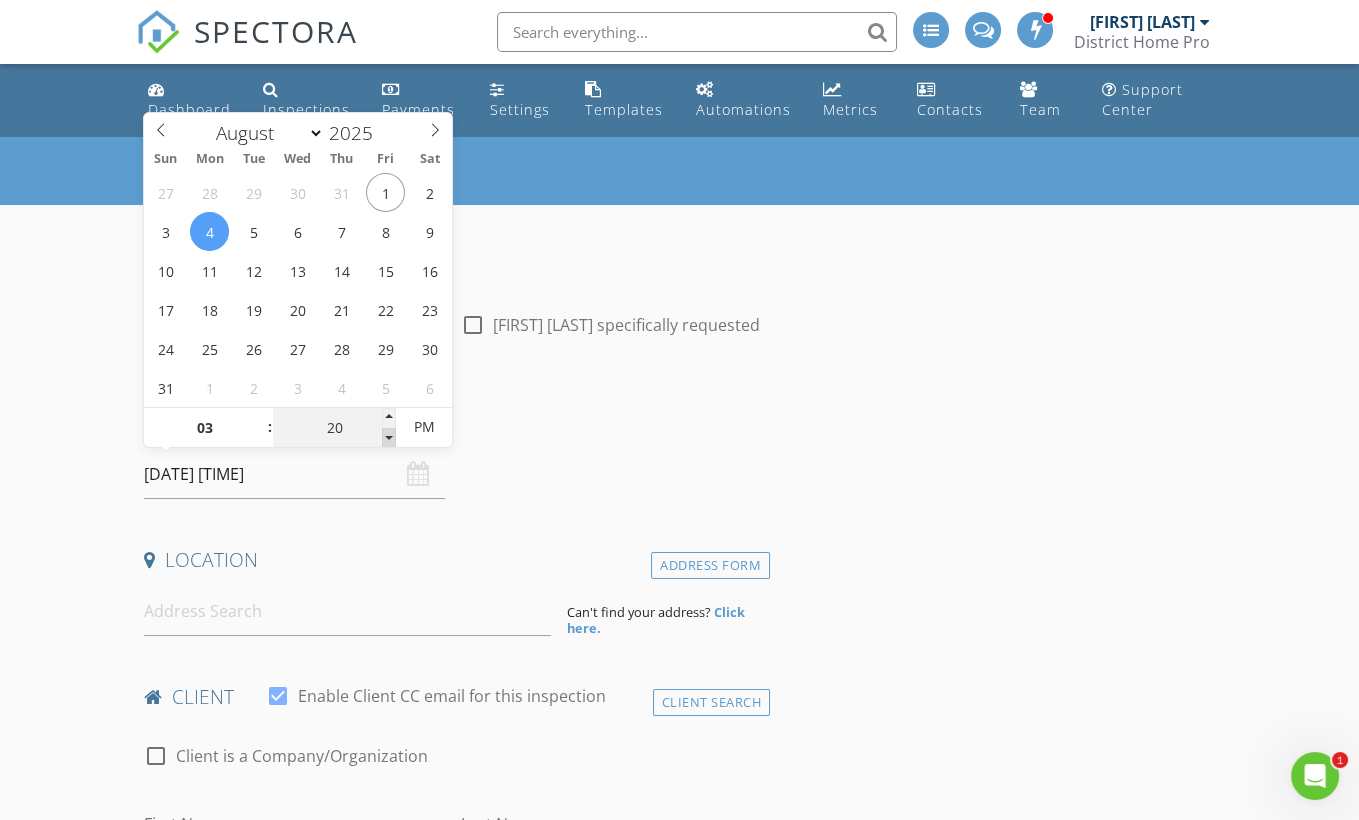 type on "15" 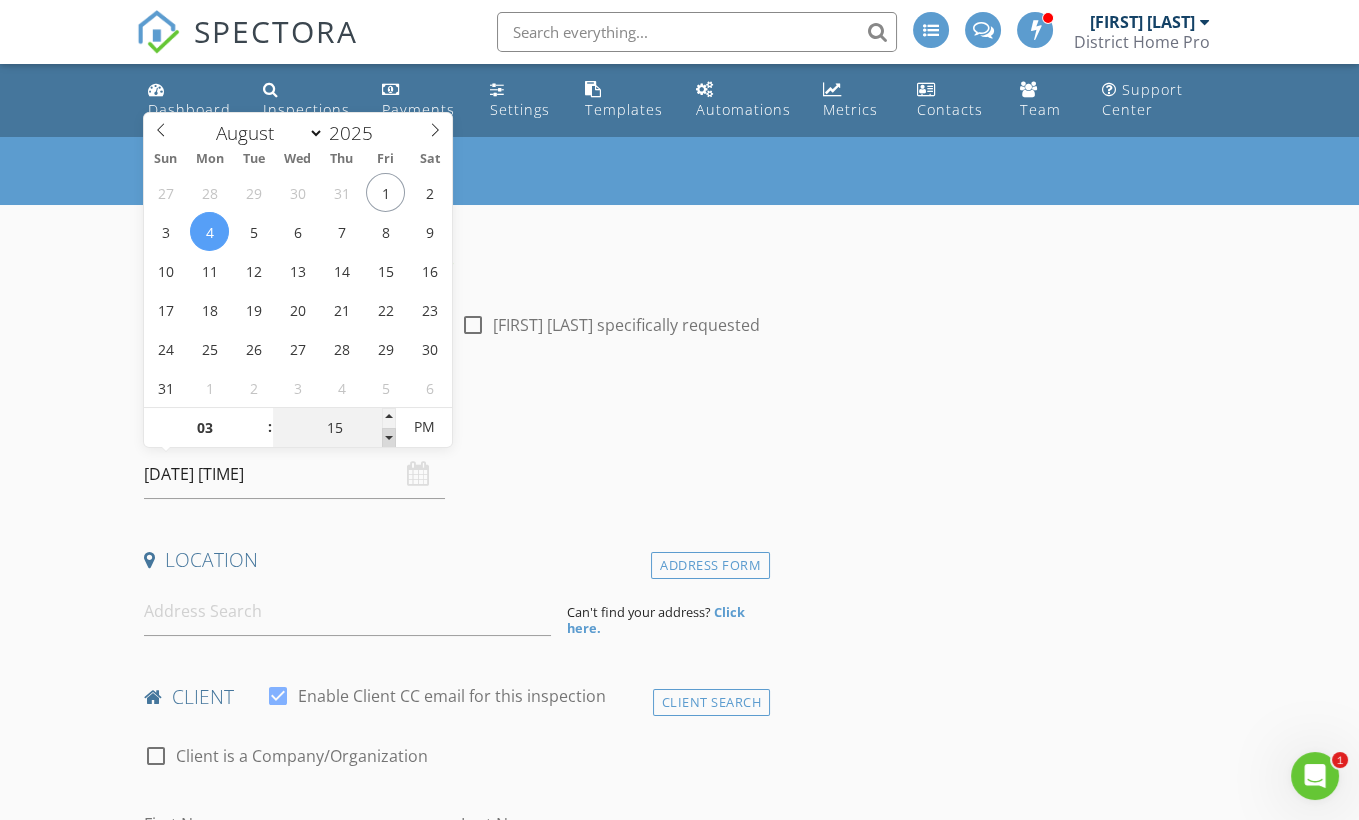 click at bounding box center [389, 438] 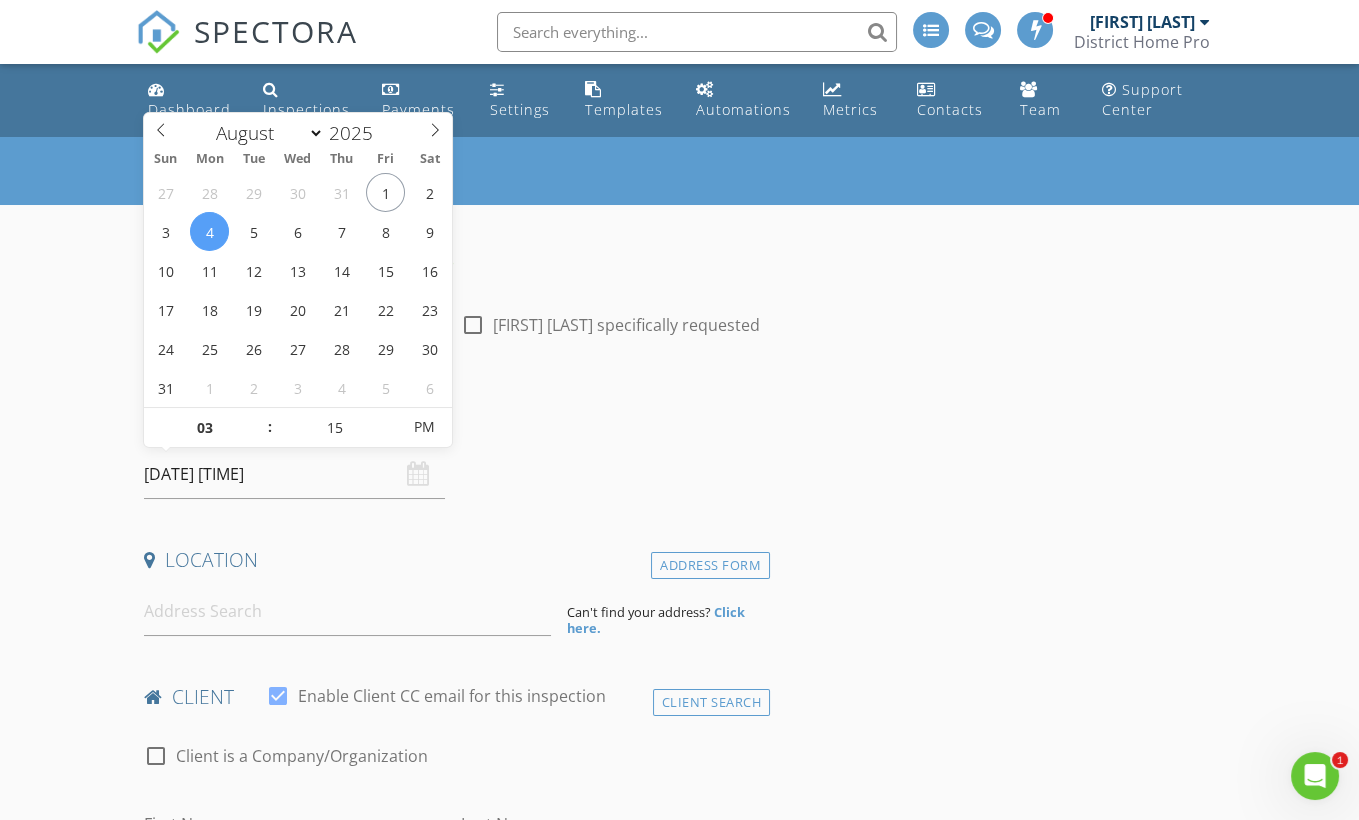 click on "Date/Time" at bounding box center (453, 430) 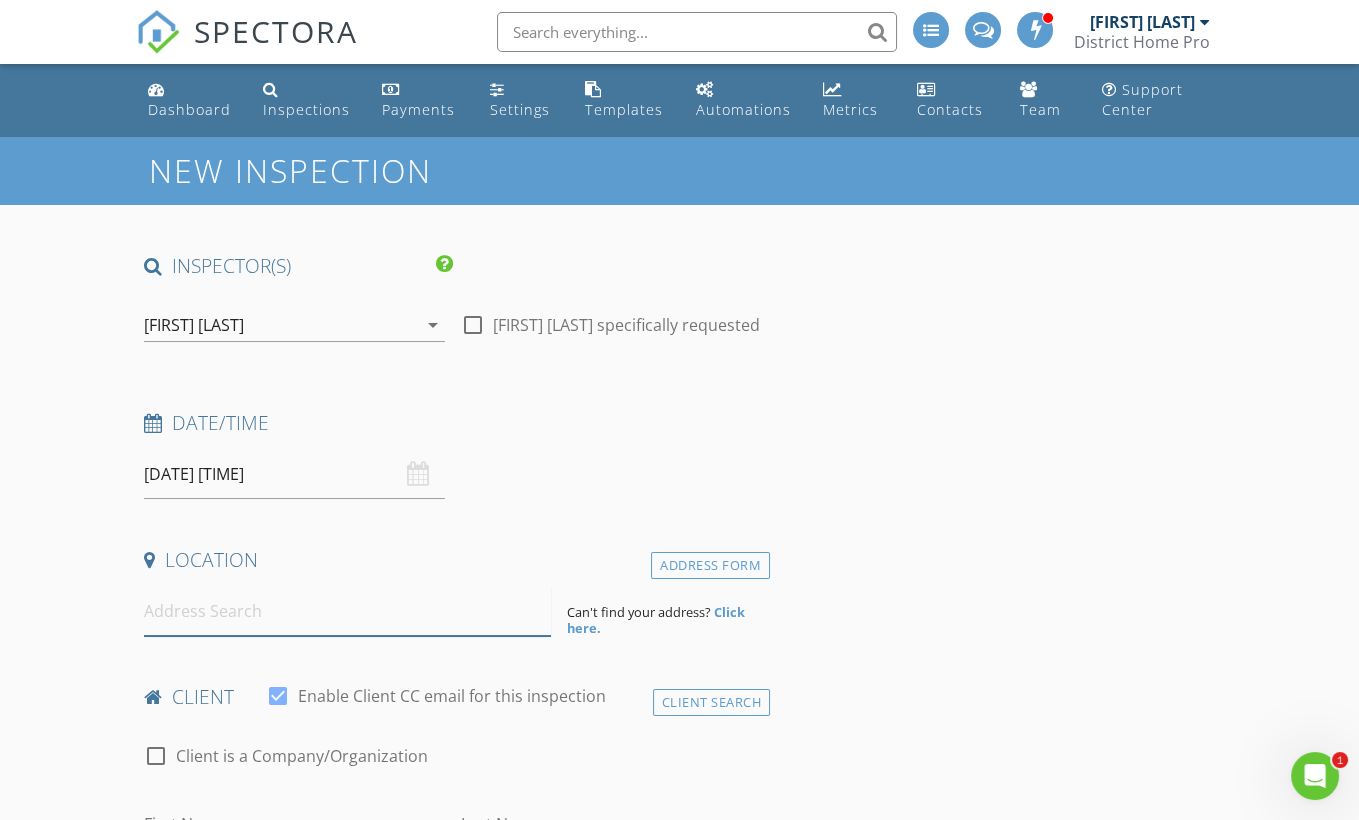 click at bounding box center (347, 611) 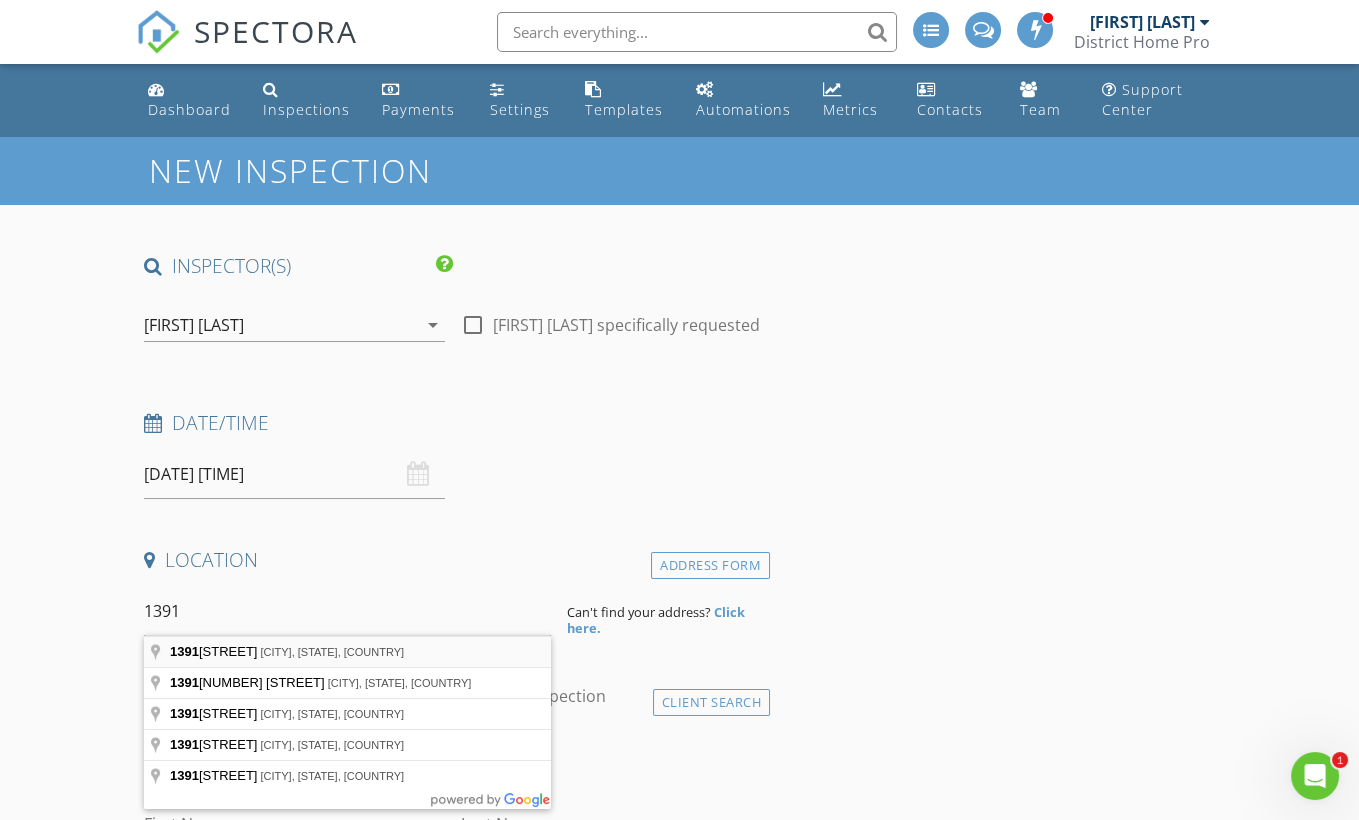 type on "1391 Pennsylvania Avenue Southeast, Washington, DC, USA" 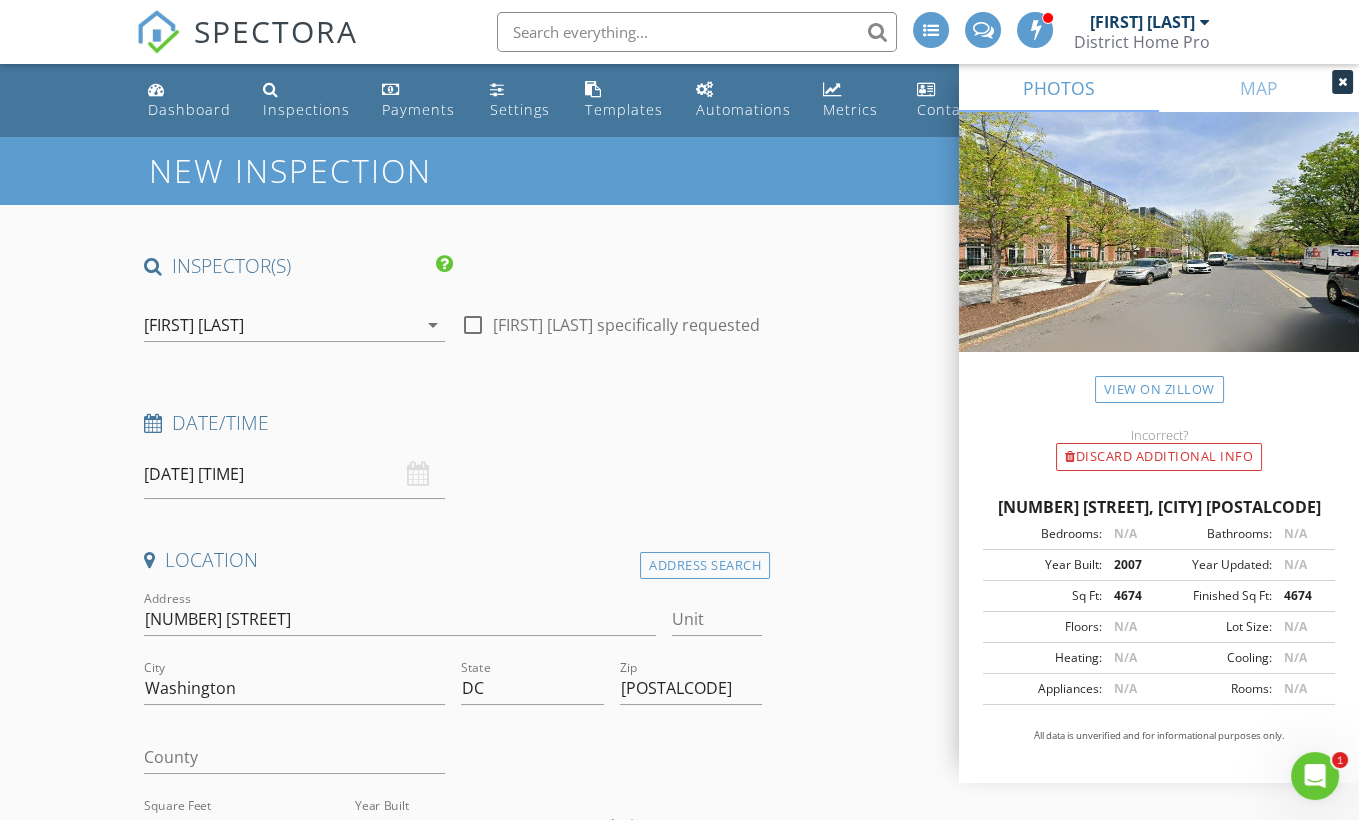 scroll, scrollTop: 150, scrollLeft: 0, axis: vertical 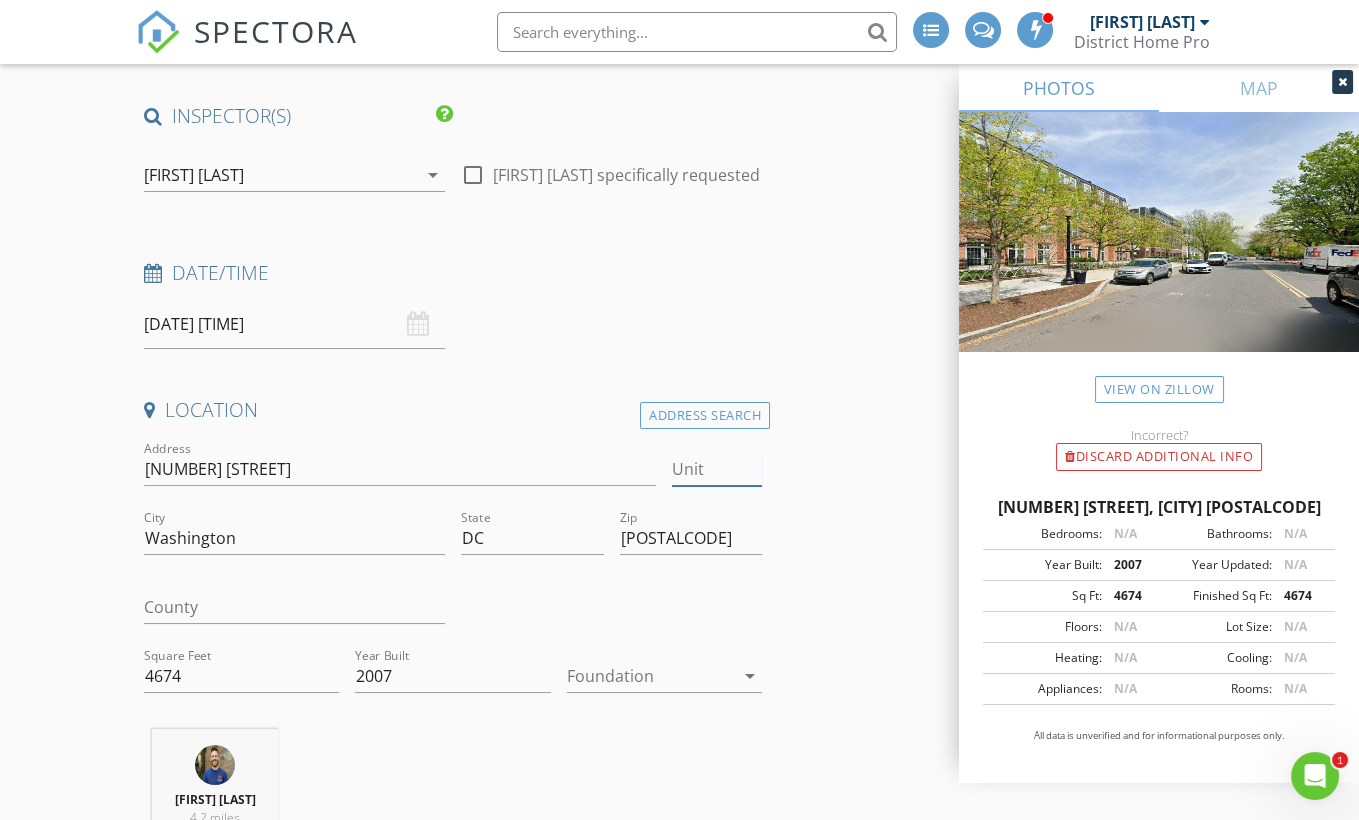 click on "Unit" at bounding box center (717, 469) 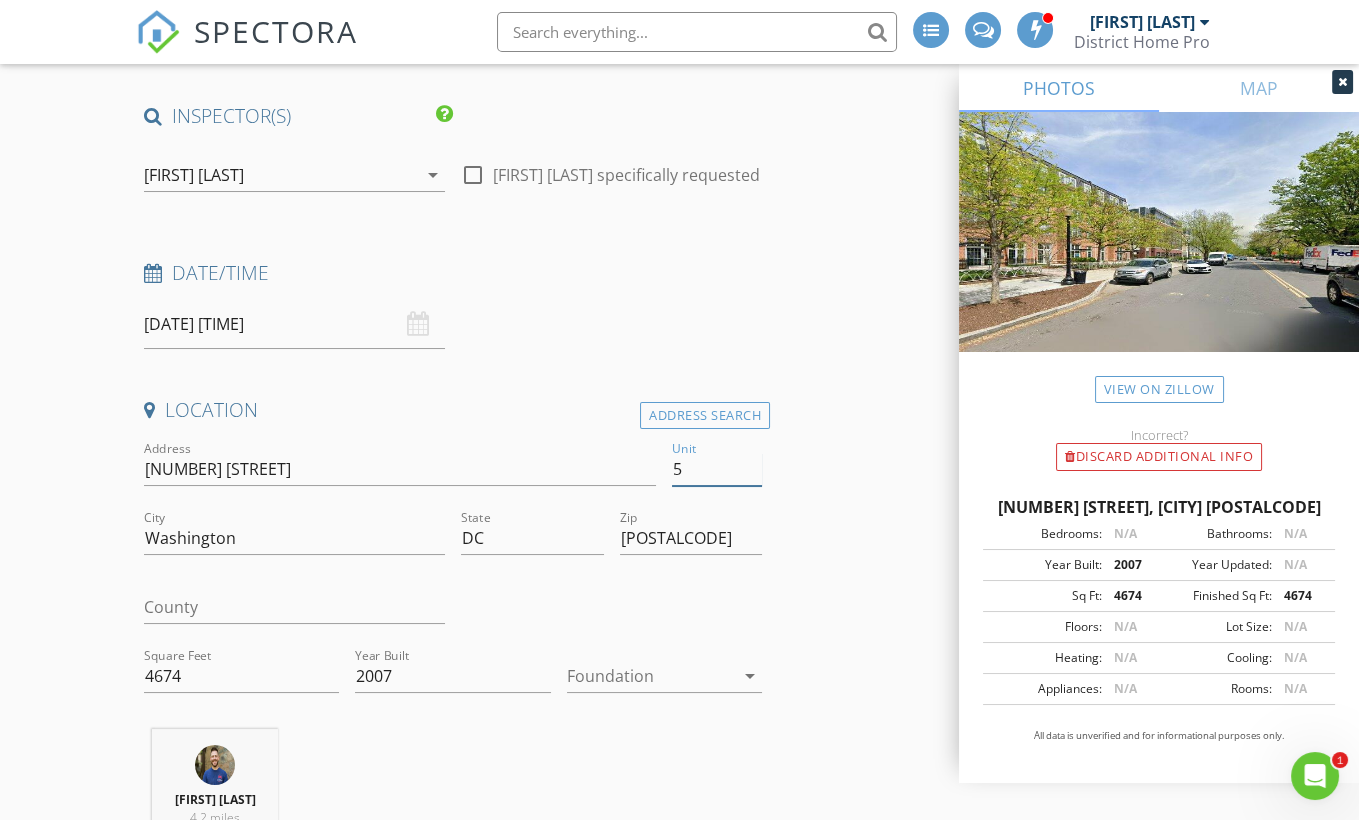 type on "54" 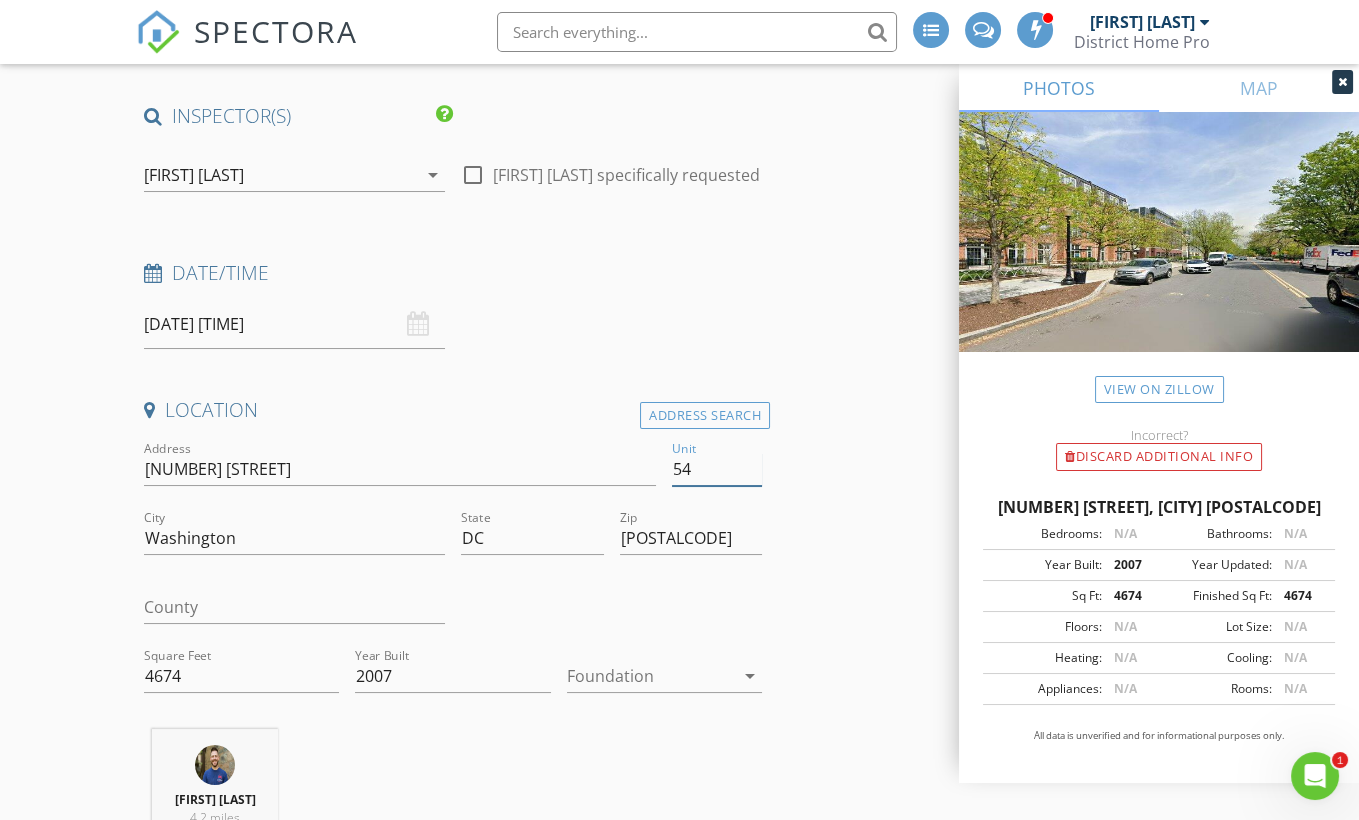 type 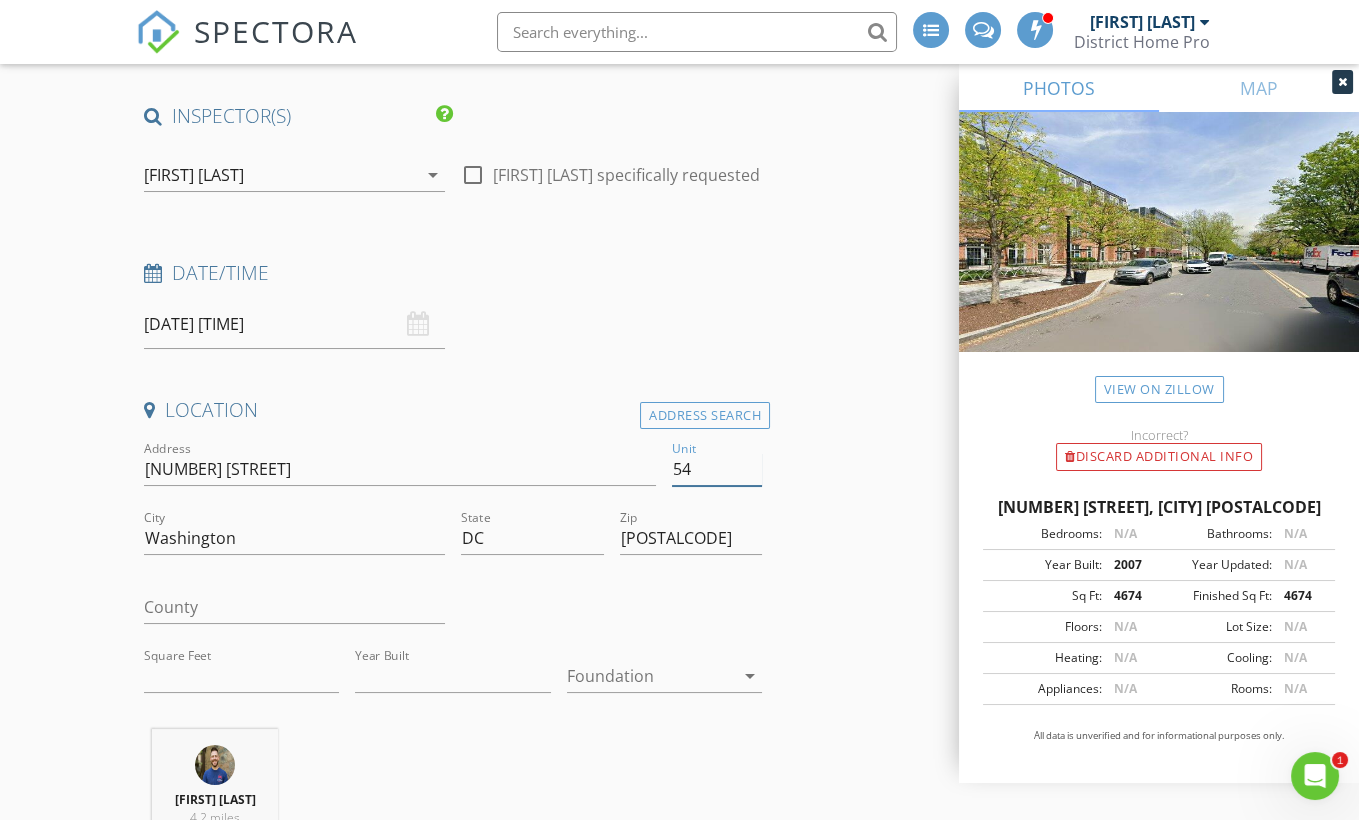 type on "542" 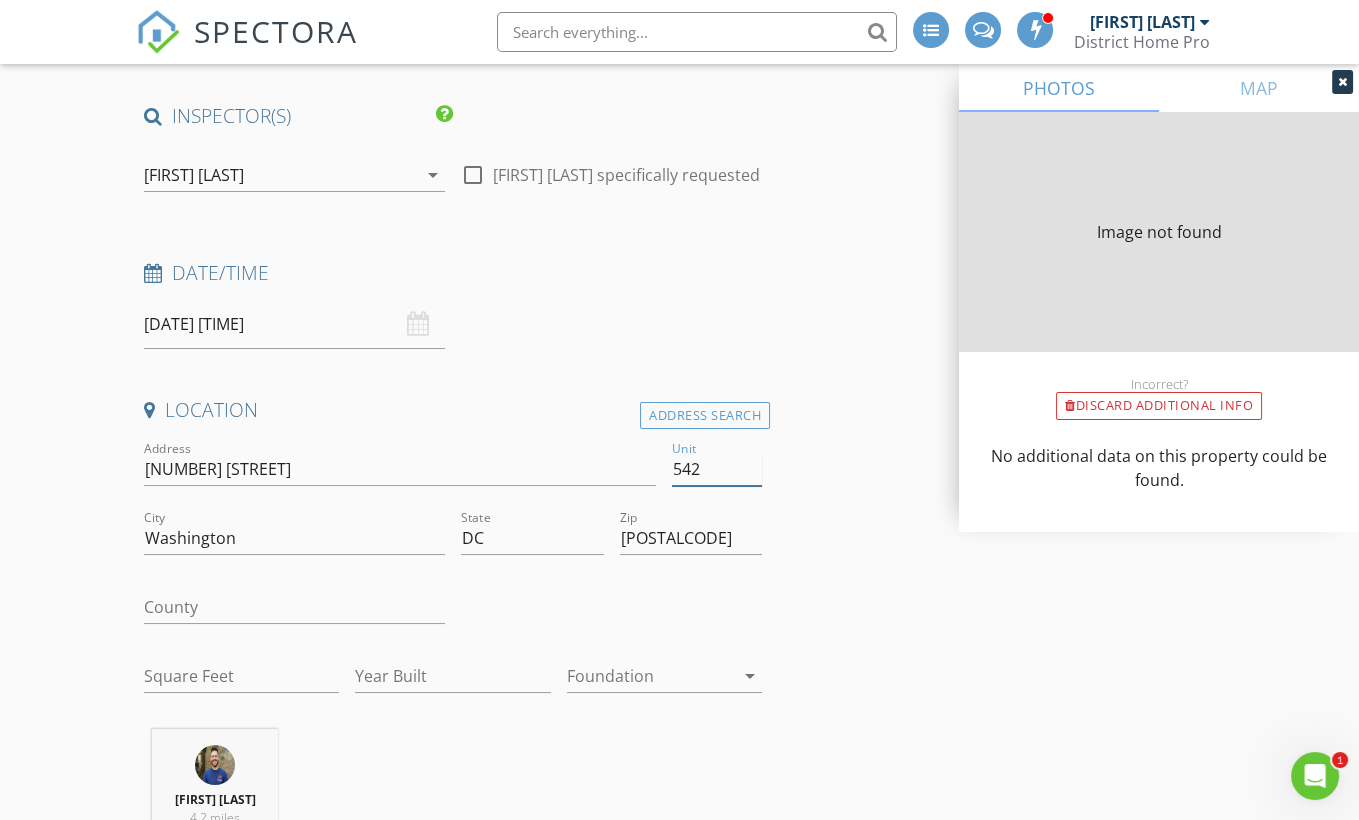type on "675" 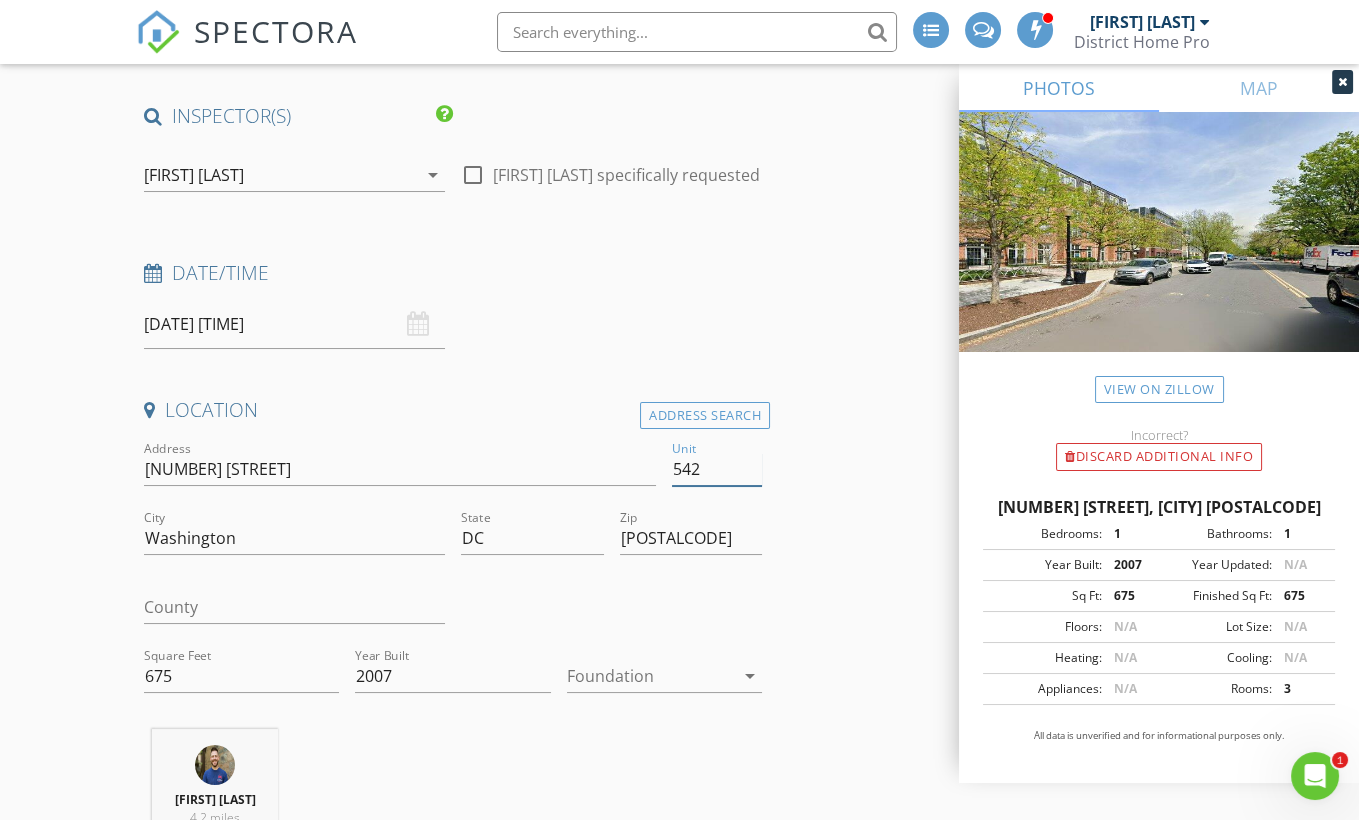 type 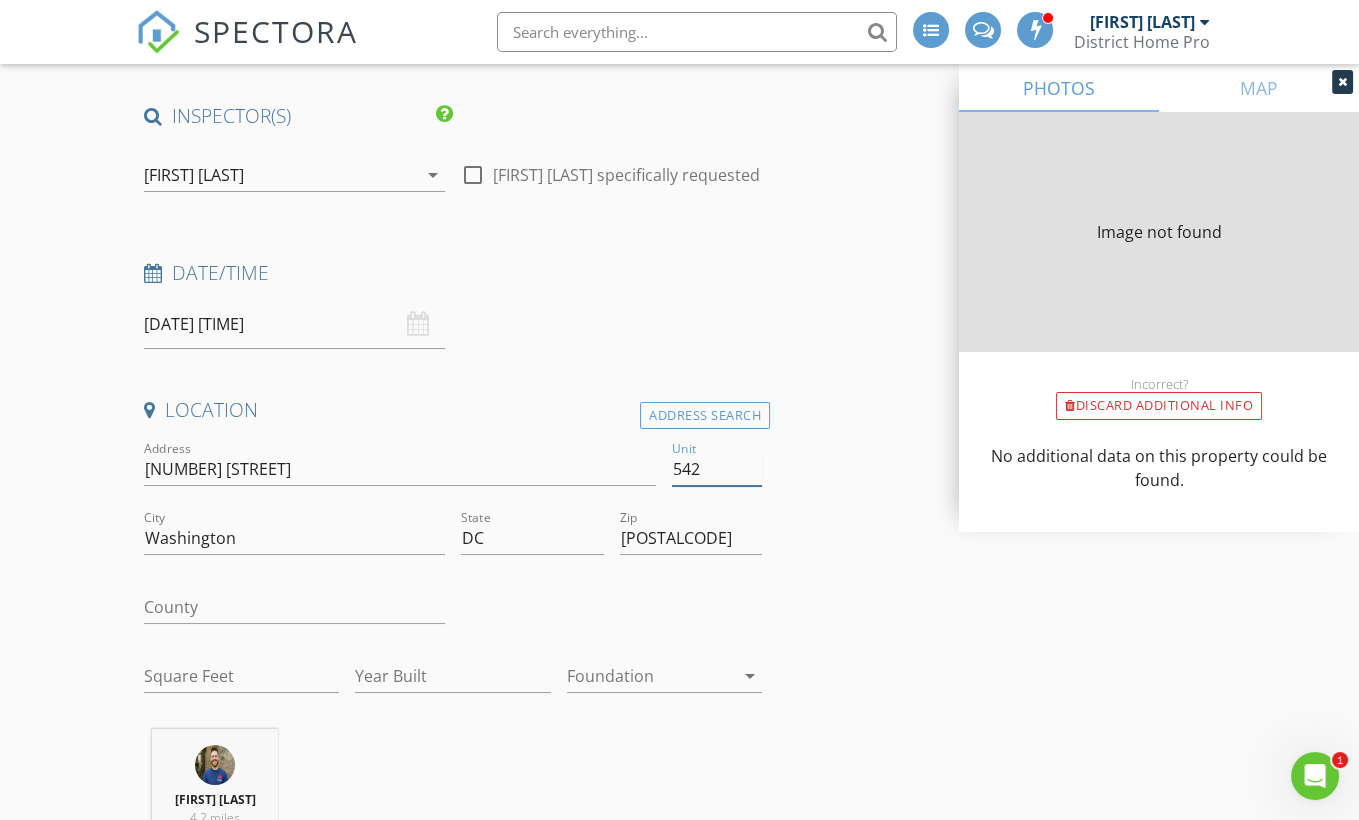 type on "675" 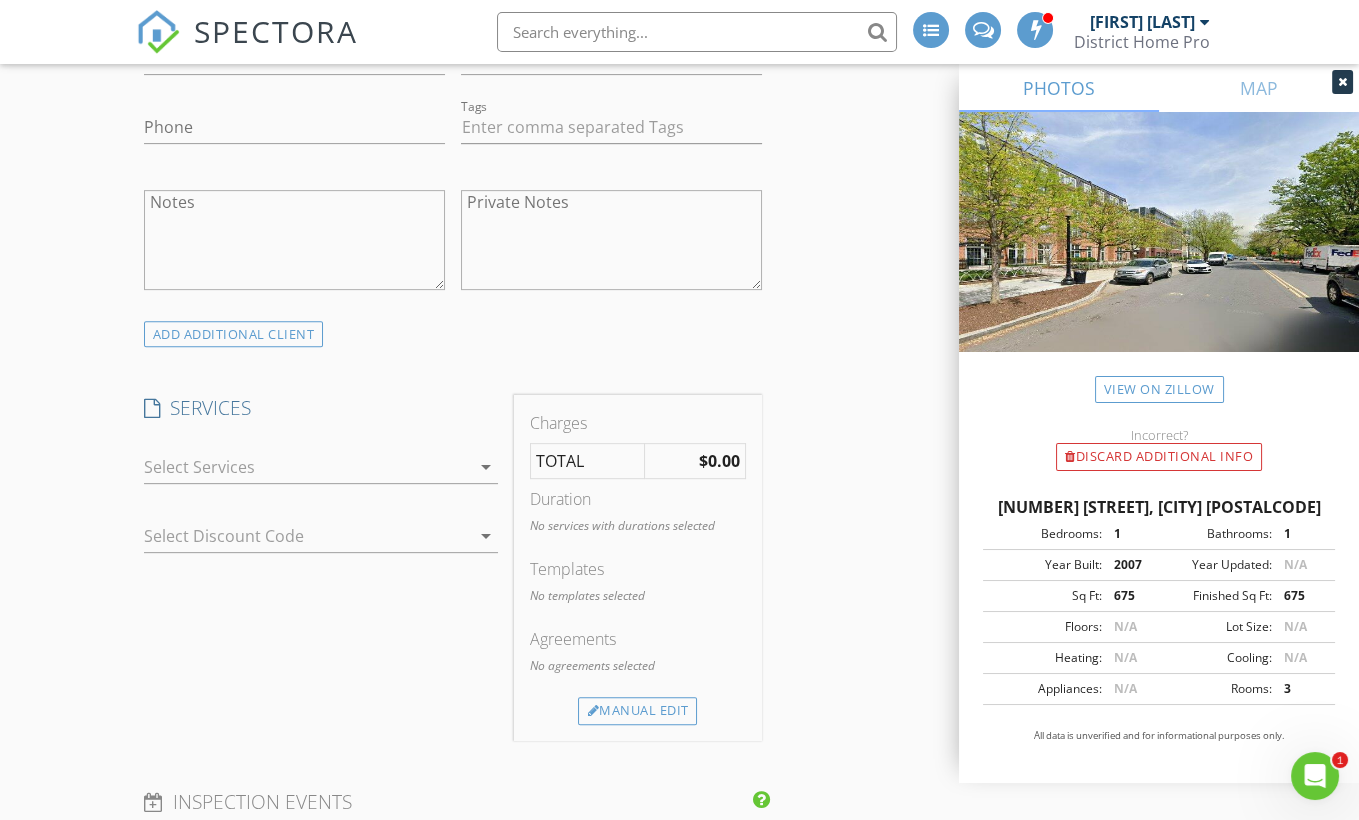 scroll, scrollTop: 1555, scrollLeft: 0, axis: vertical 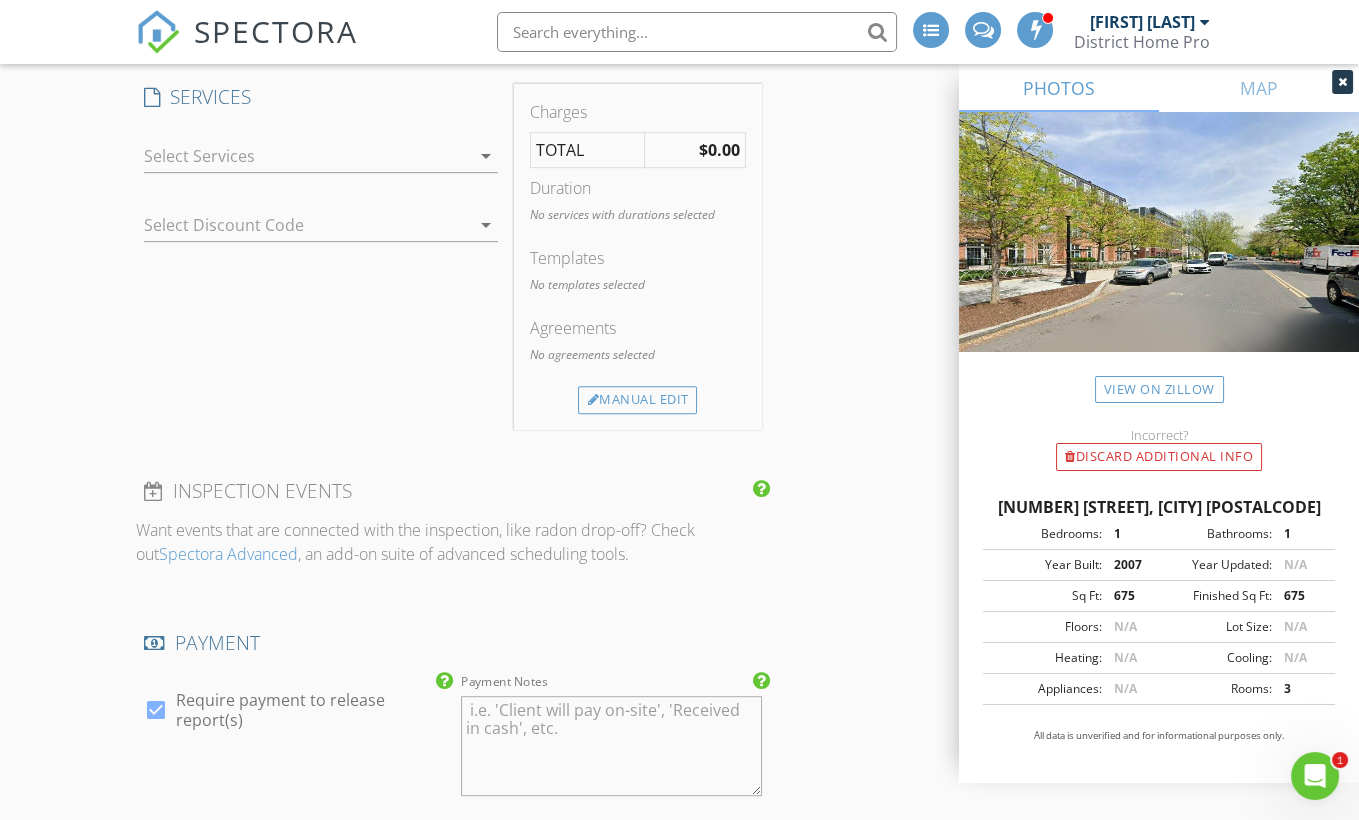 type on "542" 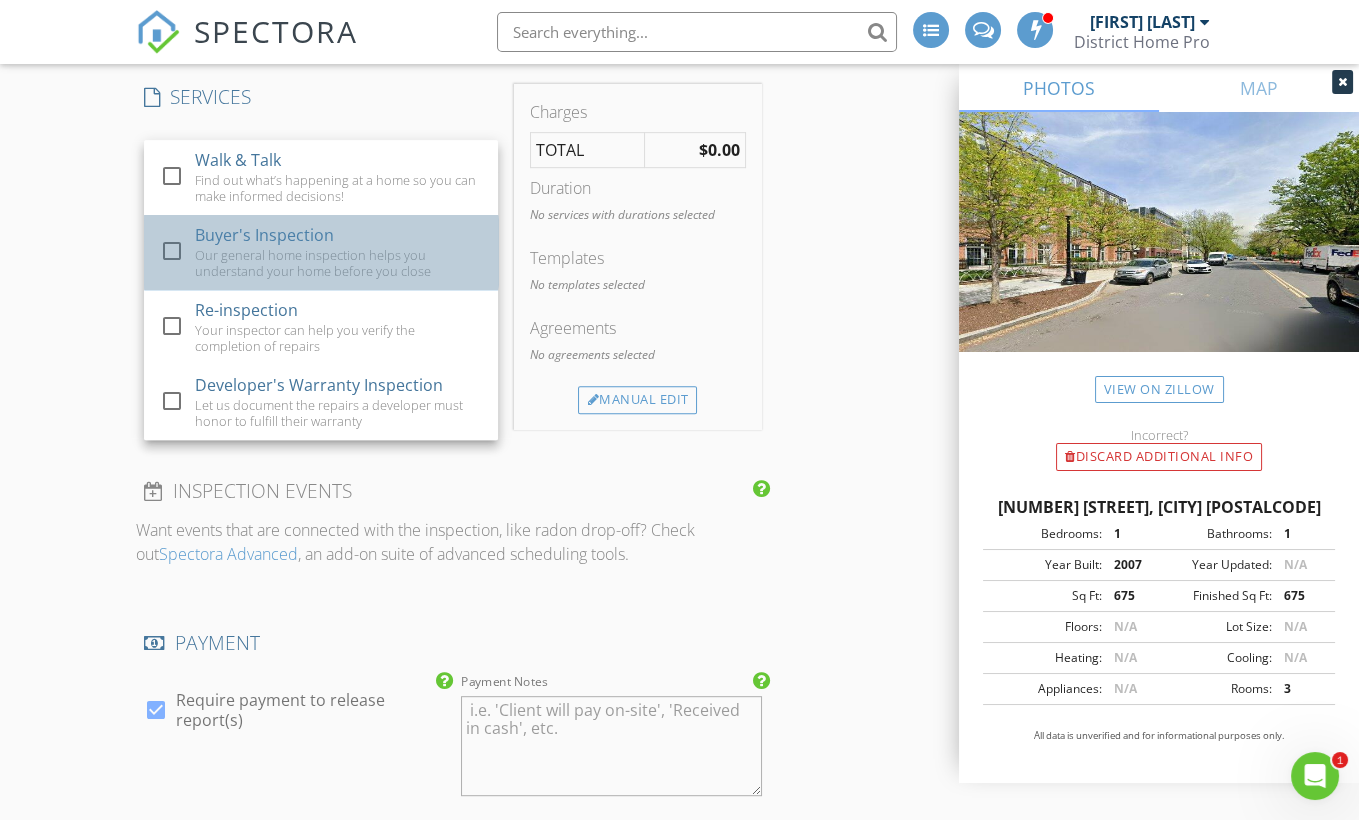 click on "Our general home inspection helps you understand your home before you close" at bounding box center (338, 263) 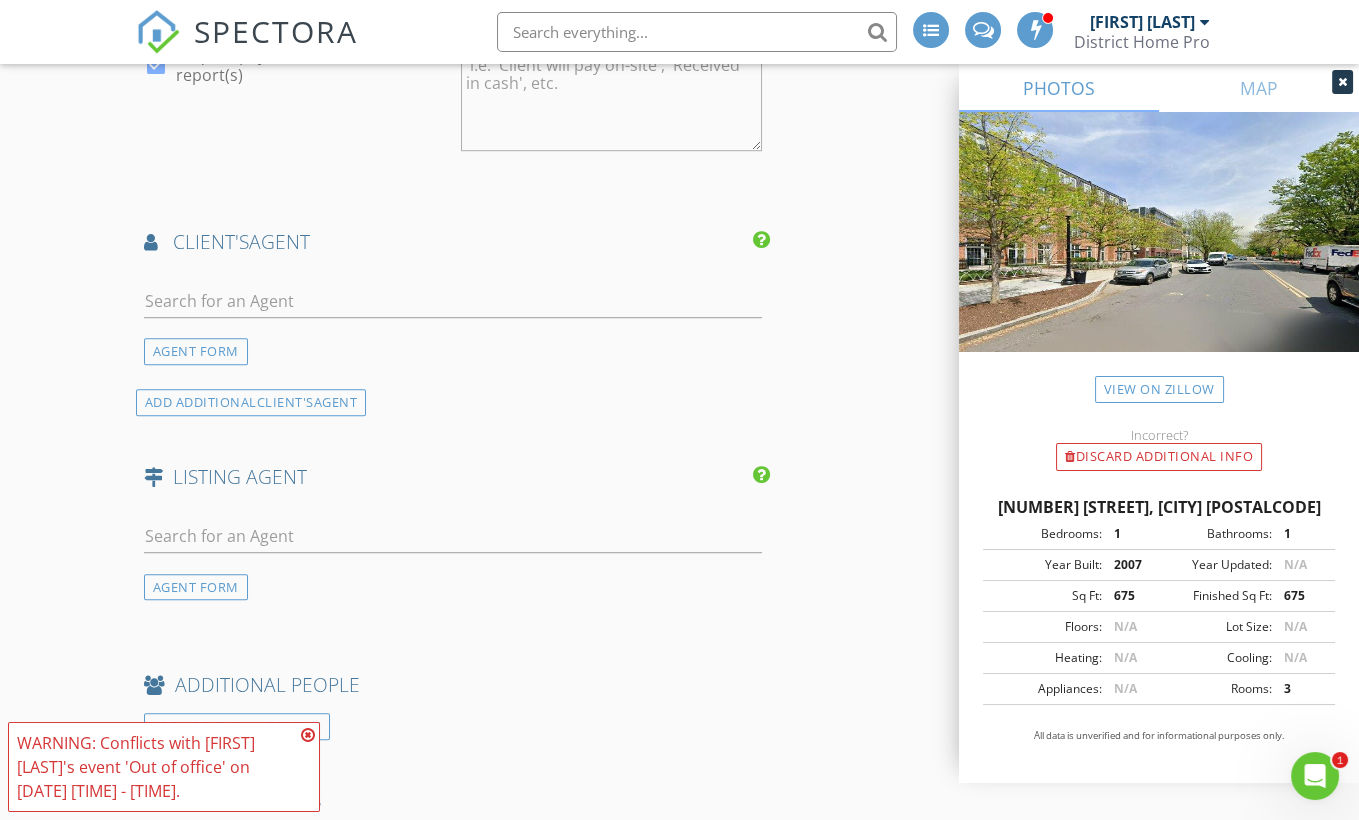 scroll, scrollTop: 2235, scrollLeft: 0, axis: vertical 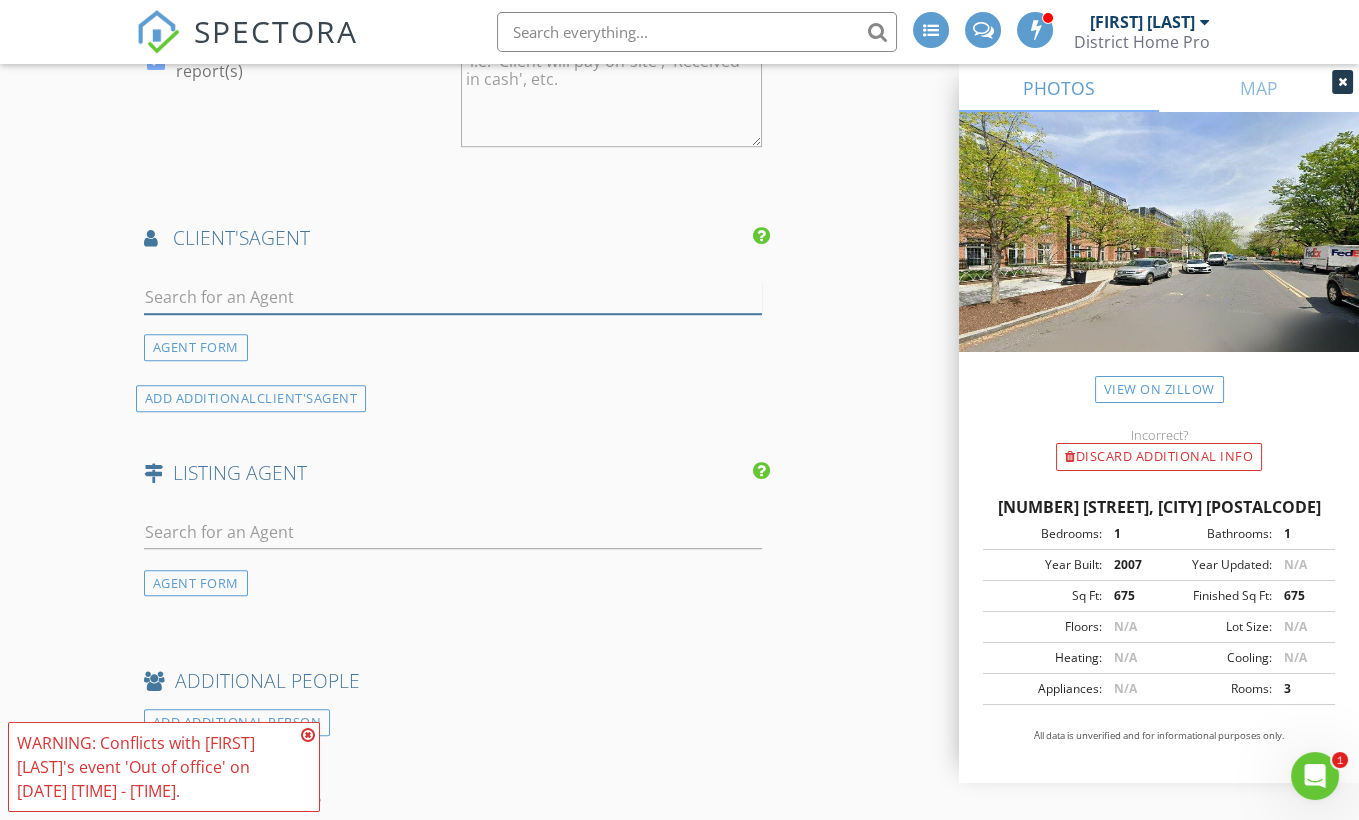 click at bounding box center [453, 297] 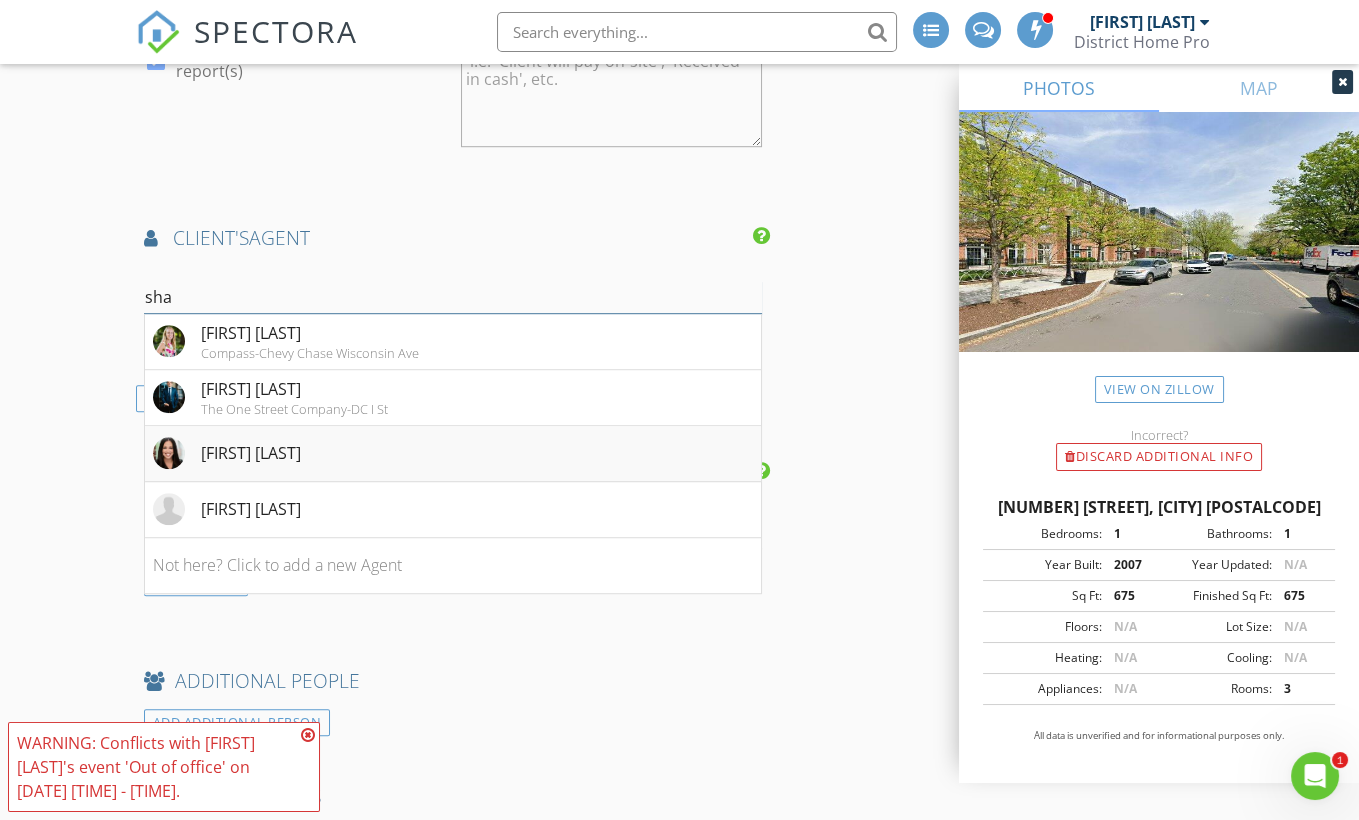 type on "sha" 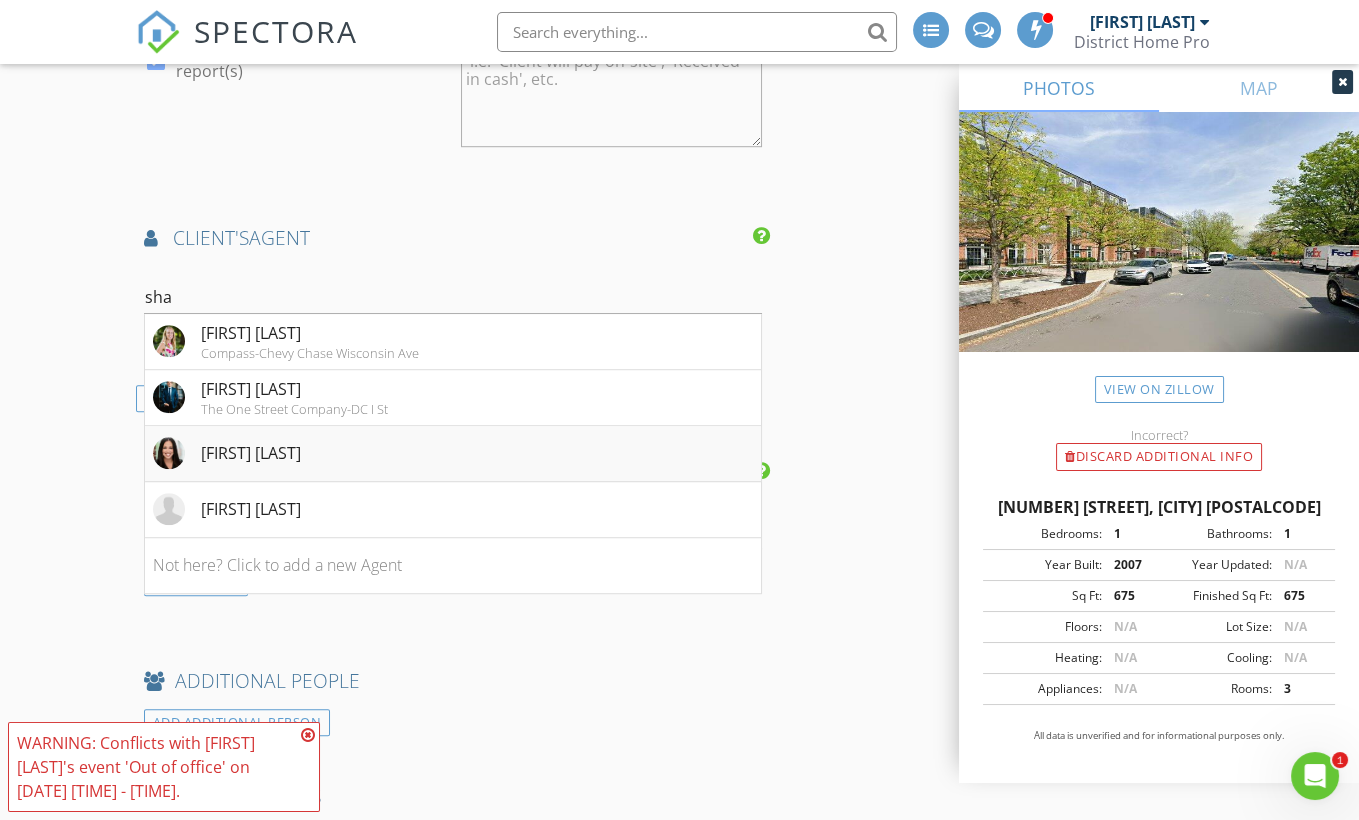 click on "Shaye Zakotnik" at bounding box center [453, 454] 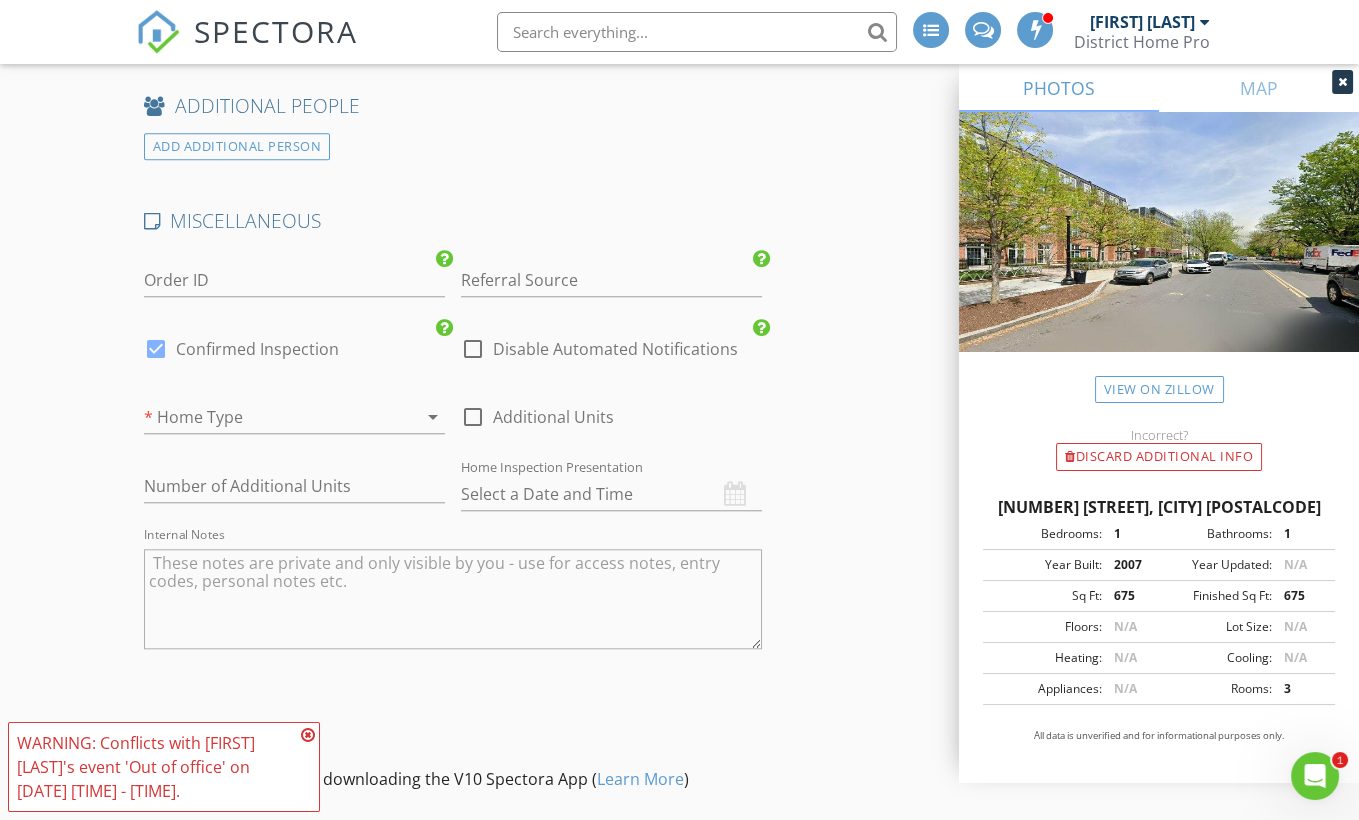 scroll, scrollTop: 3197, scrollLeft: 0, axis: vertical 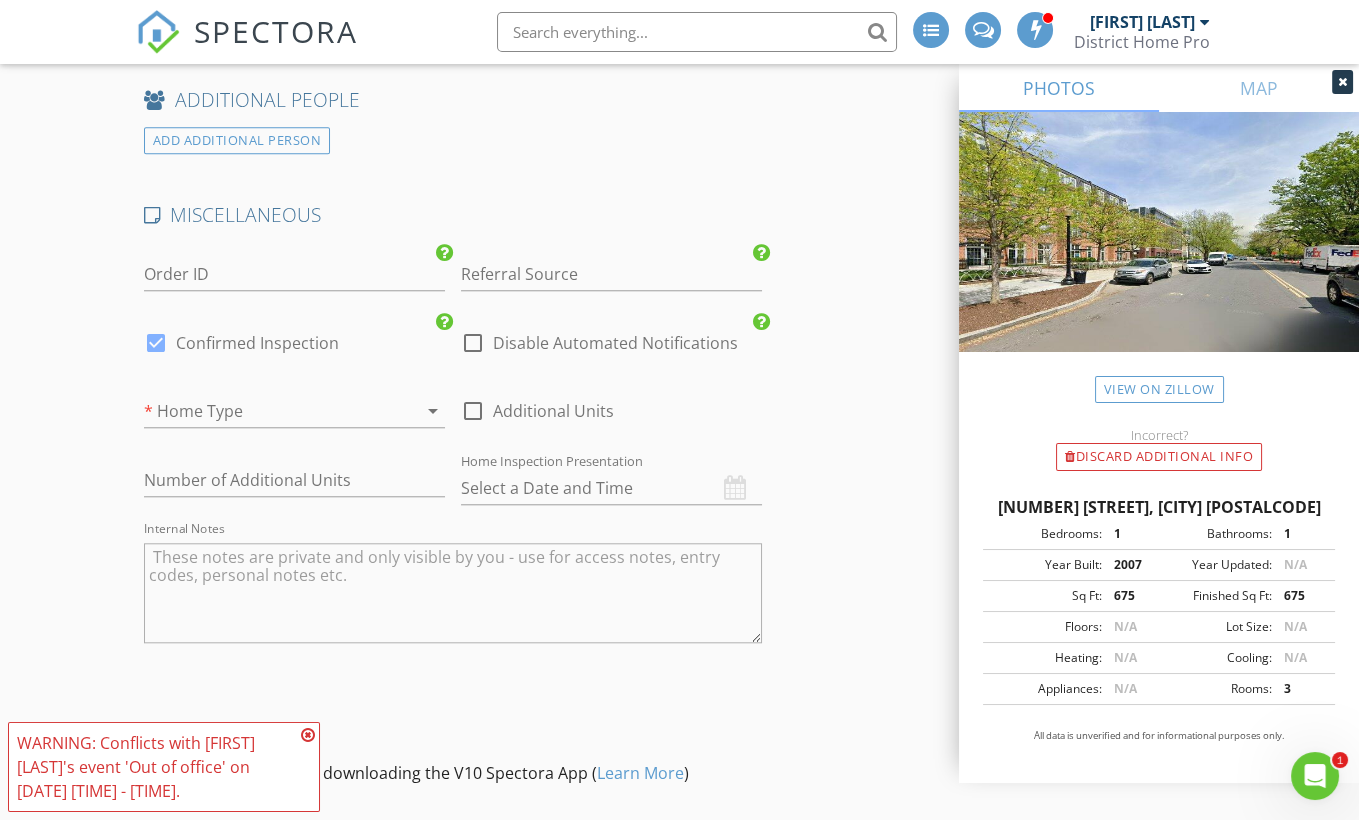 click at bounding box center (266, 411) 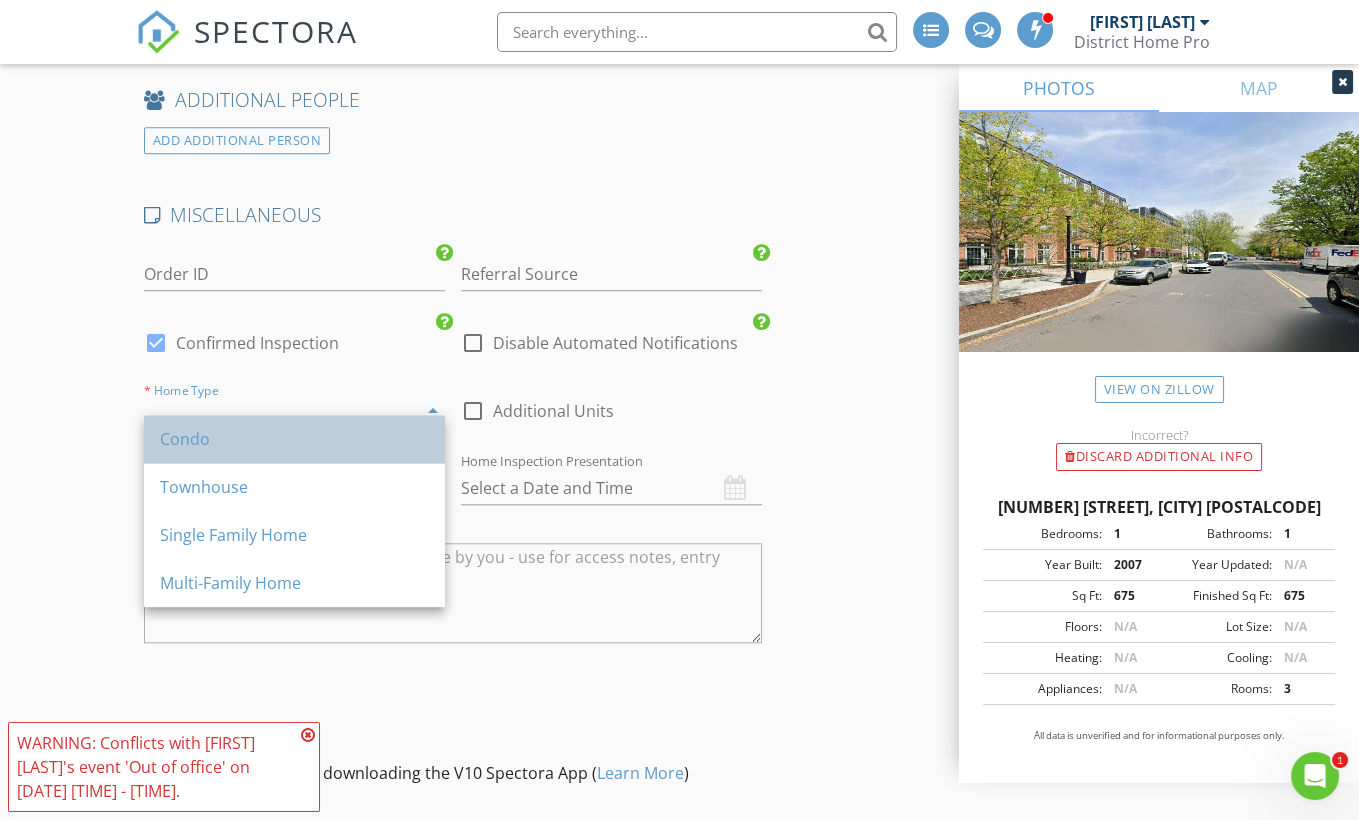 drag, startPoint x: 277, startPoint y: 451, endPoint x: 253, endPoint y: 383, distance: 72.11102 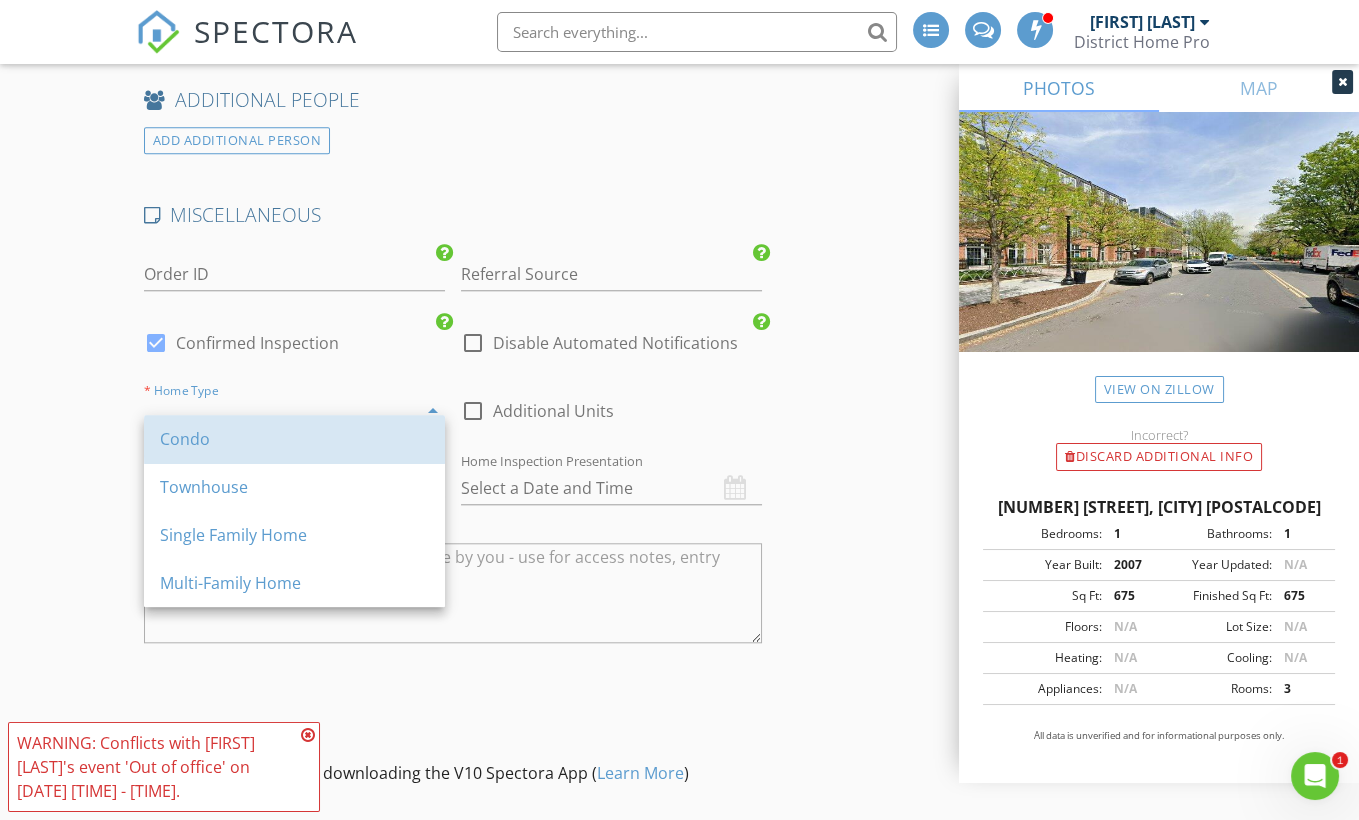 click on "Condo" at bounding box center (294, 439) 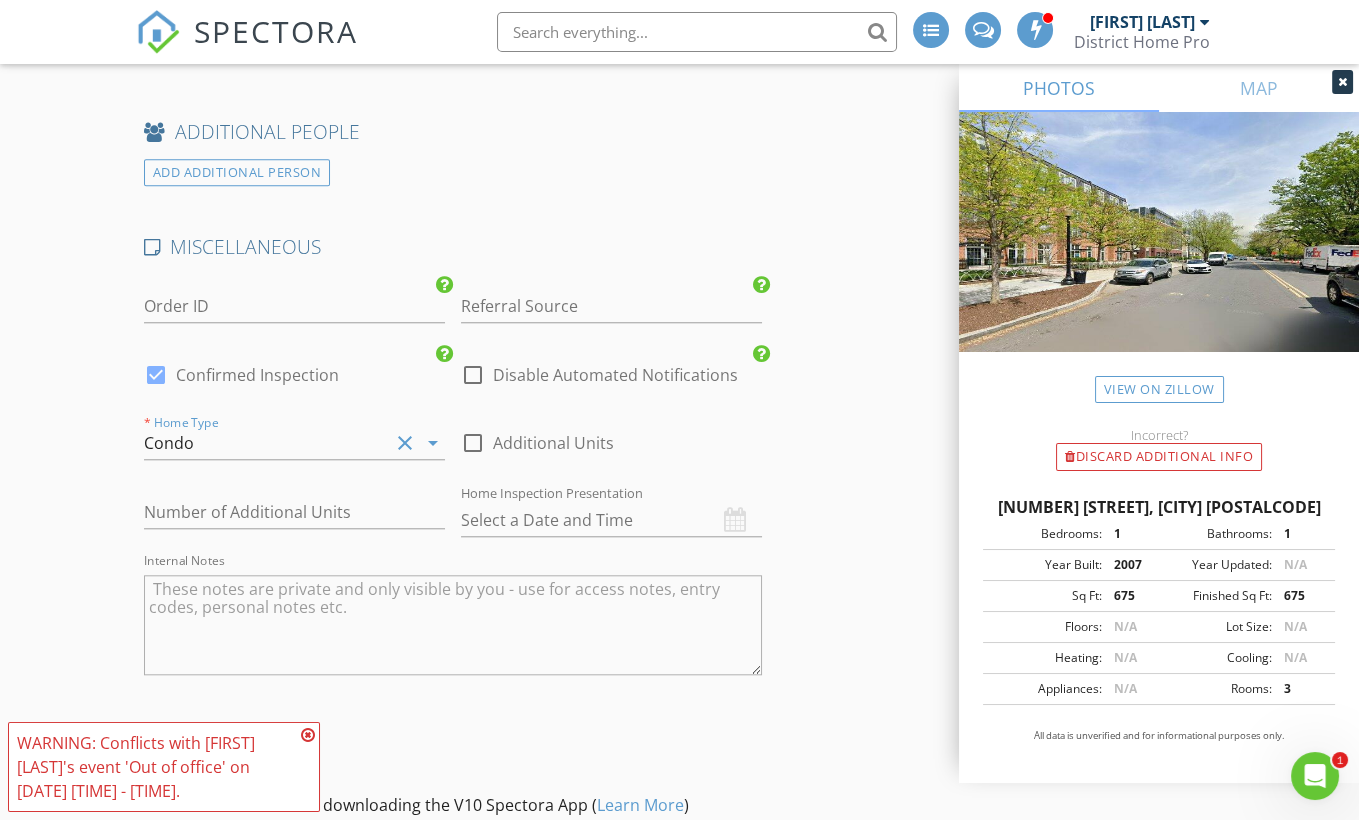 scroll, scrollTop: 3213, scrollLeft: 0, axis: vertical 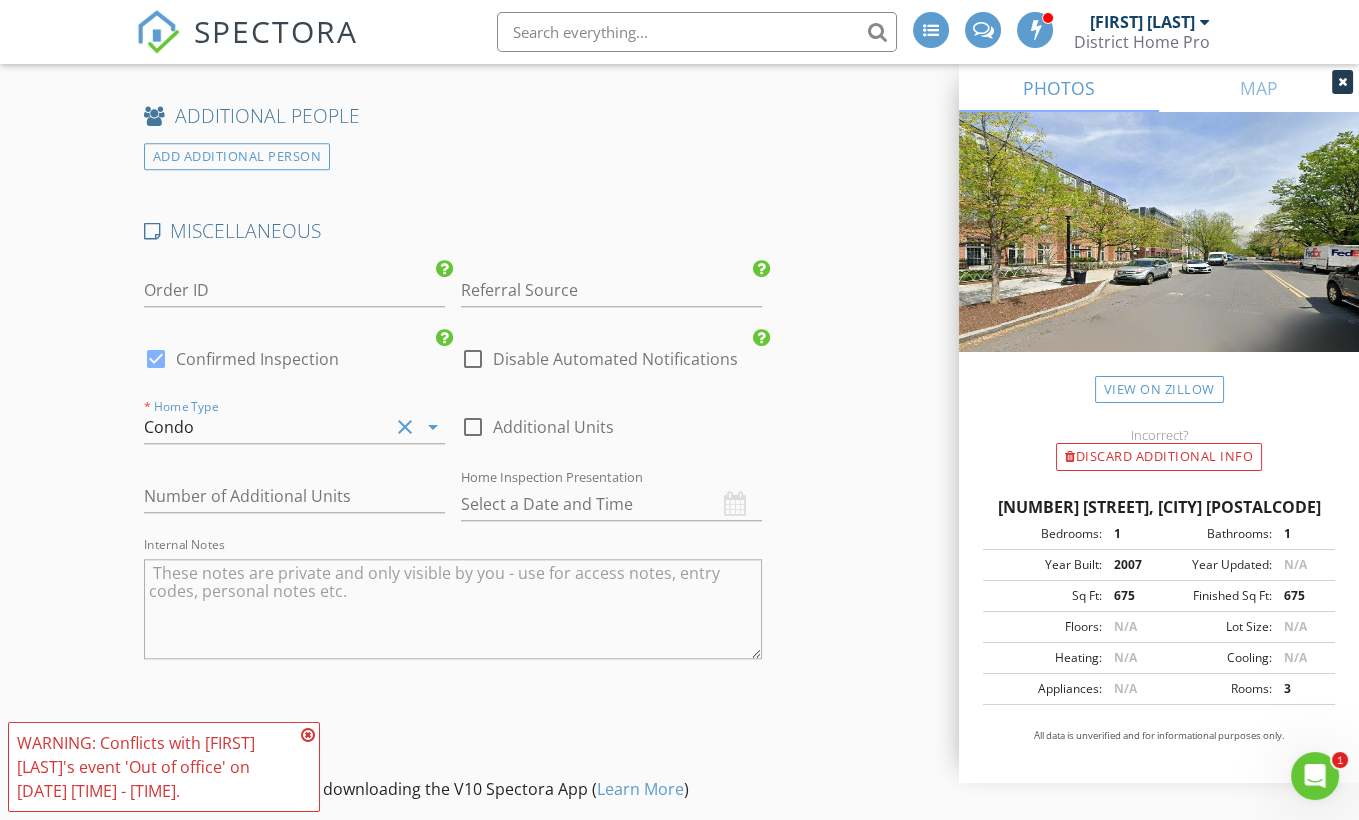 click on "Confirmed Inspection" at bounding box center [257, 359] 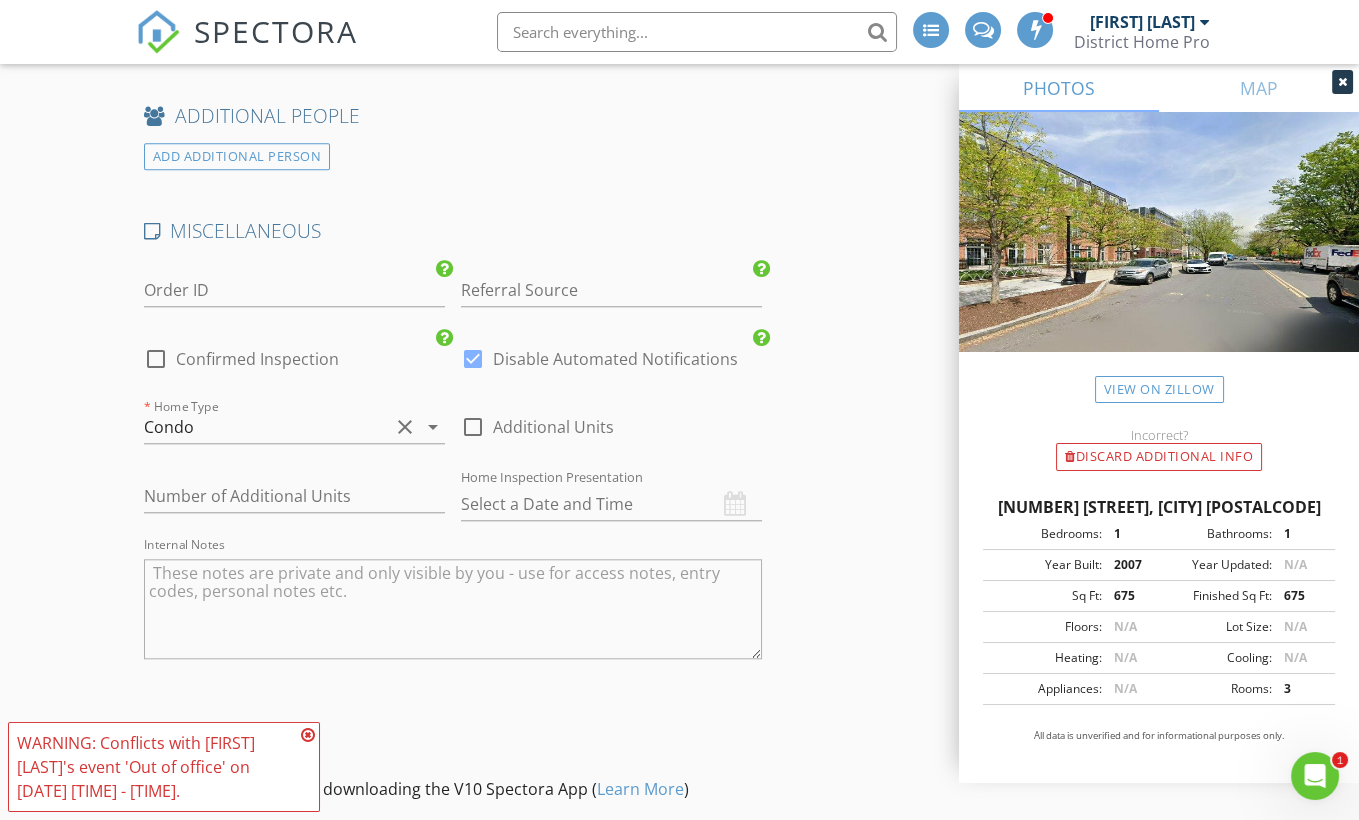 scroll, scrollTop: 3561, scrollLeft: 0, axis: vertical 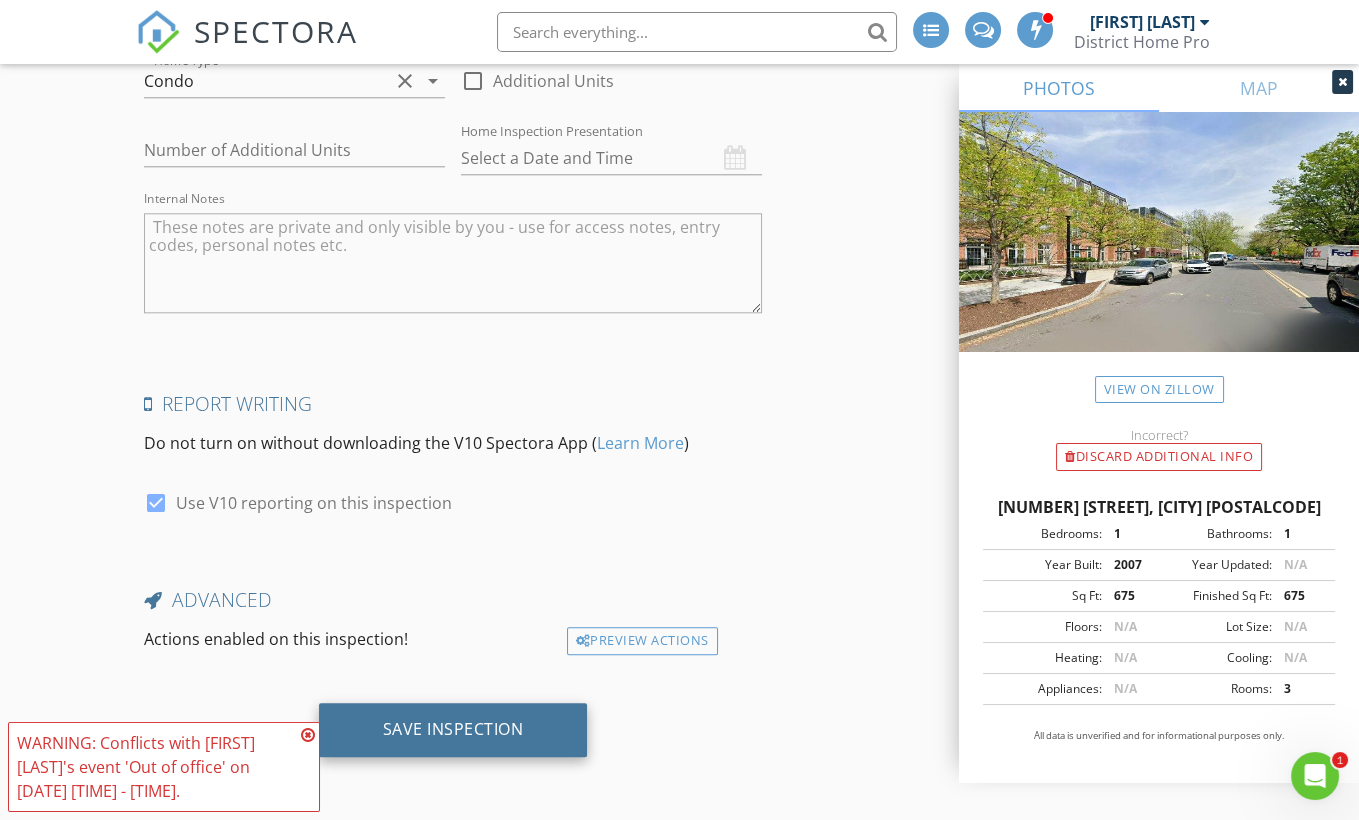 click on "Save Inspection" at bounding box center [453, 729] 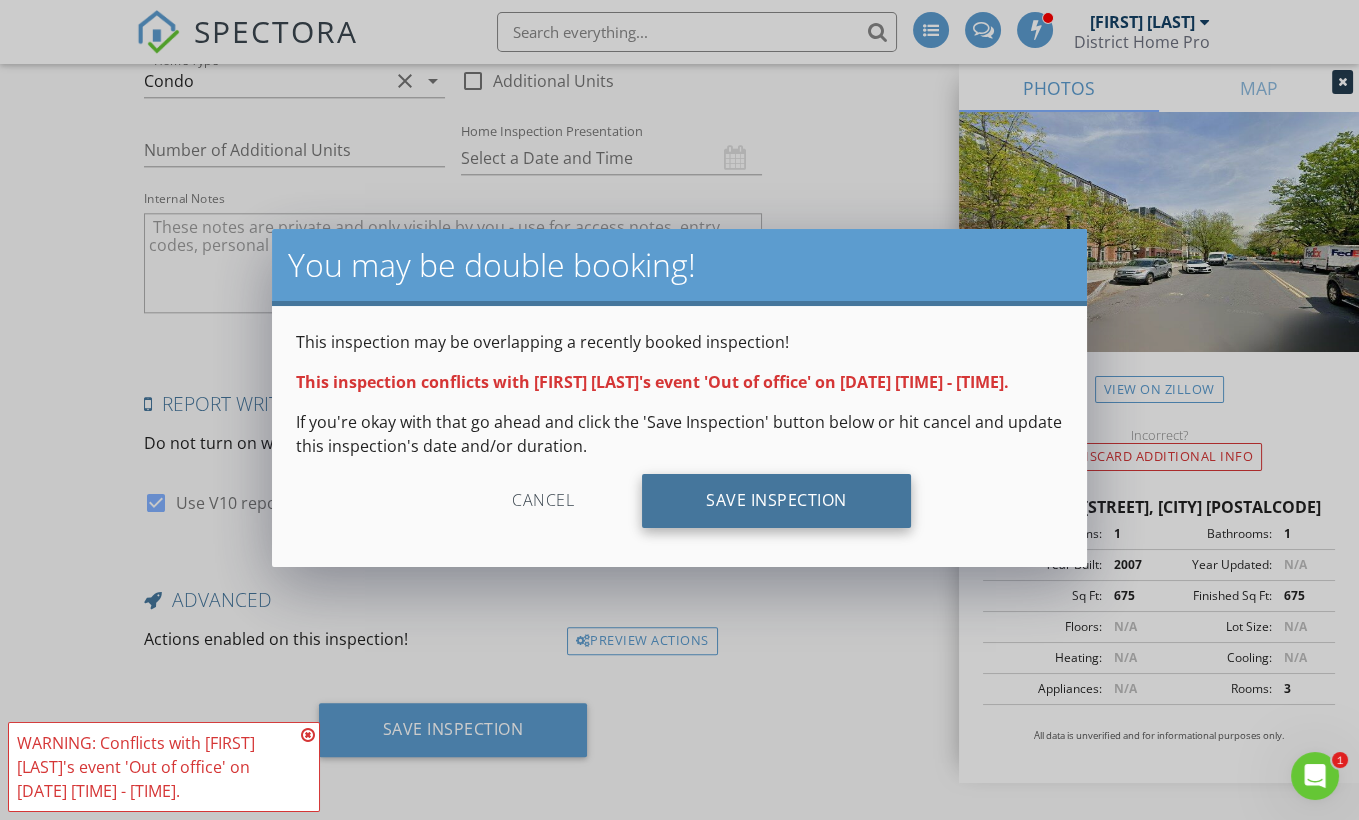 click on "Save Inspection" at bounding box center (776, 501) 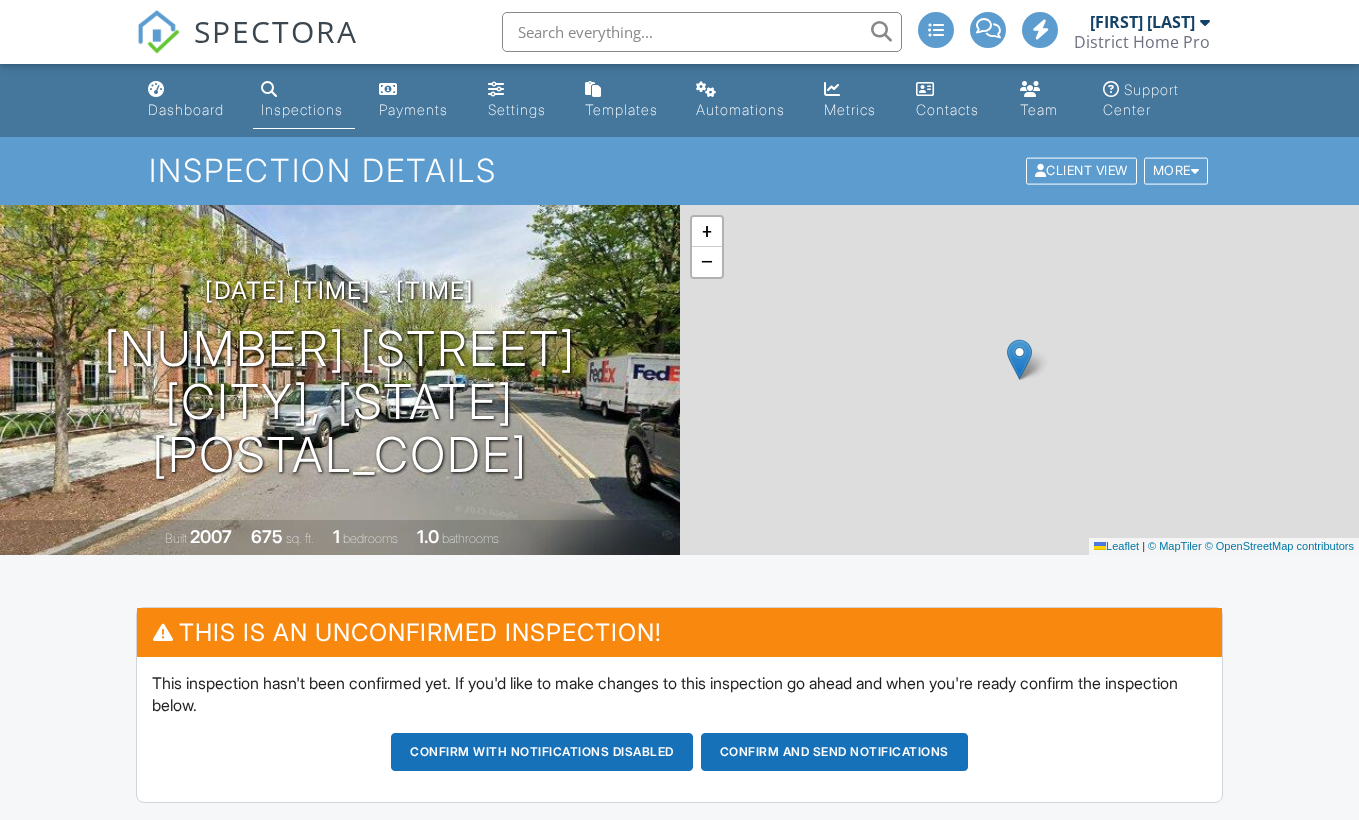 scroll, scrollTop: 0, scrollLeft: 0, axis: both 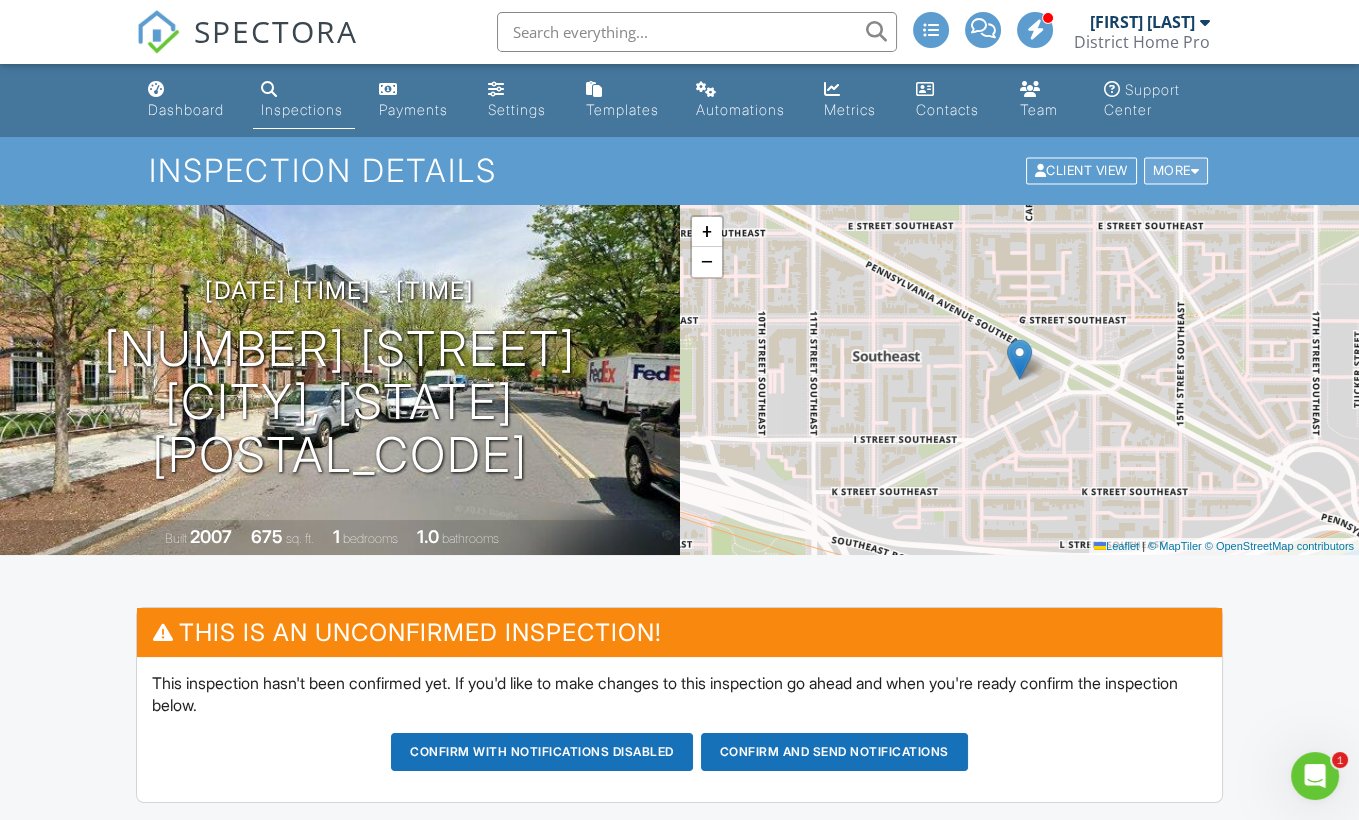 click on "More" at bounding box center (1176, 171) 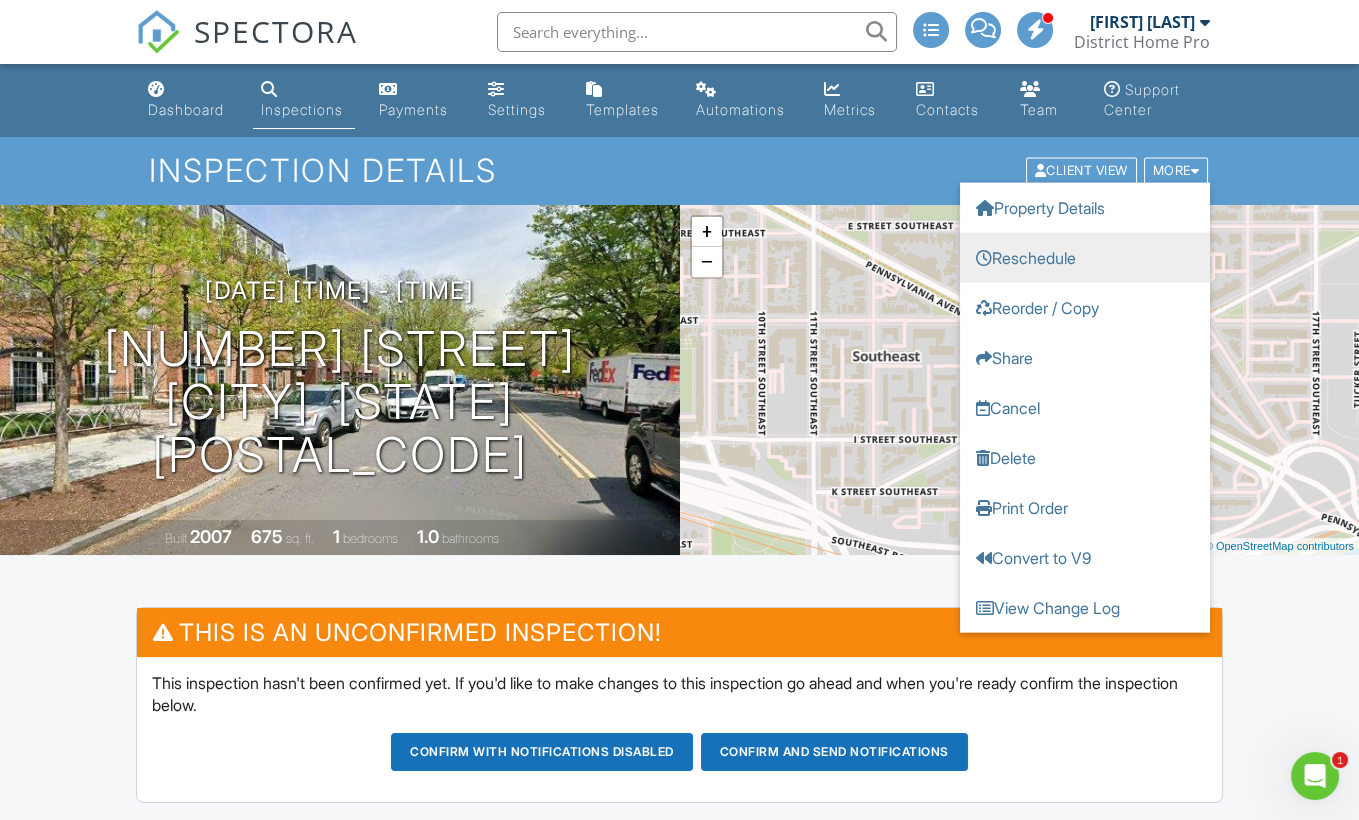 click on "Reschedule" at bounding box center (1085, 258) 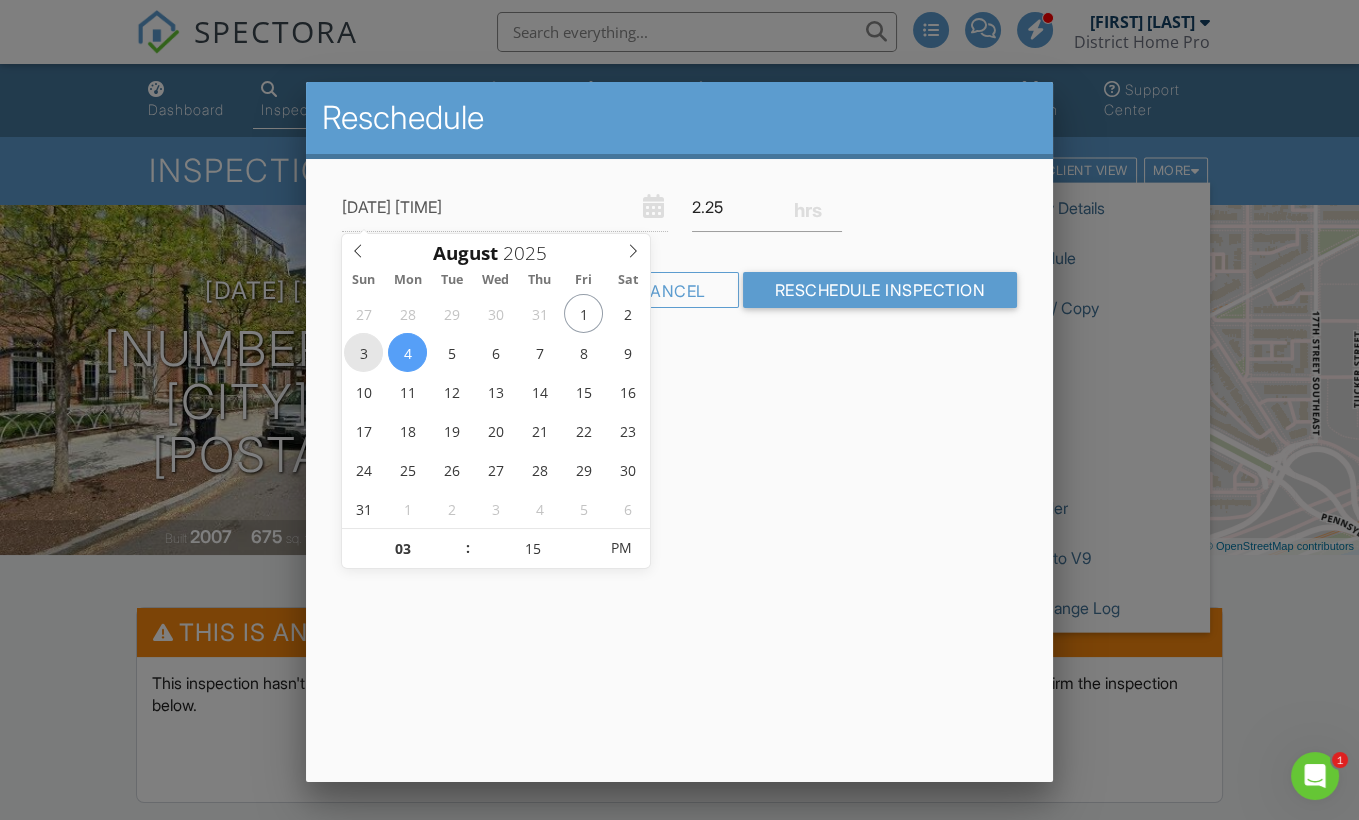 type on "08/03/2025 3:15 PM" 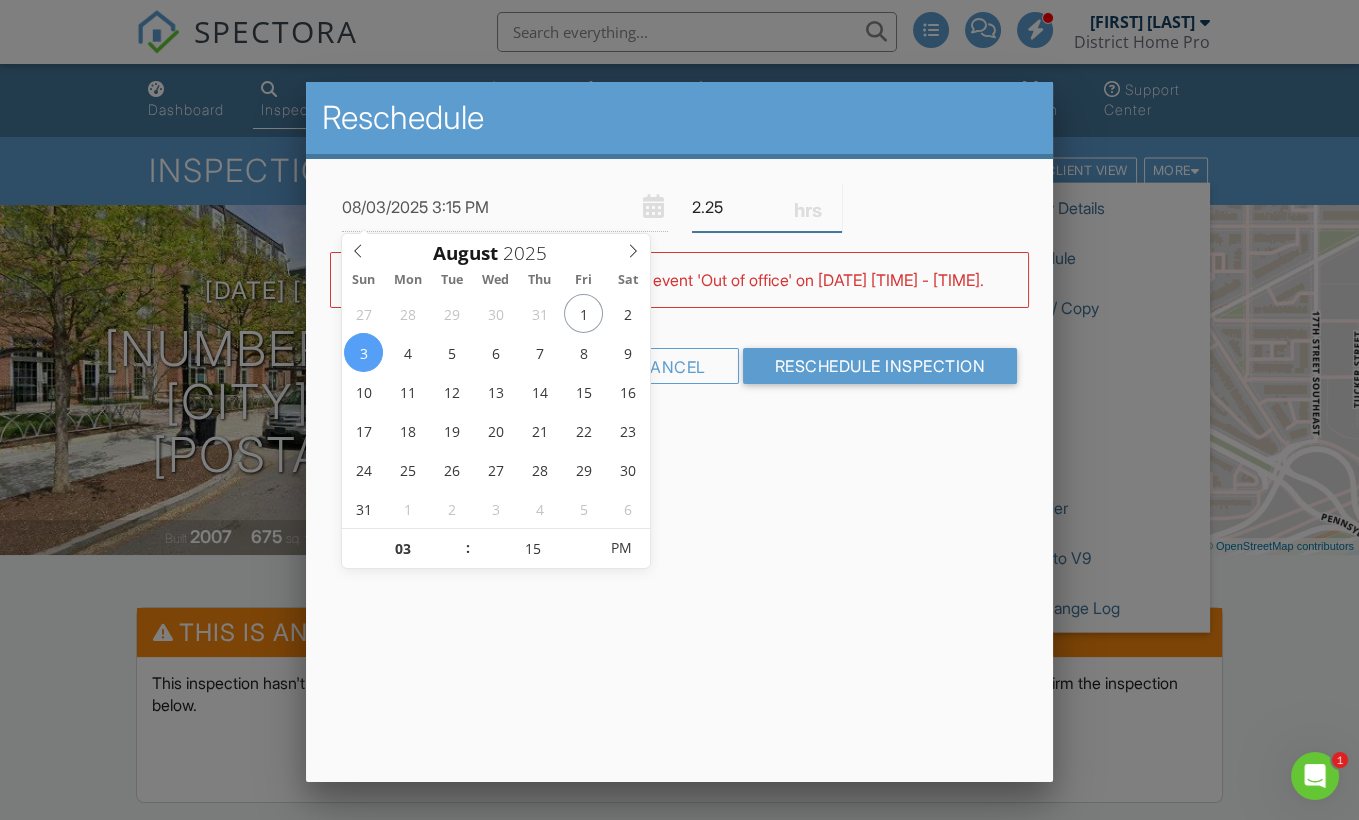 click on "2.25" at bounding box center [767, 207] 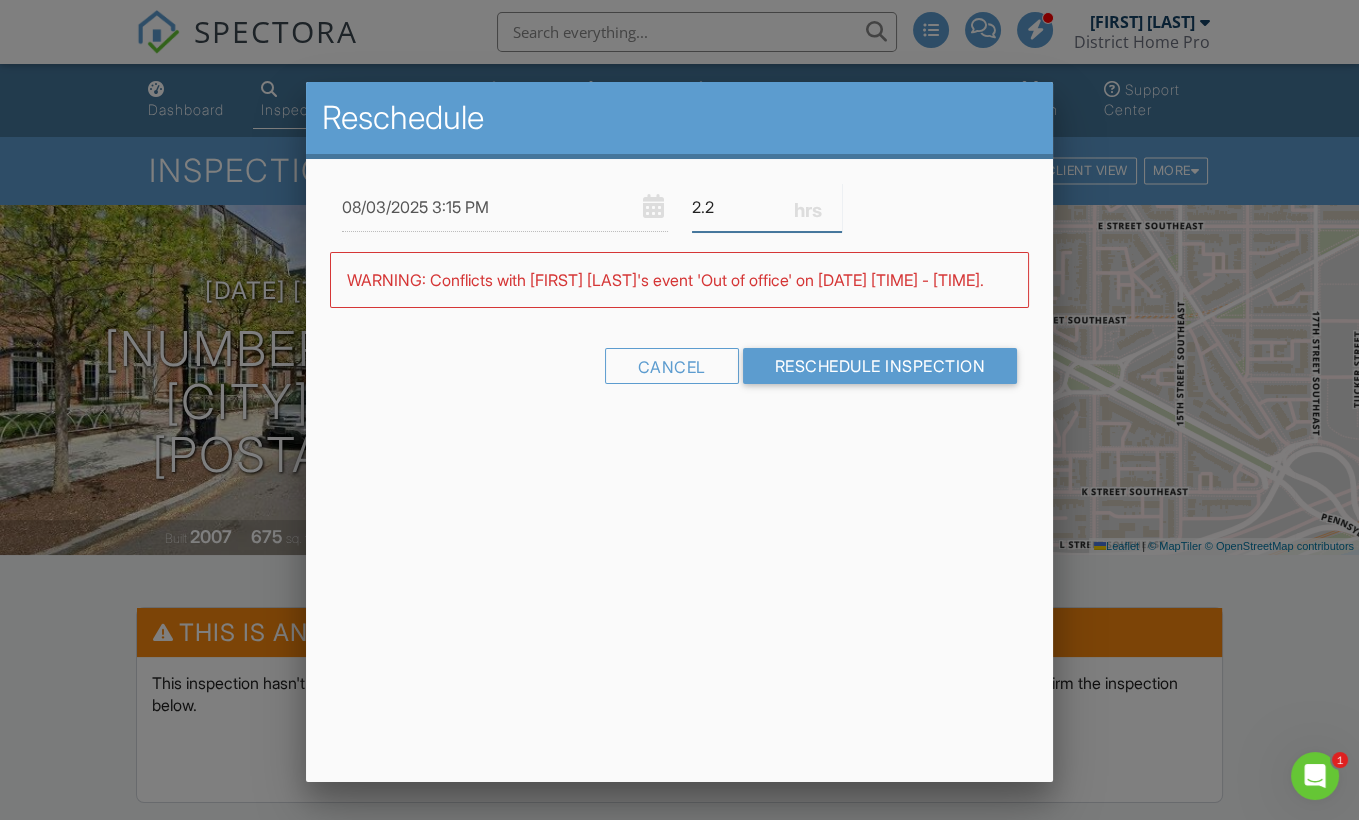 type on "2" 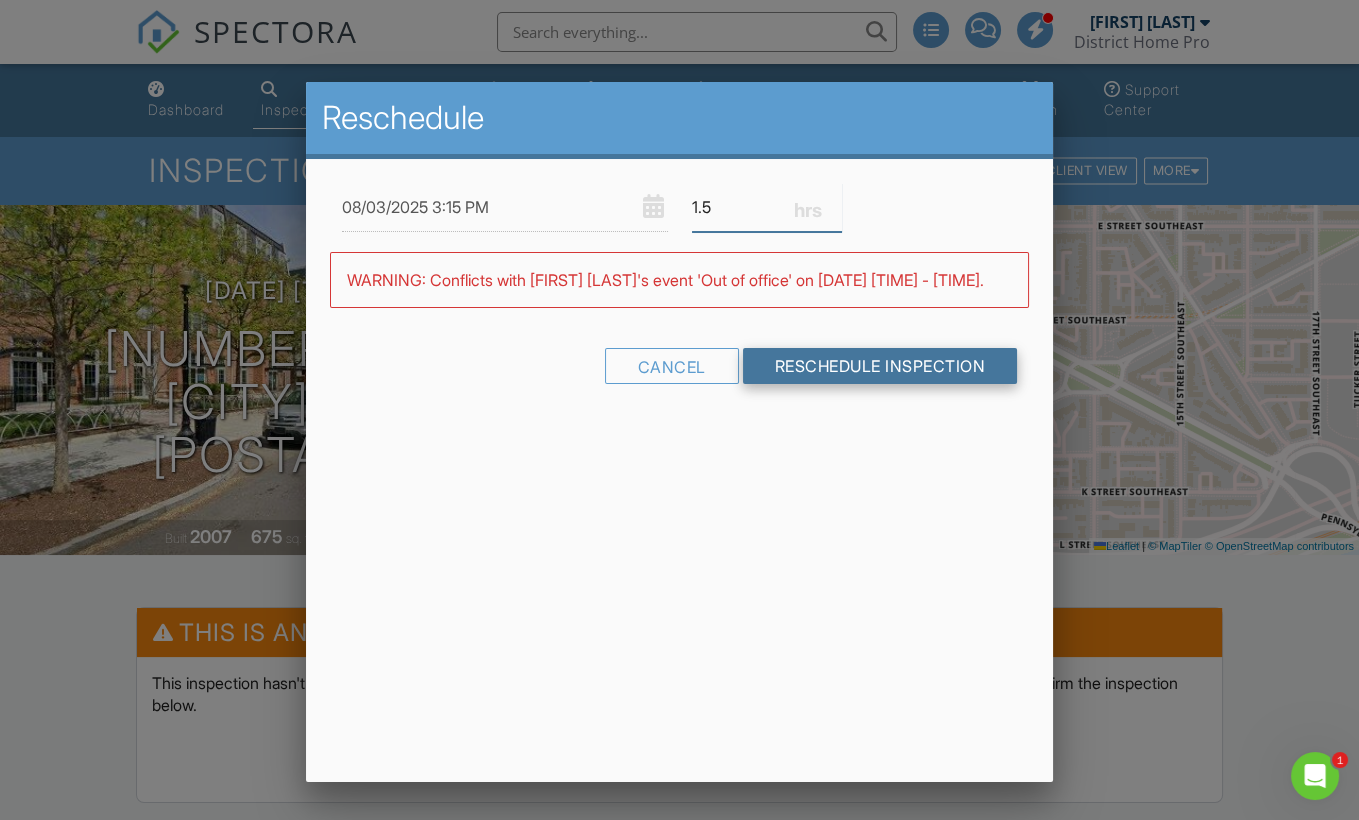 type on "1.5" 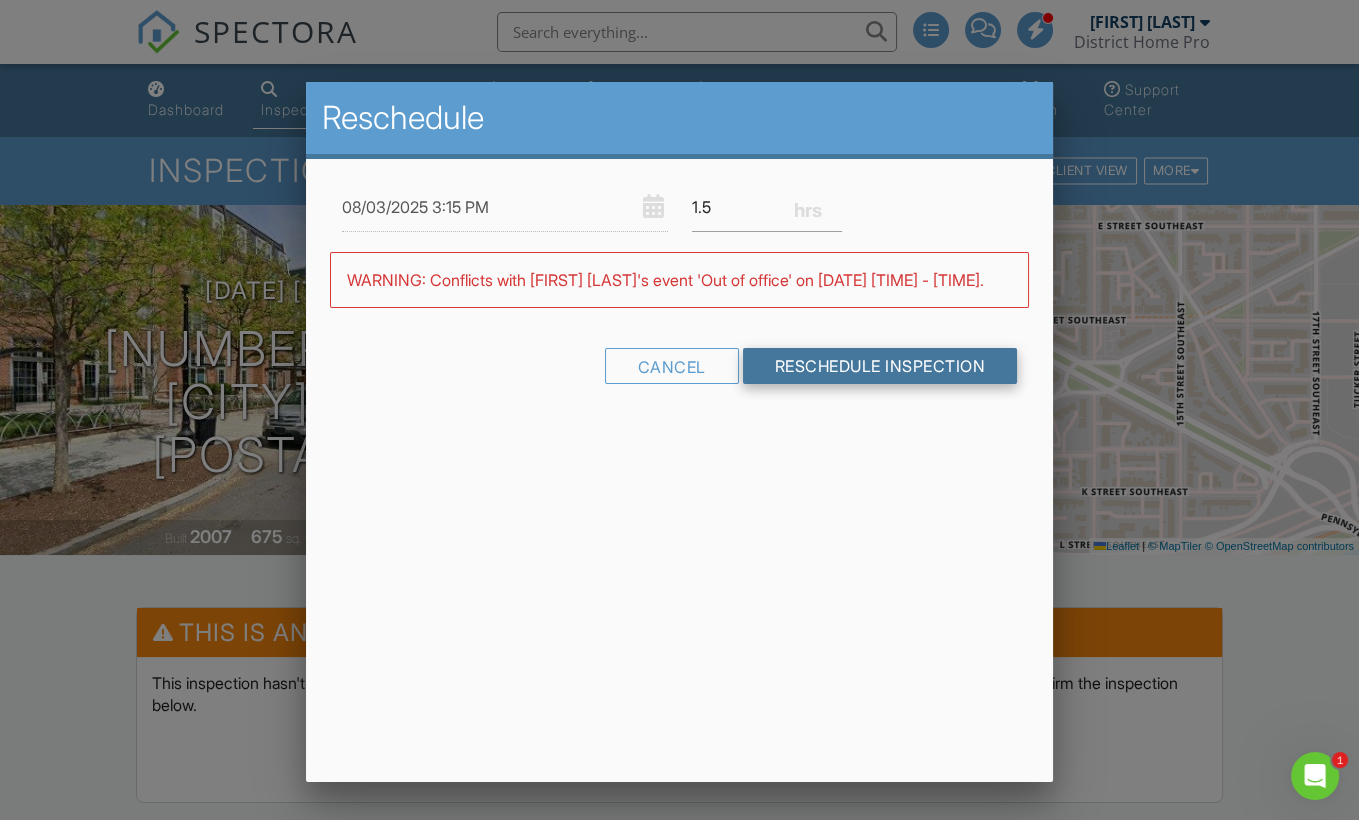 click on "Reschedule Inspection" at bounding box center [880, 366] 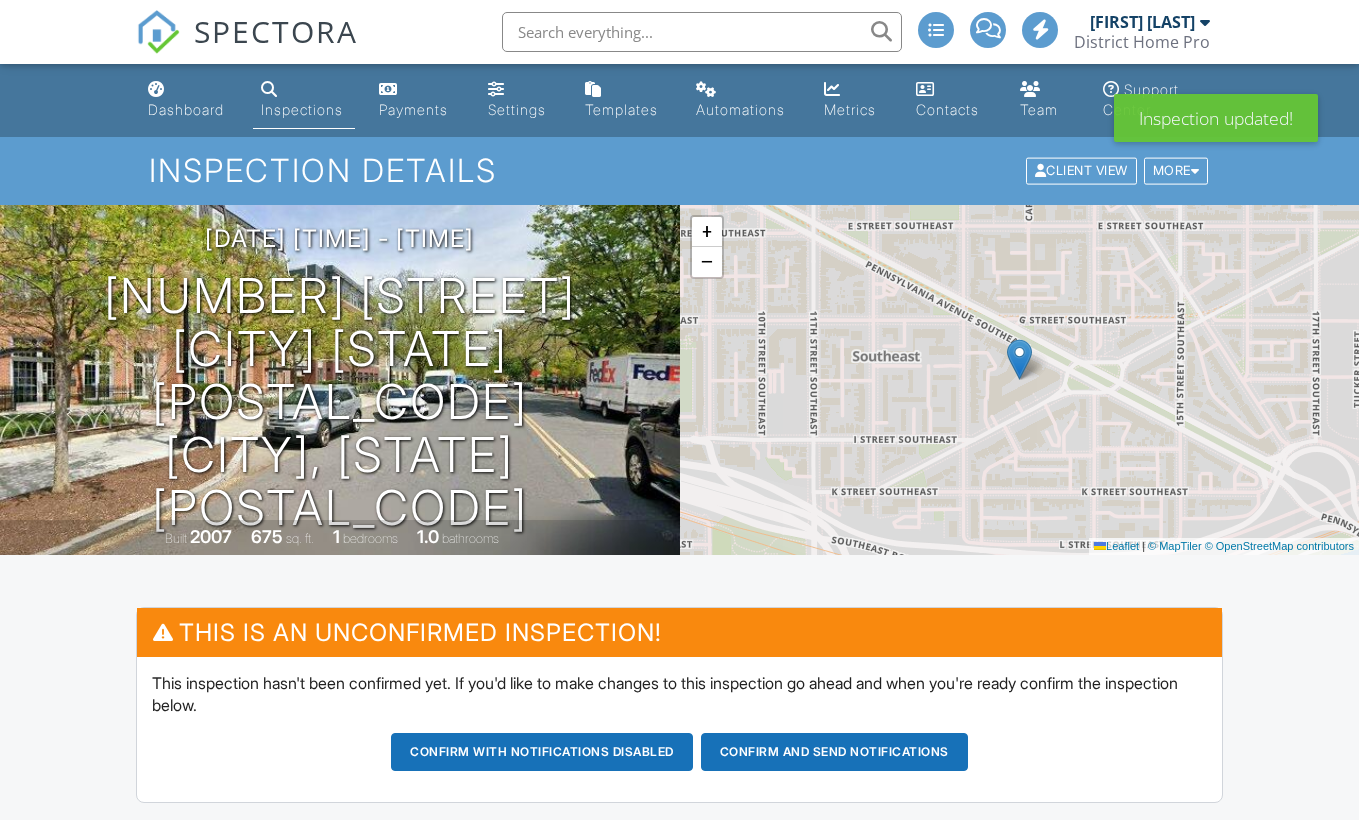 scroll, scrollTop: 0, scrollLeft: 0, axis: both 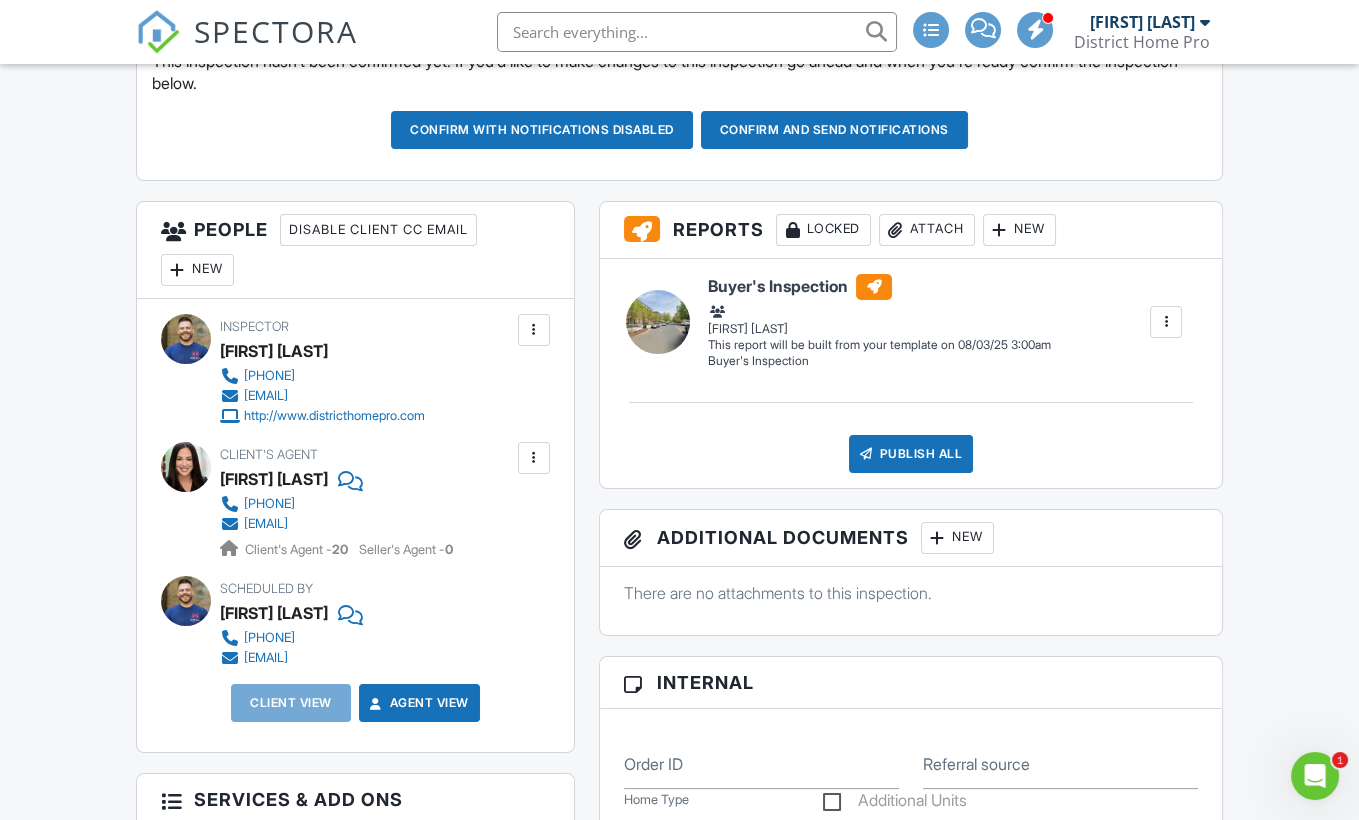 click on "New" at bounding box center (197, 270) 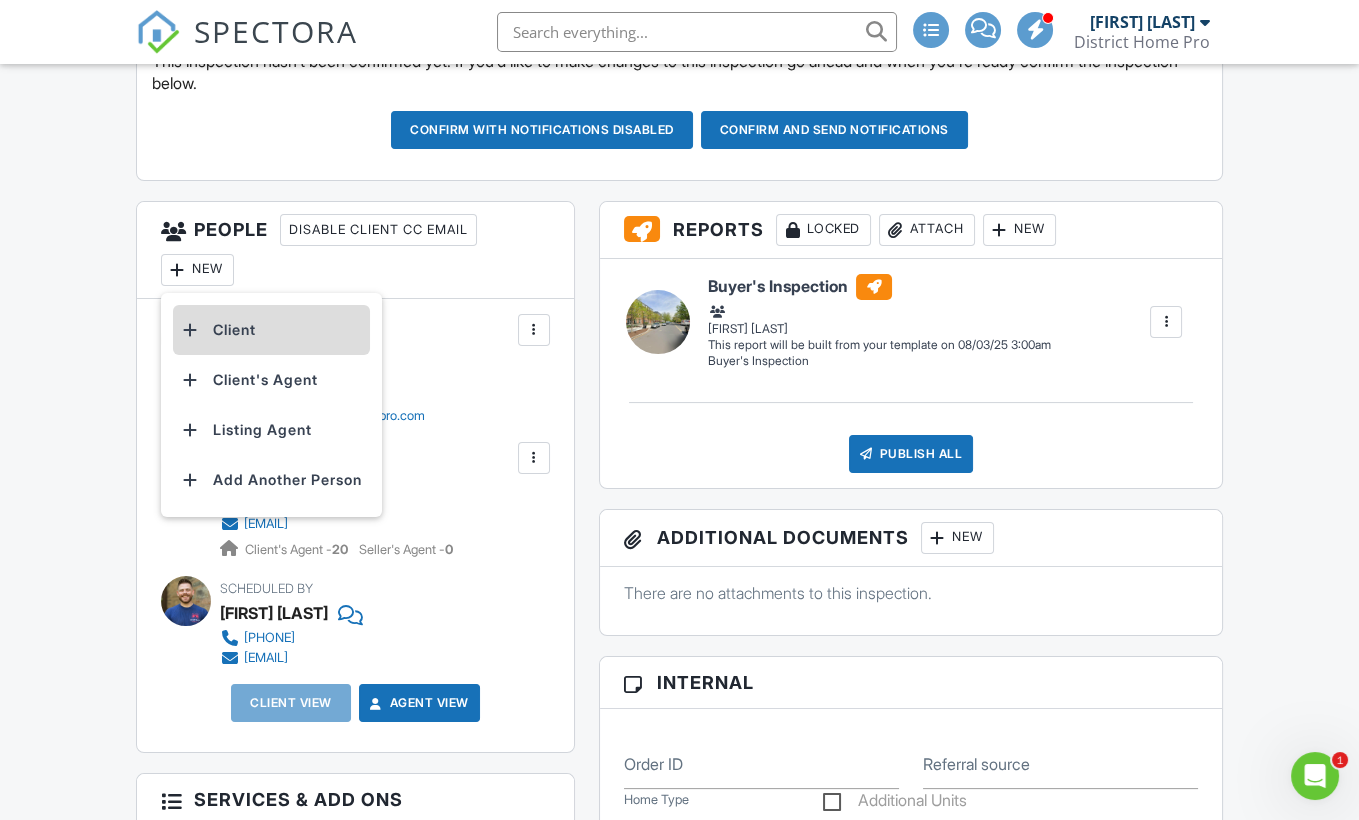 click on "Client" at bounding box center (271, 330) 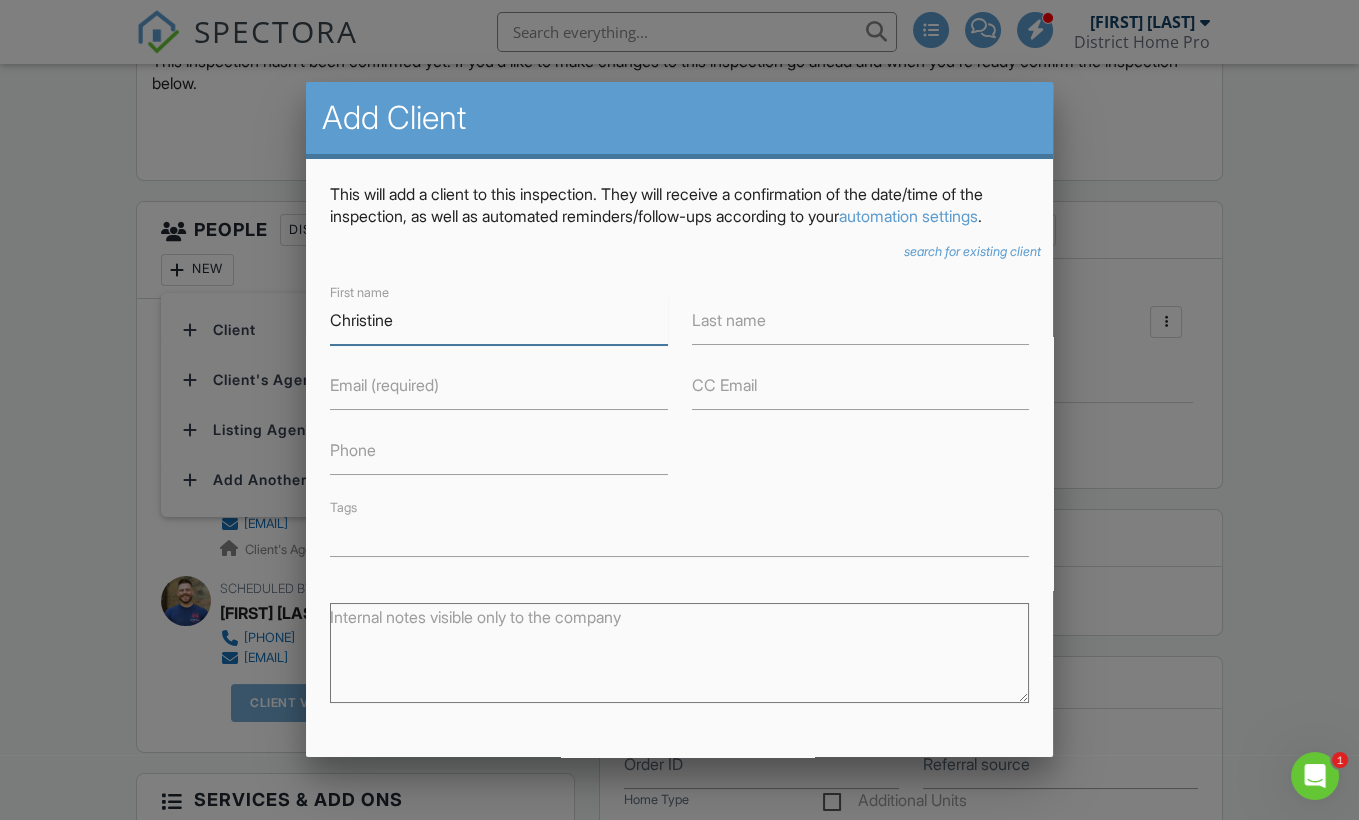 type on "Christine" 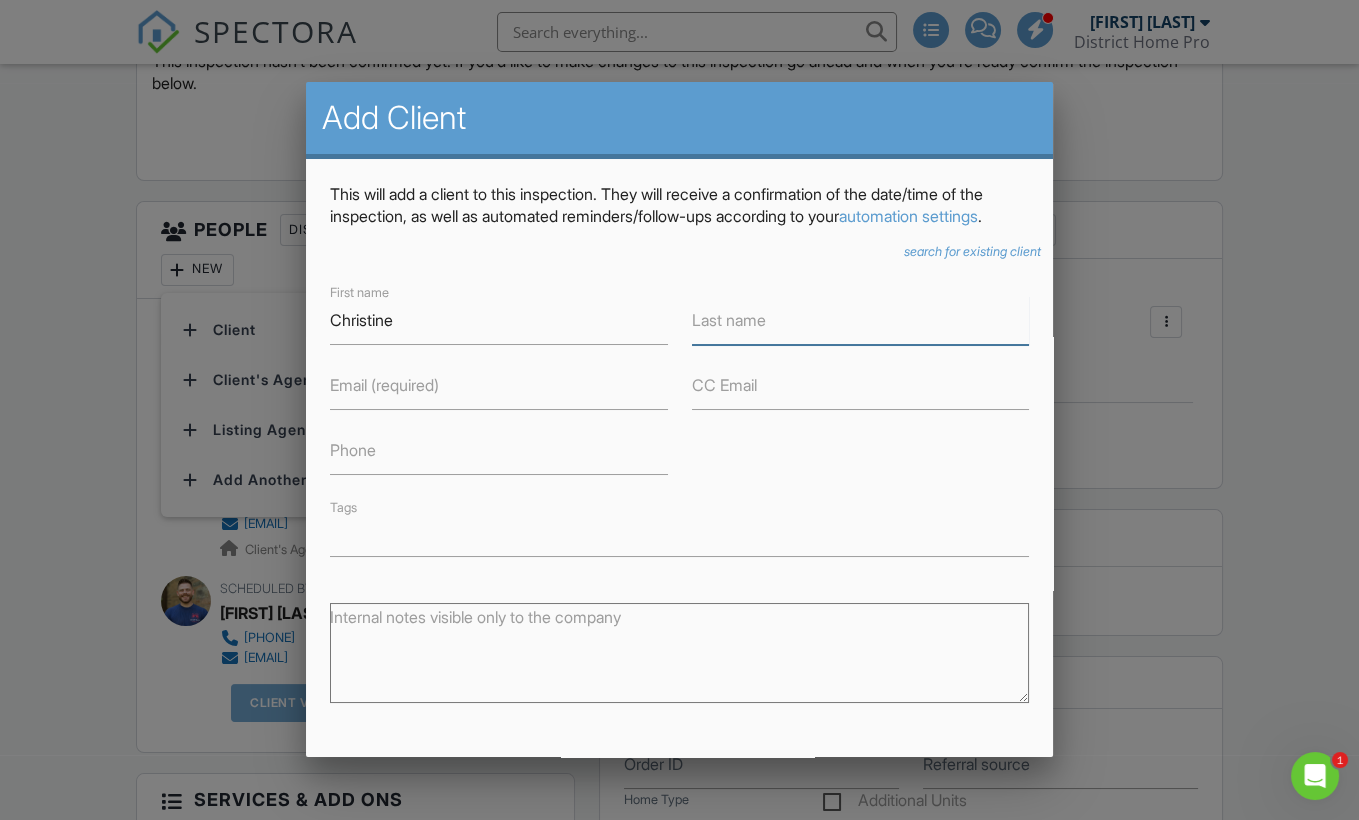 click on "Last name" at bounding box center [861, 320] 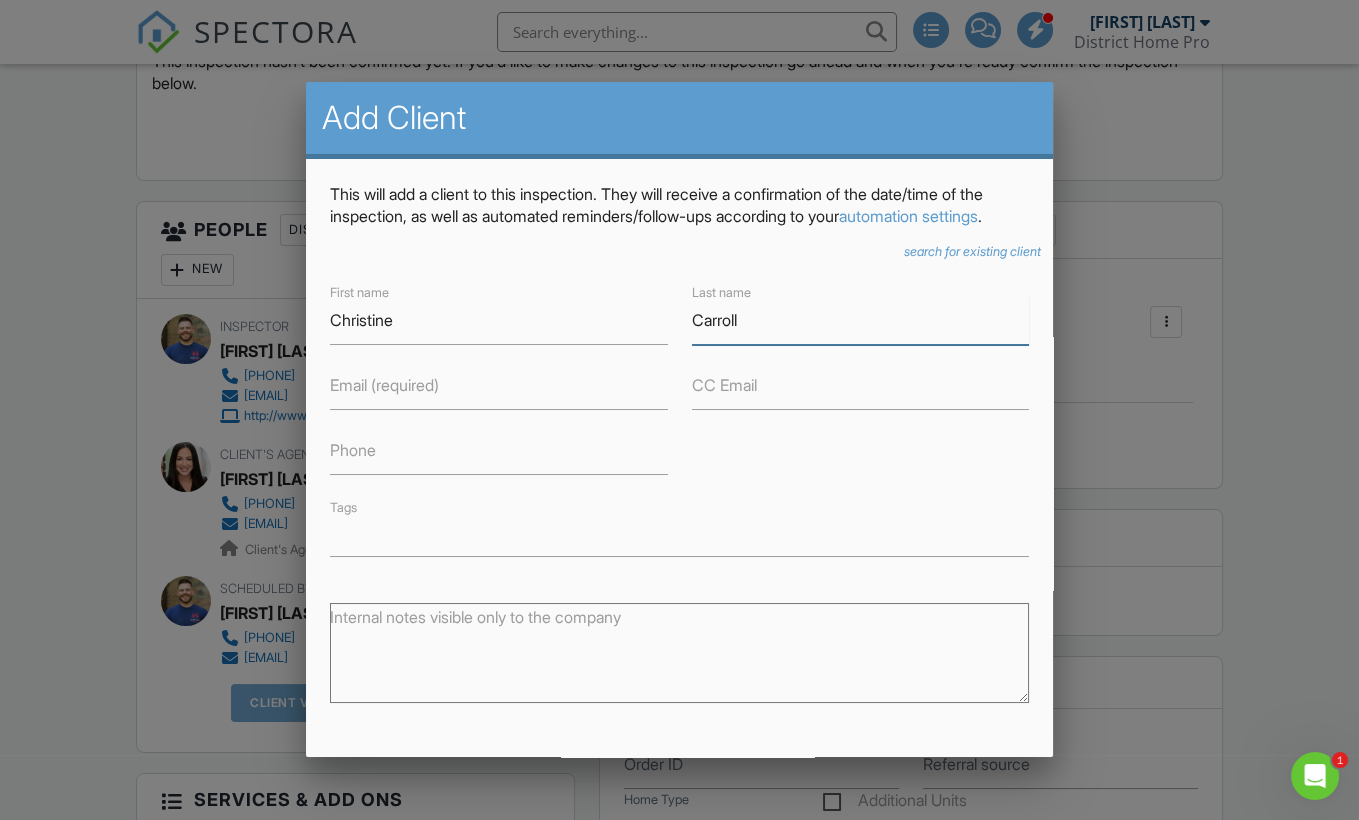 type on "Carroll" 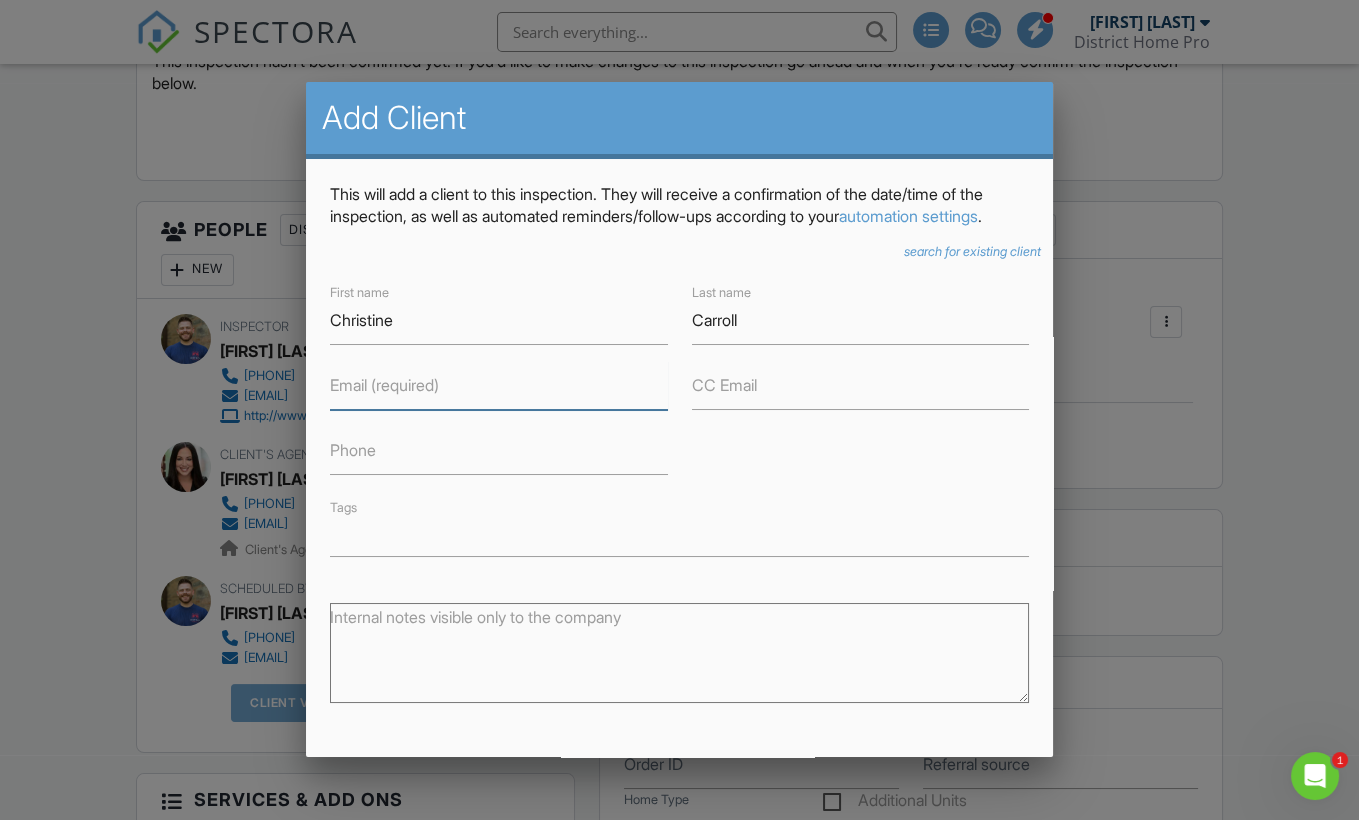 click on "Email (required)" at bounding box center [499, 385] 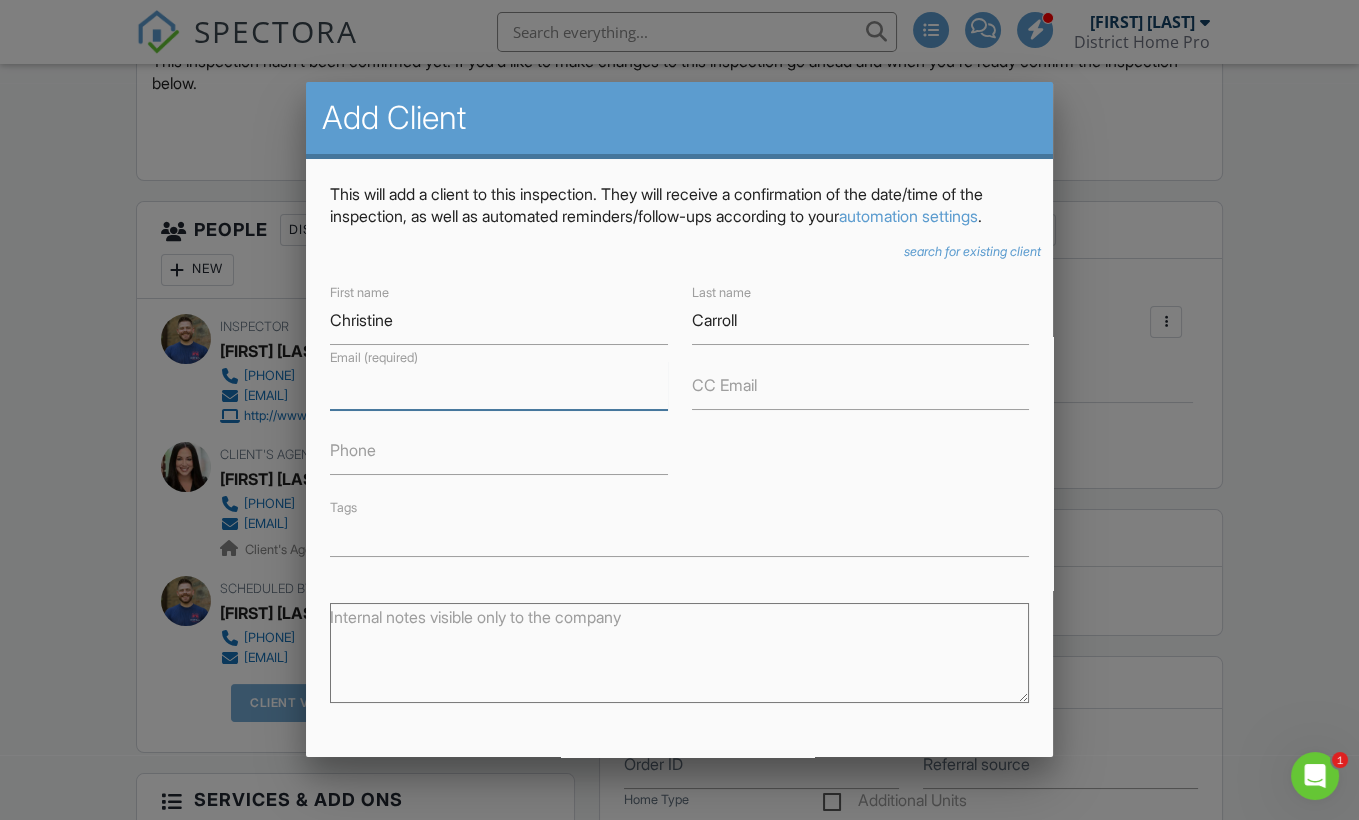 paste on "https://www.biltmore.com/" 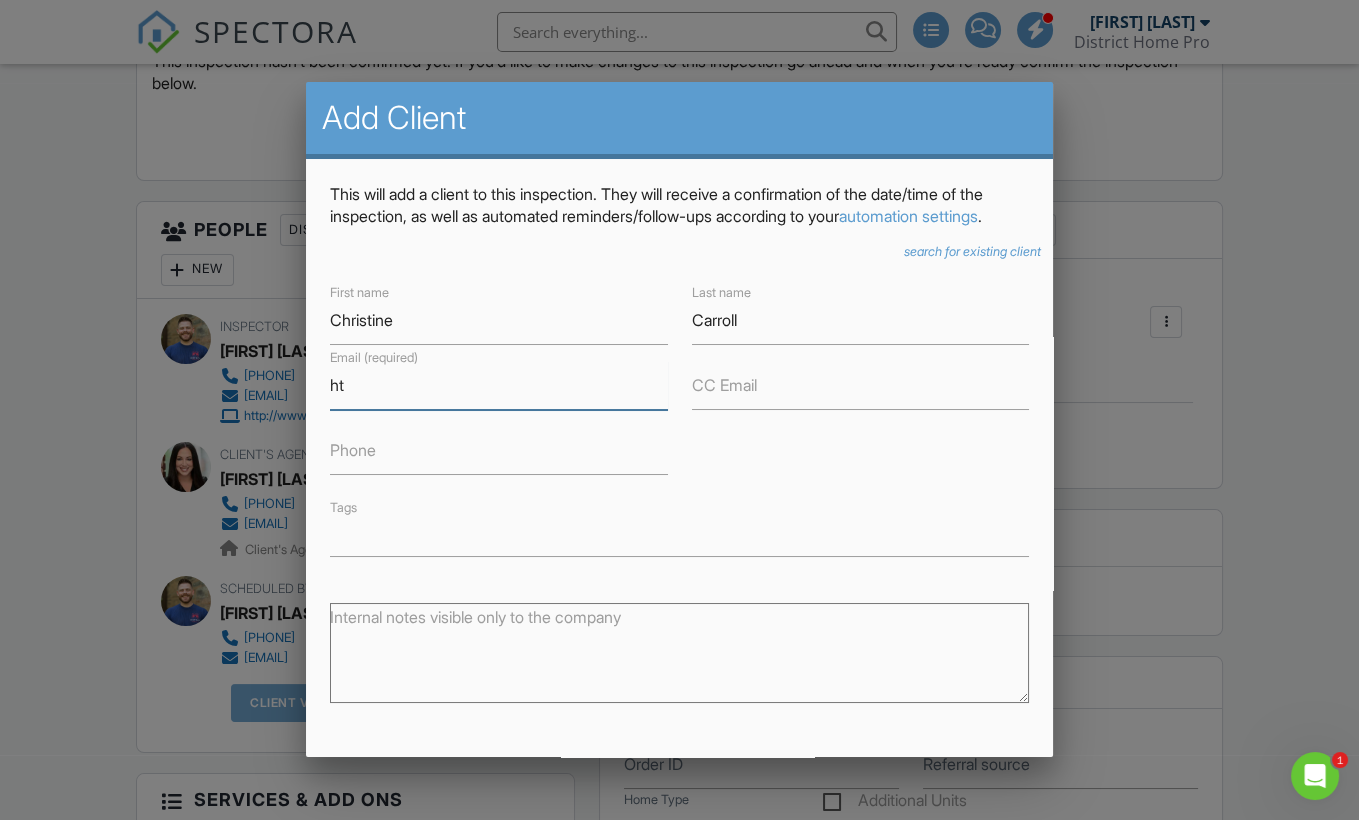 type on "h" 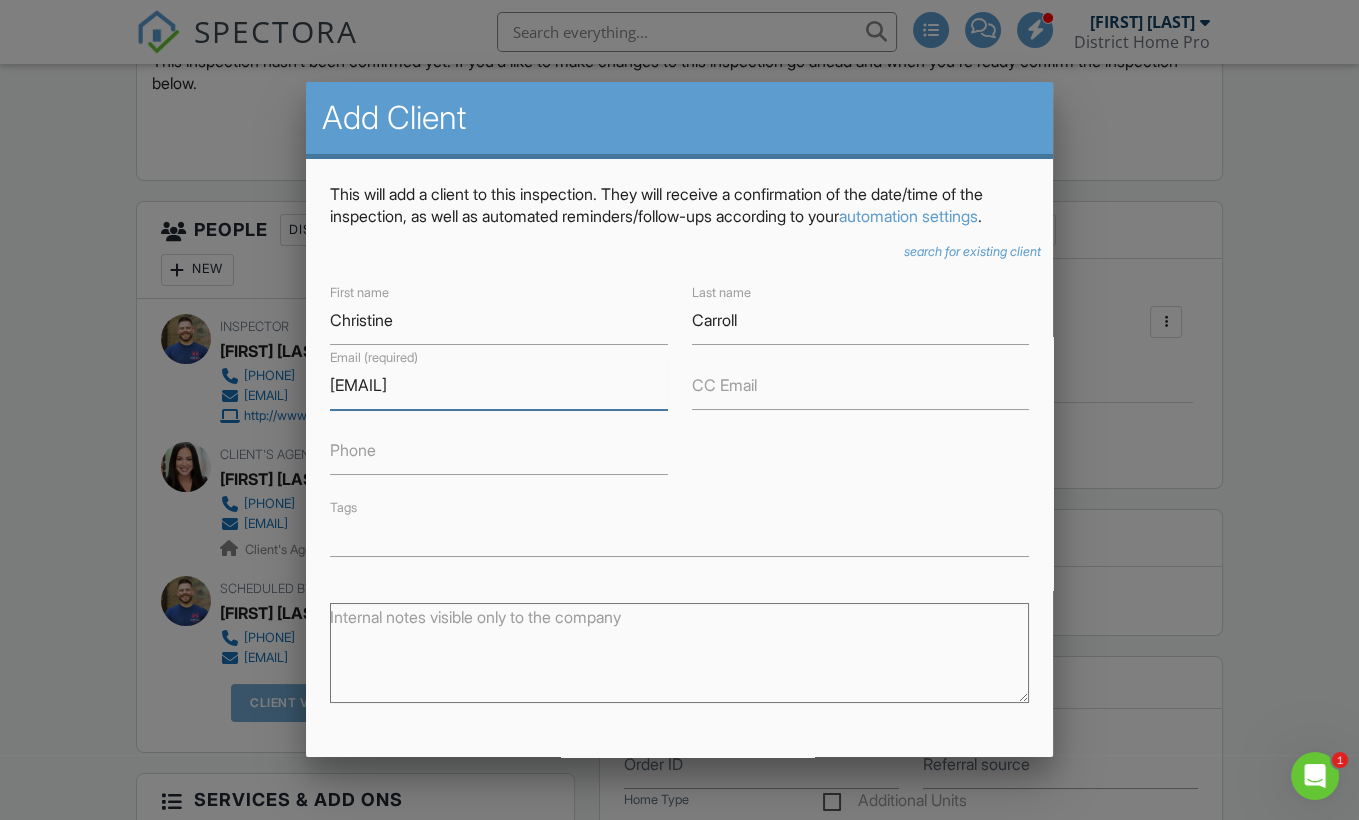 scroll, scrollTop: 238, scrollLeft: 0, axis: vertical 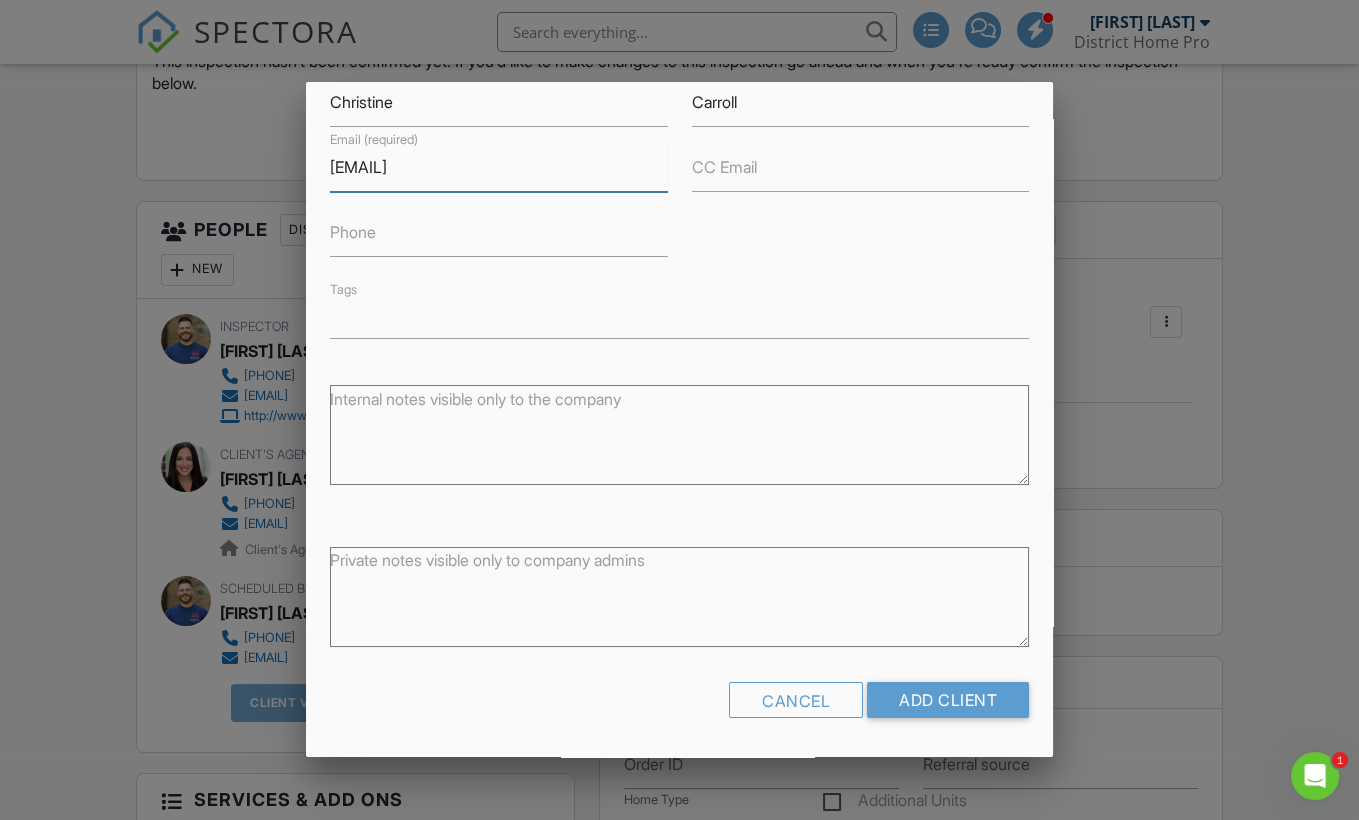 type on "ccarroll22378@gmail.com" 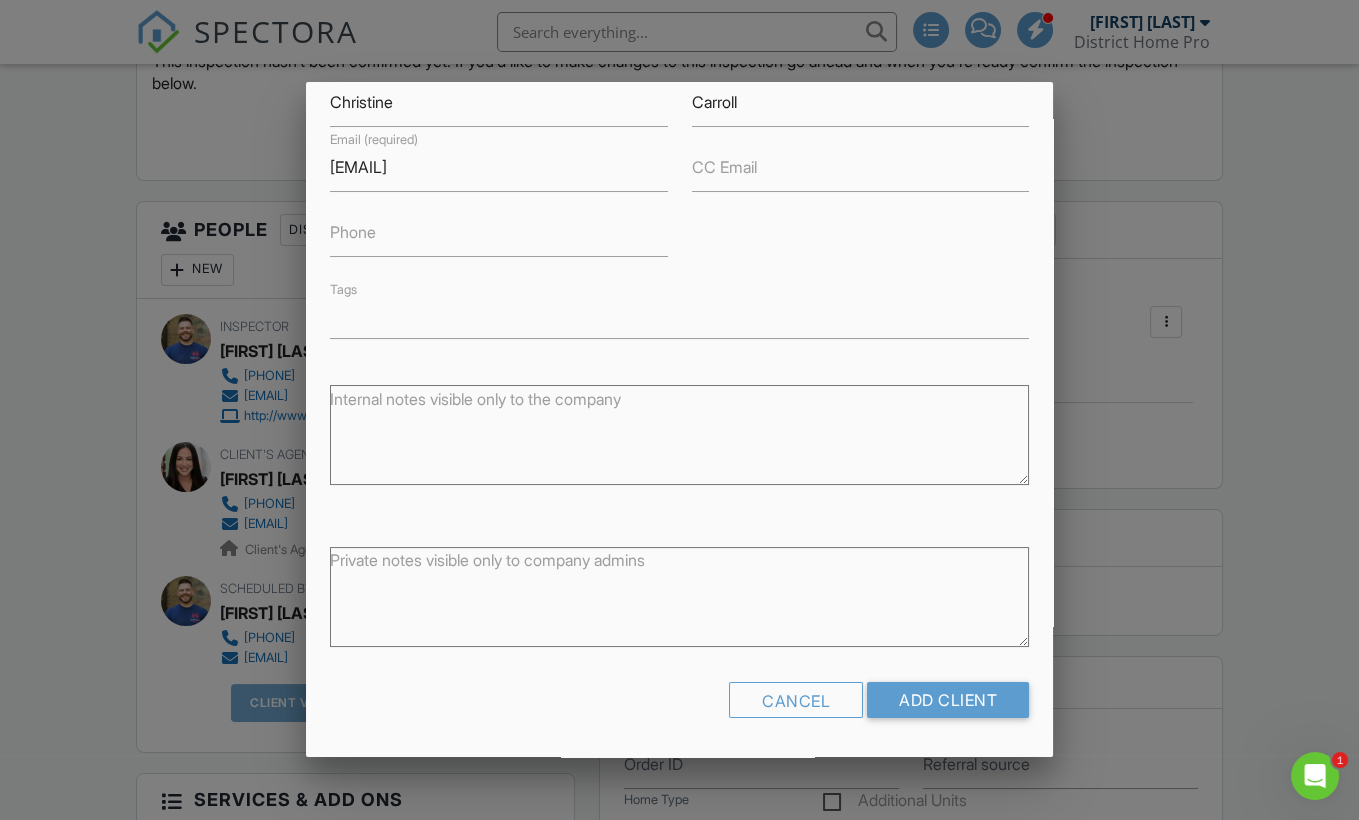 click on "First name
Christine
Last name
Carroll
Email (required)
ccarroll22378@gmail.com
CC Email
Phone
Tags
Internal notes visible only to the company
Private notes visible only to company admins
Cancel
Add Client" at bounding box center [679, 397] 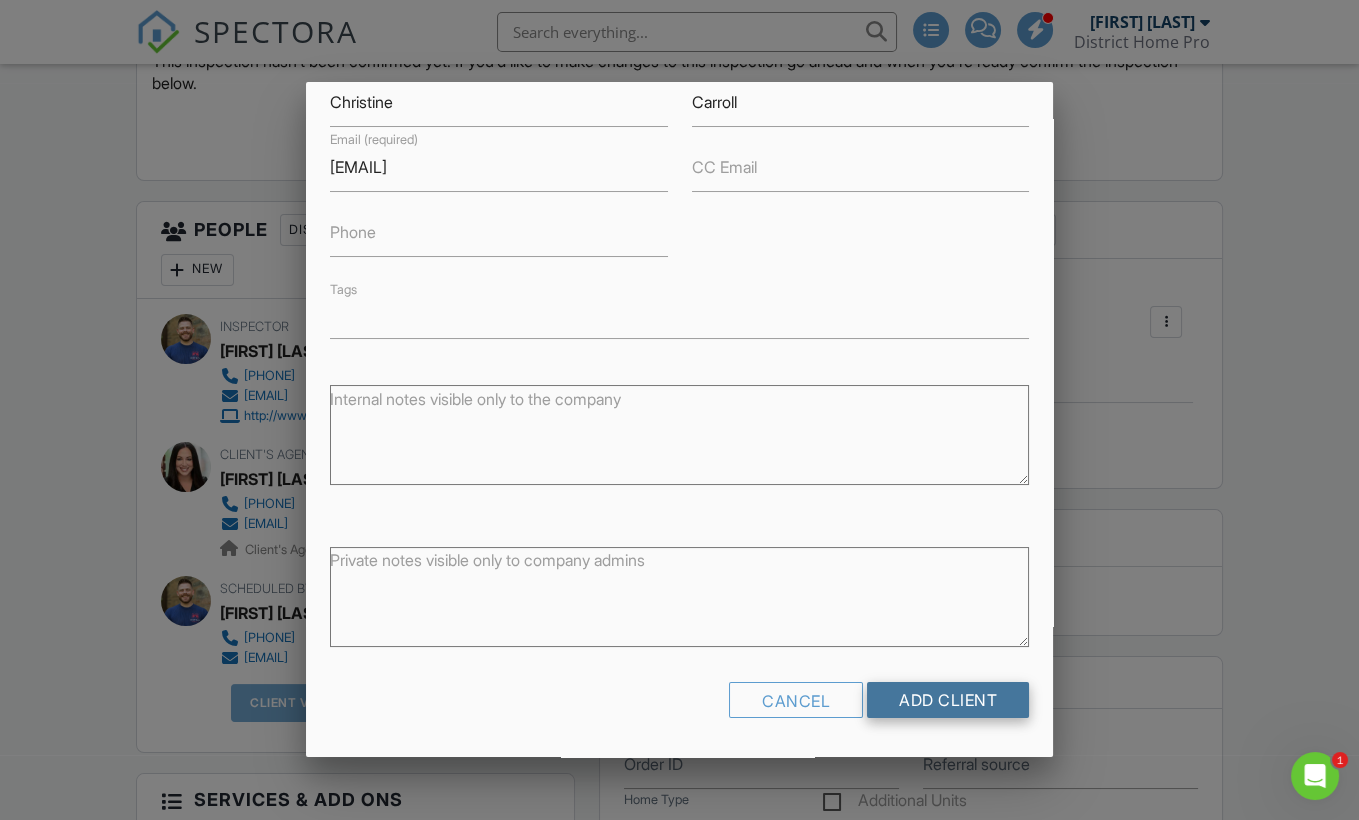click on "Add Client" at bounding box center (948, 700) 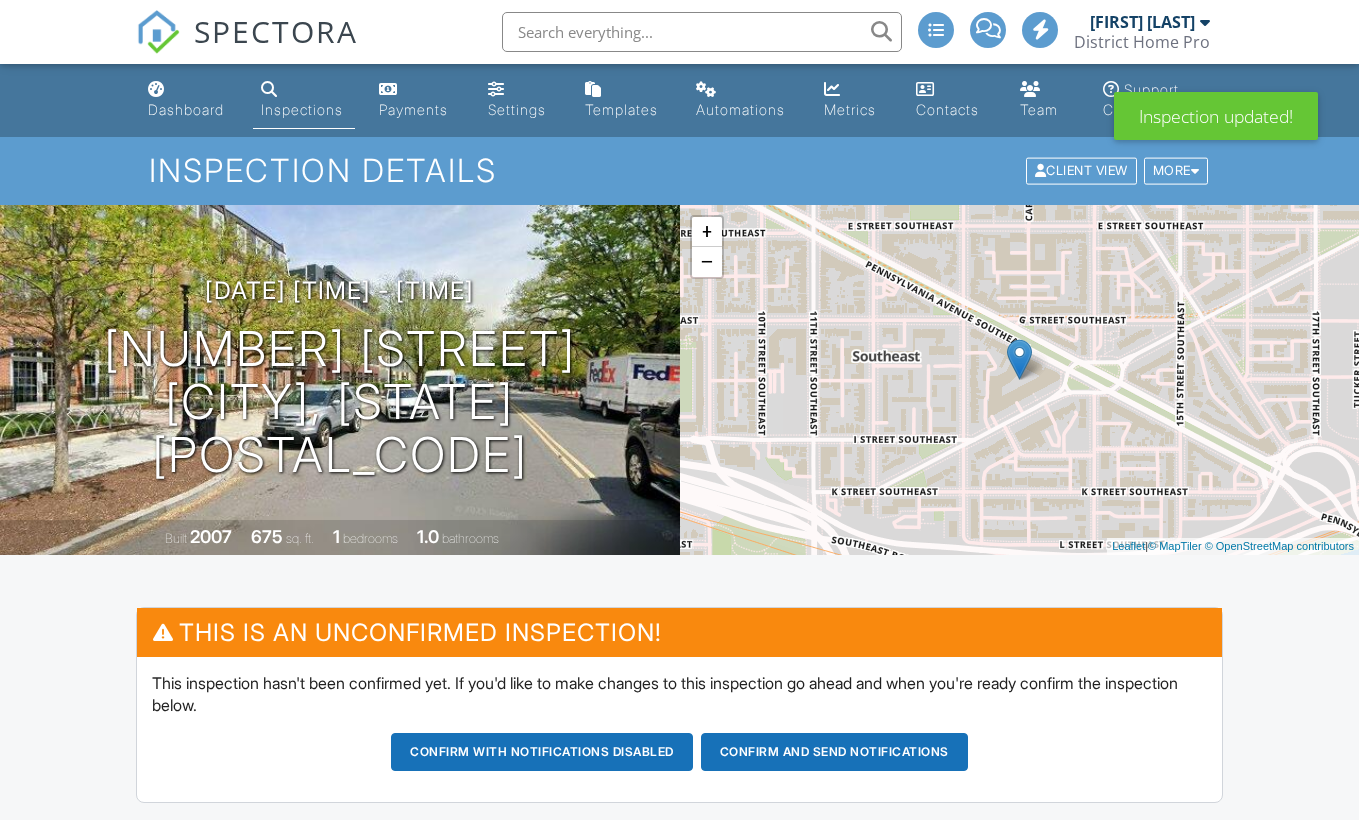 scroll, scrollTop: 0, scrollLeft: 0, axis: both 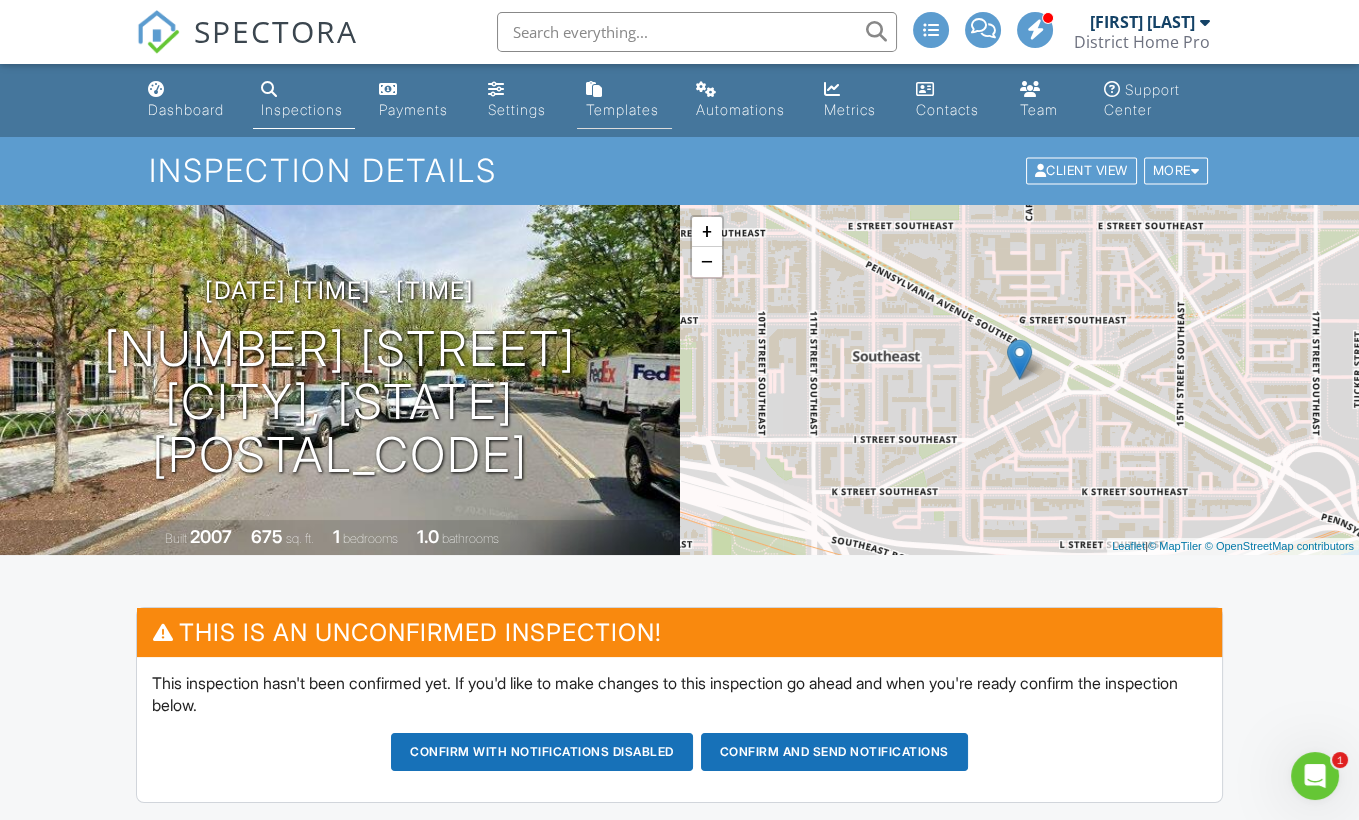 click on "Dashboard
Inspections
Payments
Settings
Templates
Automations
Metrics
Contacts
Team
Support Center" at bounding box center [679, 100] 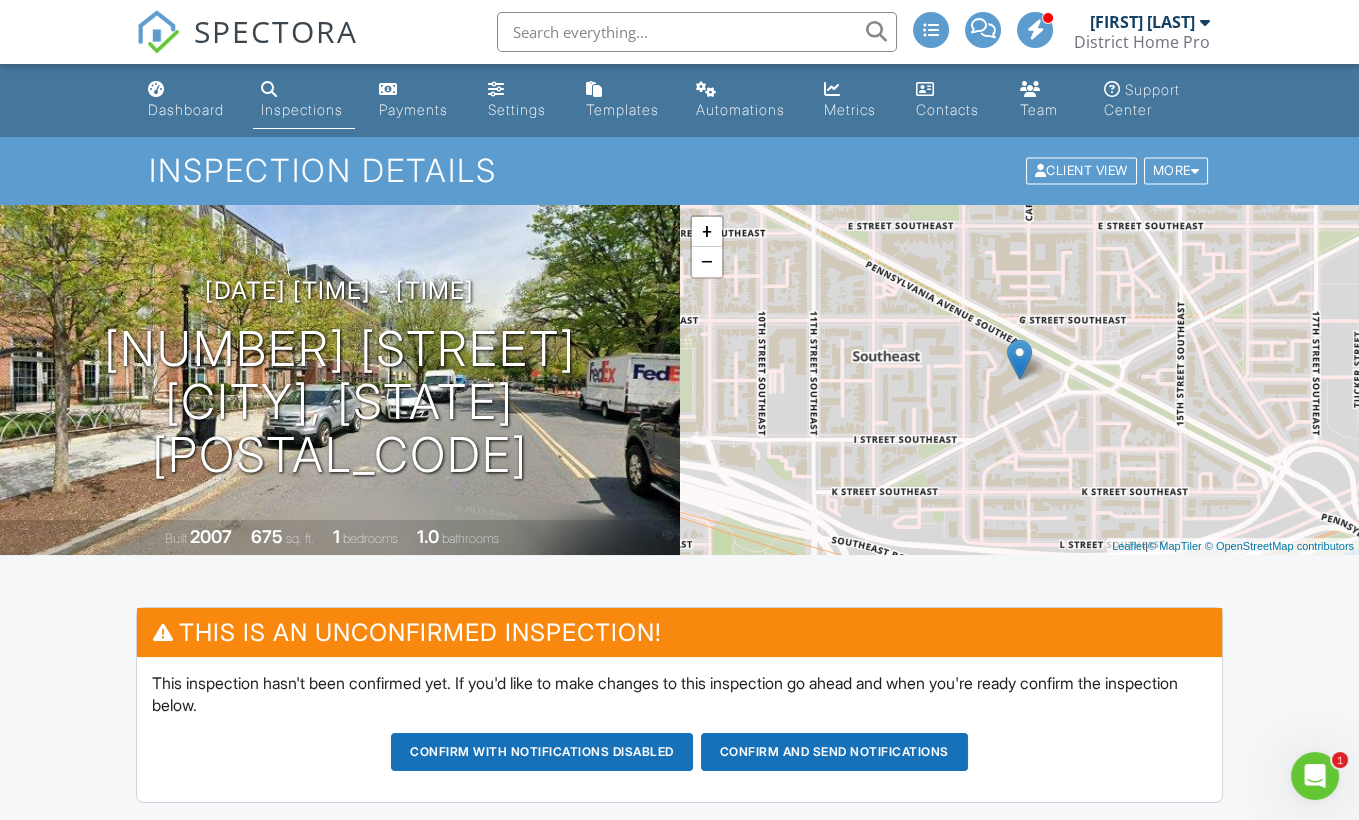 click at bounding box center (593, 89) 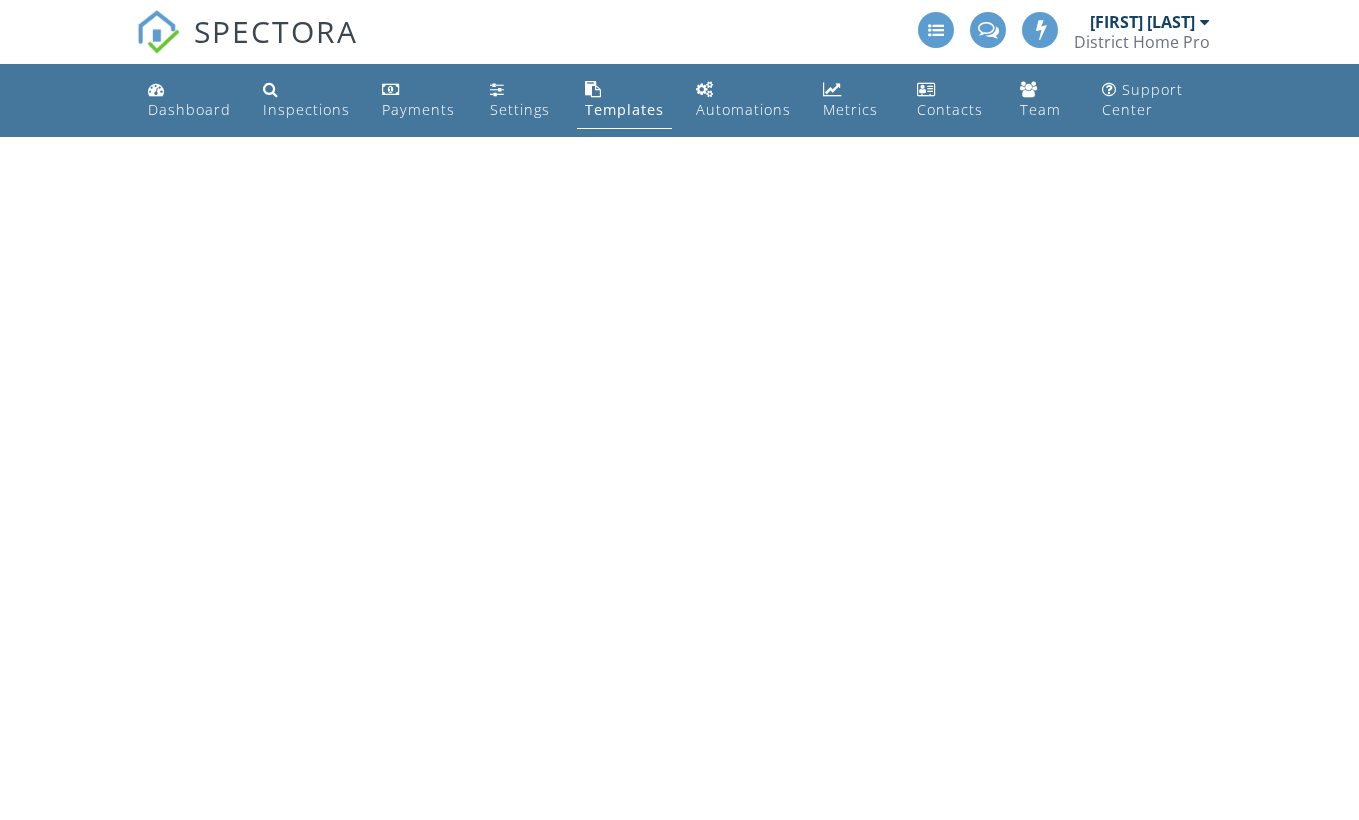 scroll, scrollTop: 0, scrollLeft: 0, axis: both 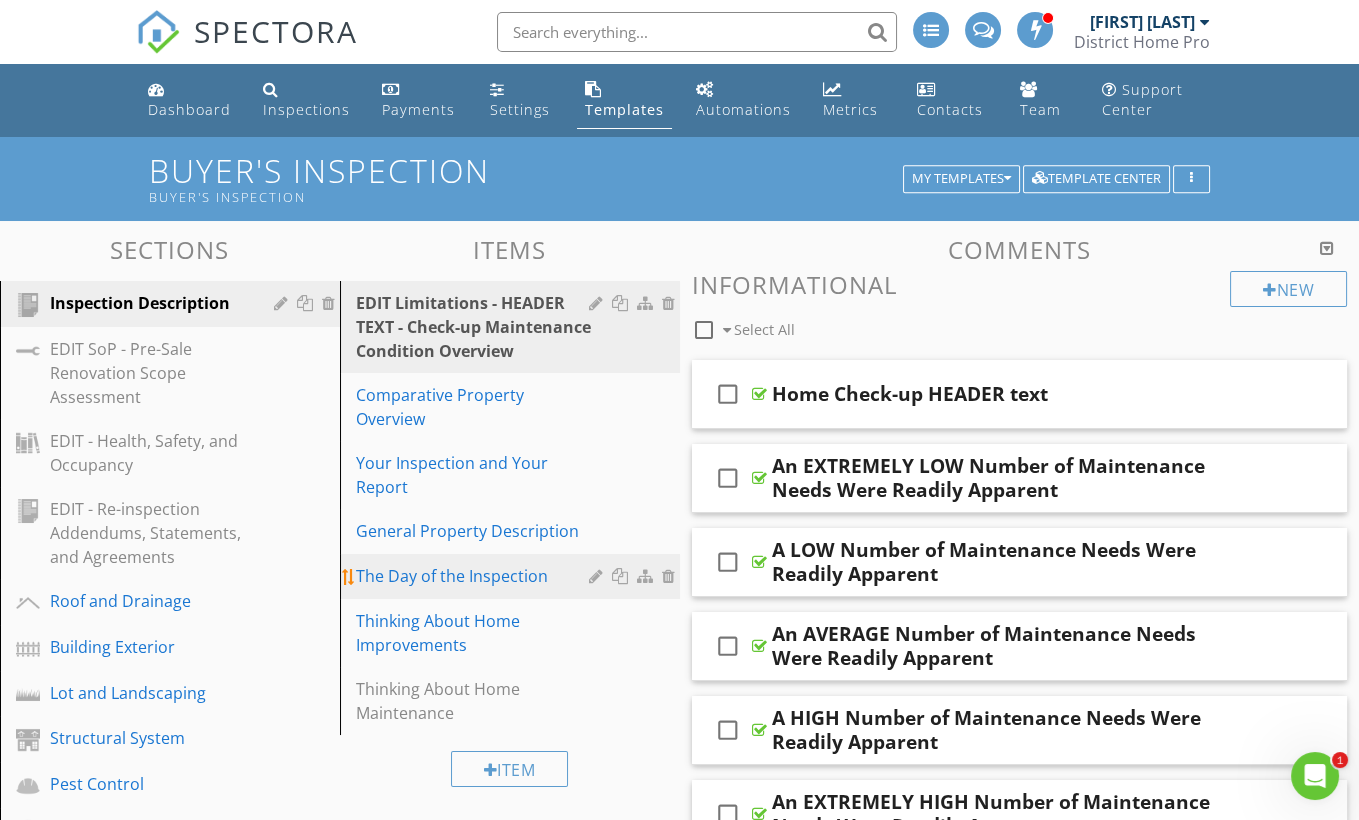 click on "The Day of the Inspection" at bounding box center [475, 576] 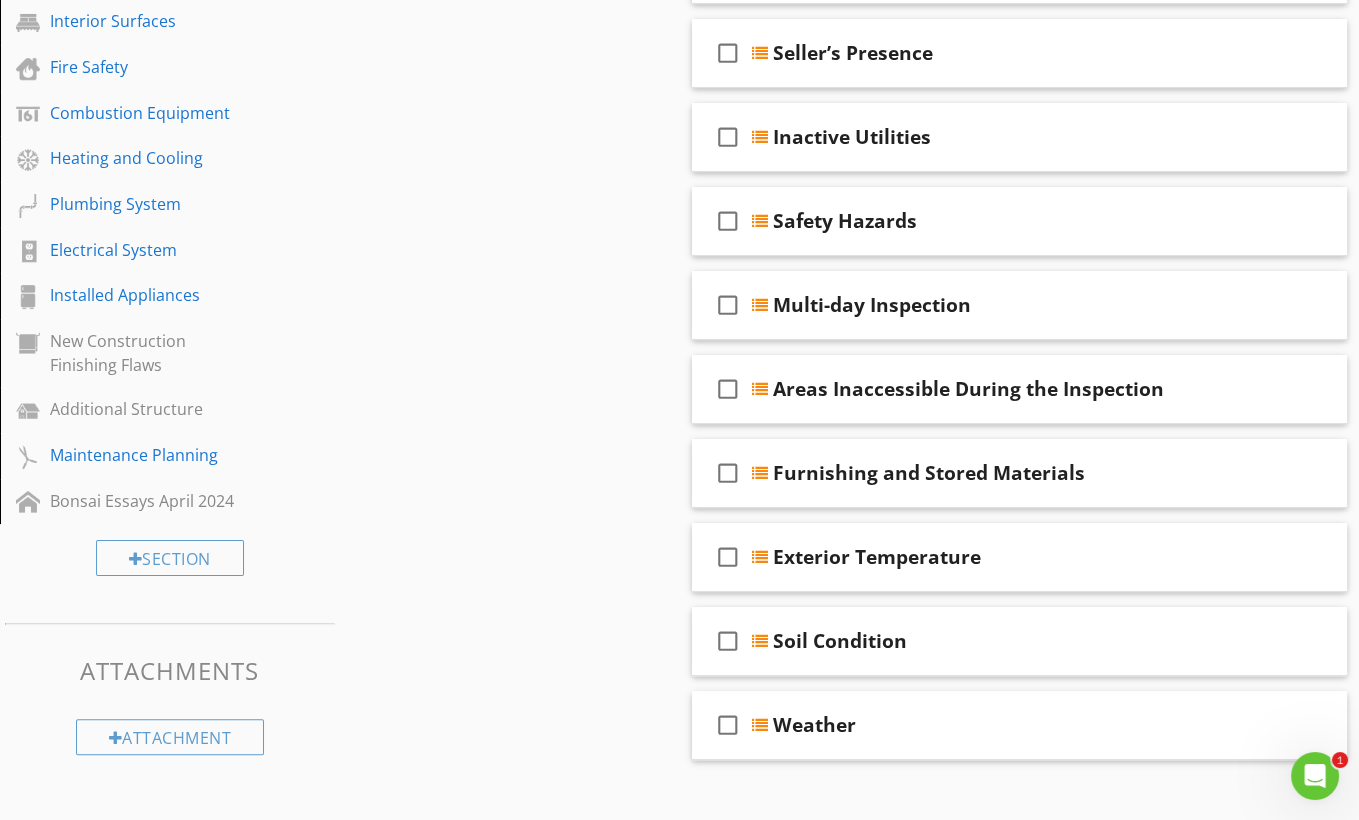 scroll, scrollTop: 917, scrollLeft: 0, axis: vertical 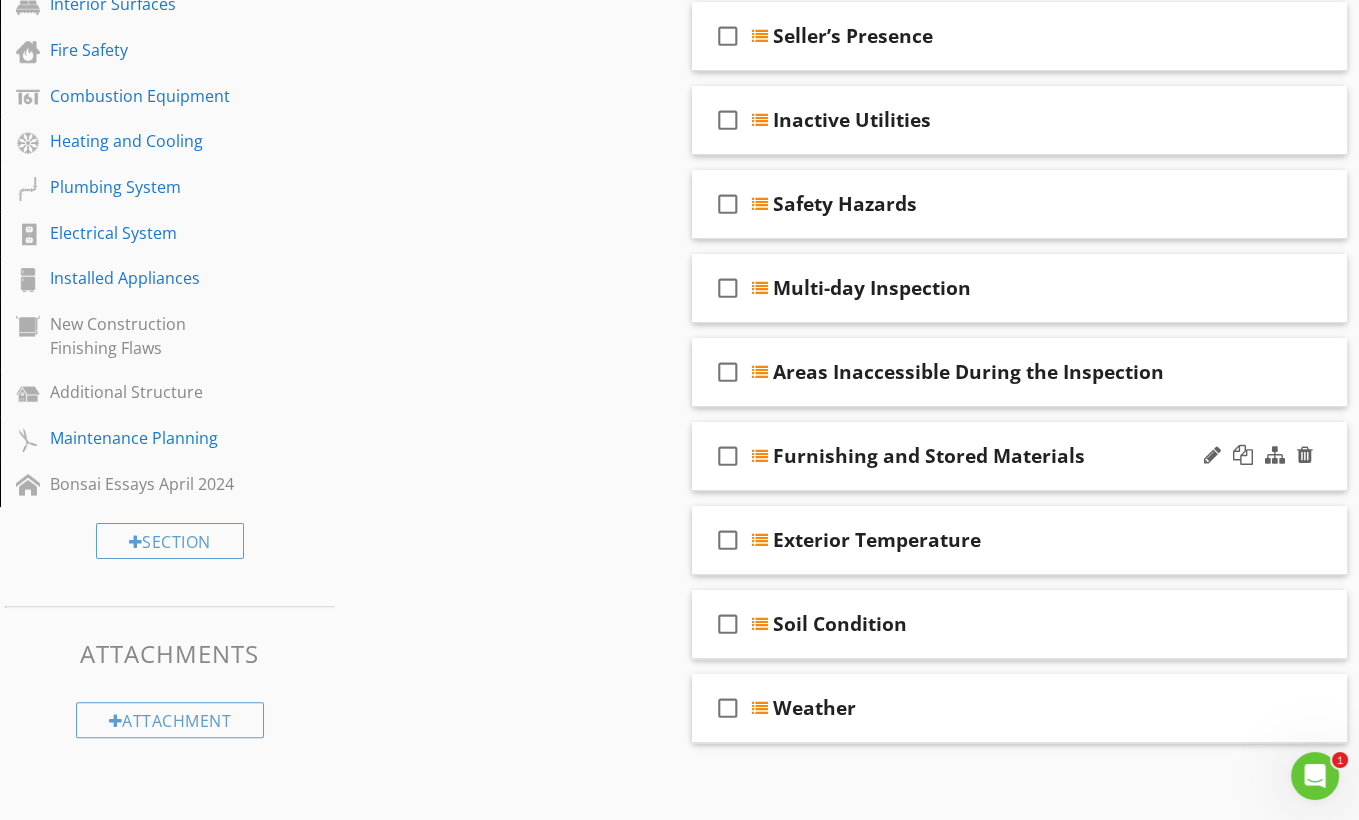 click on "check_box_outline_blank
Furnishing and Stored Materials" at bounding box center [1020, 456] 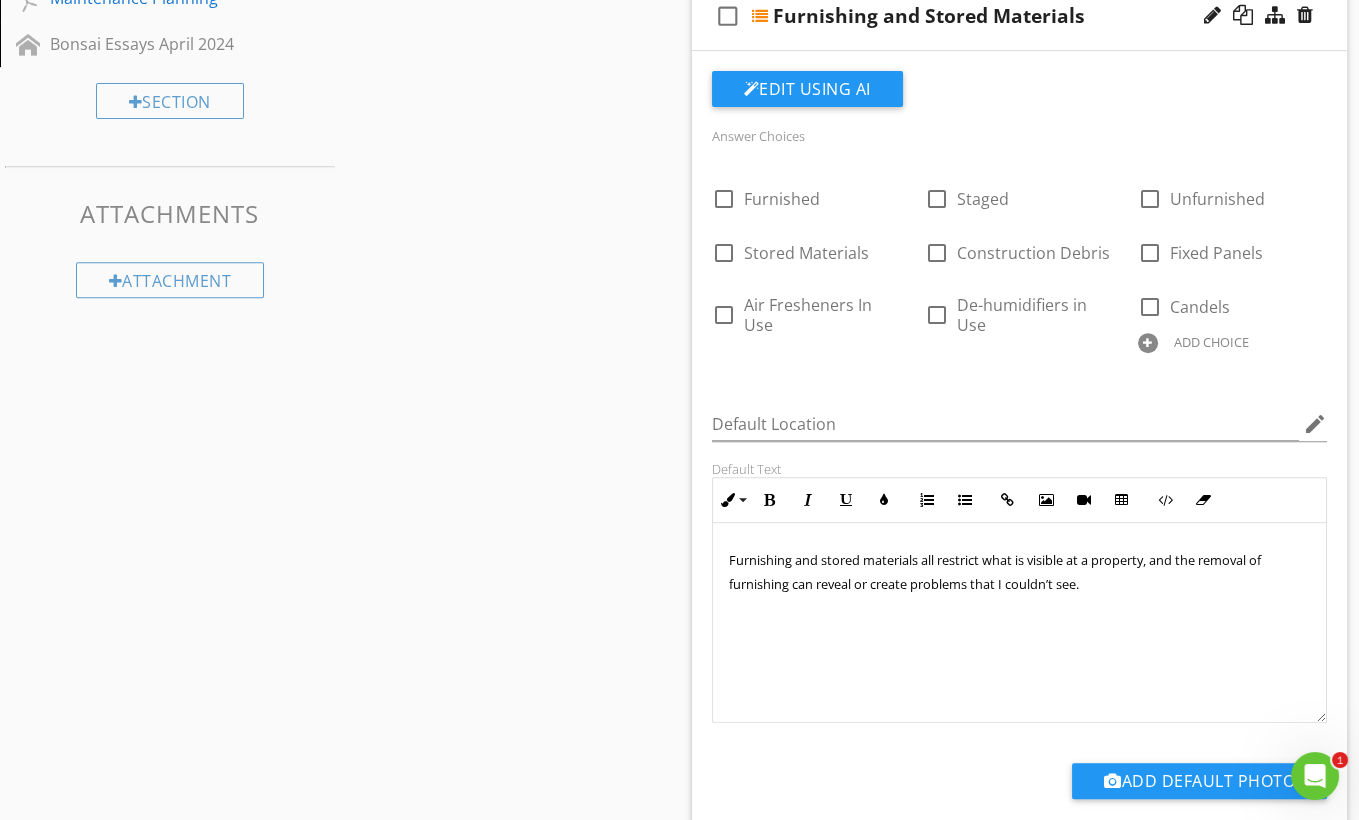 scroll, scrollTop: 1371, scrollLeft: 0, axis: vertical 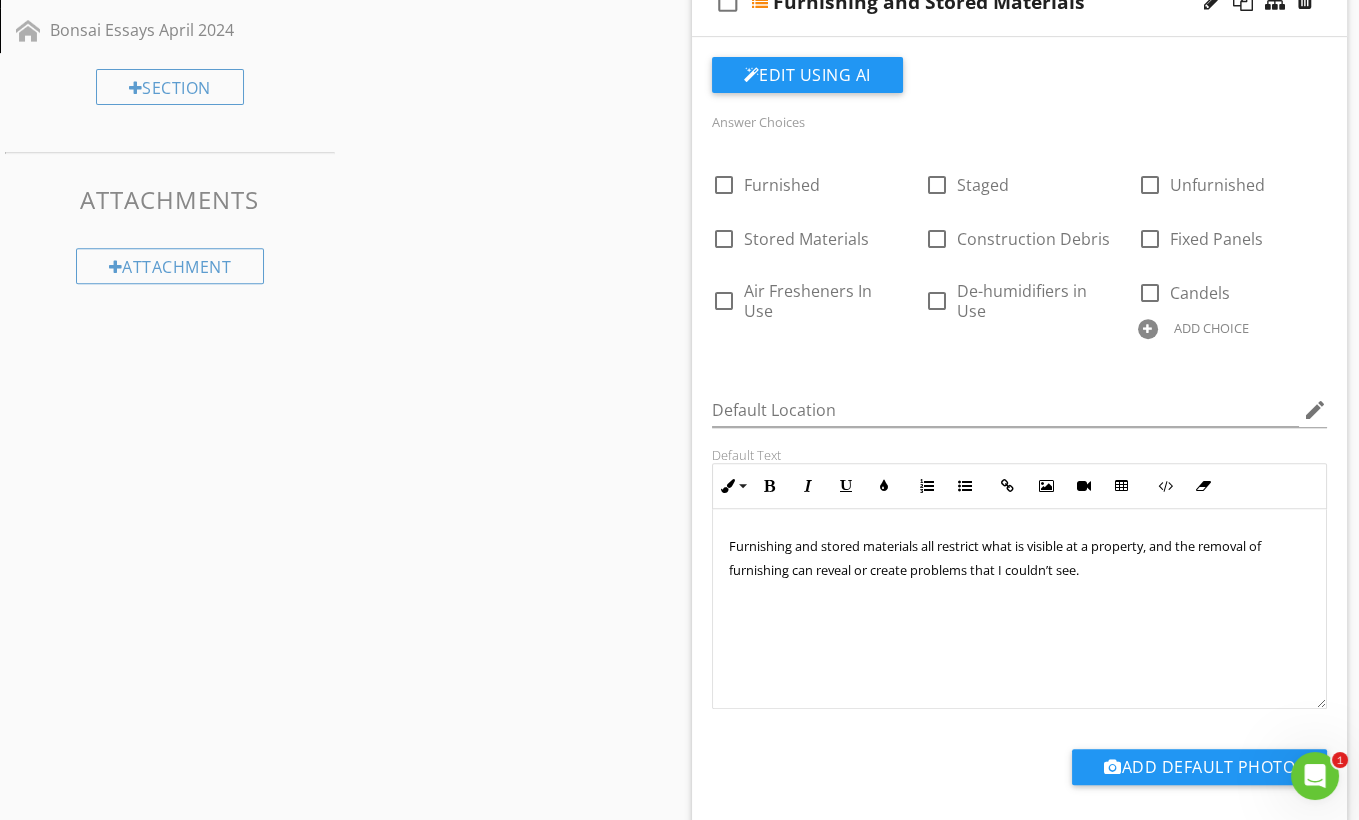 click at bounding box center (0, 0) 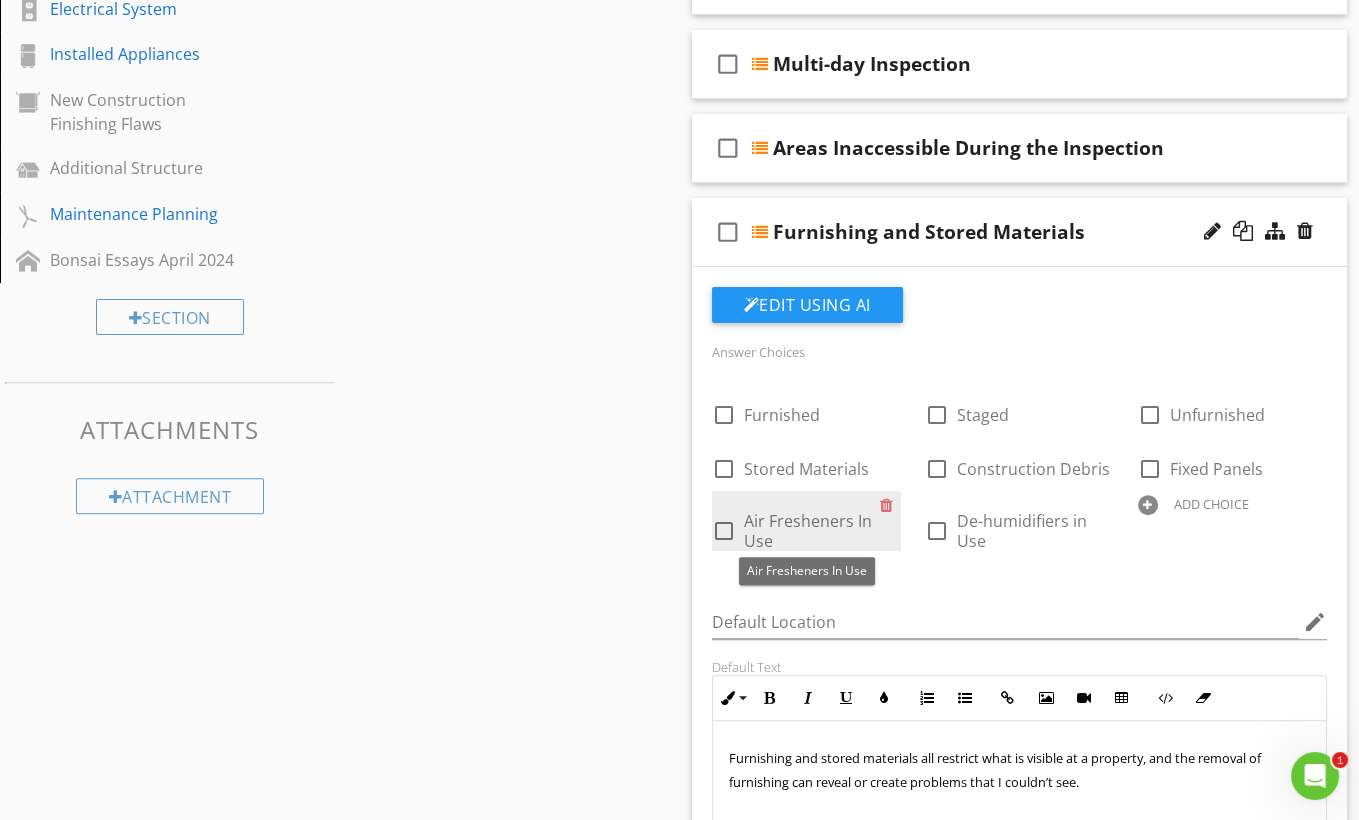 scroll, scrollTop: 1133, scrollLeft: 0, axis: vertical 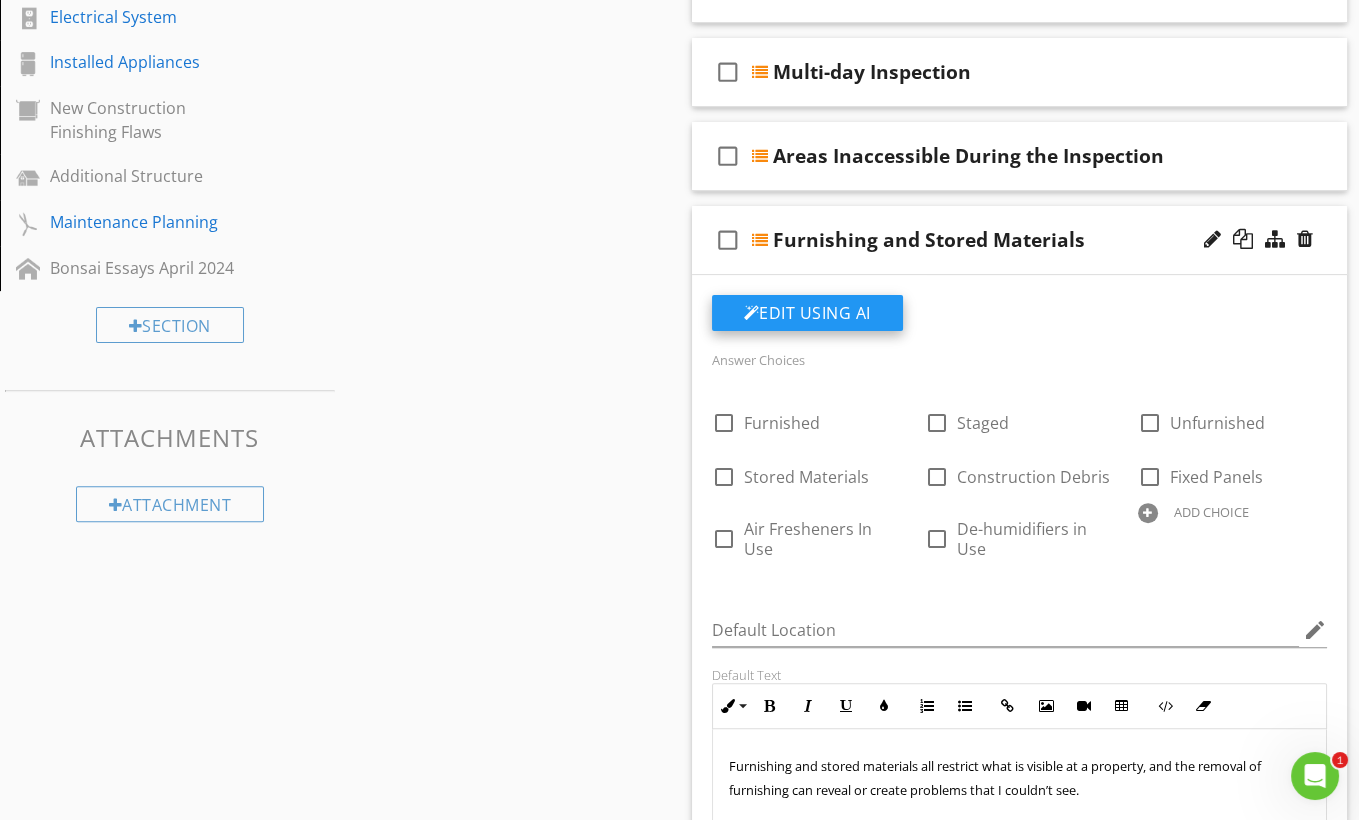 click on "Edit Using AI" at bounding box center [807, 313] 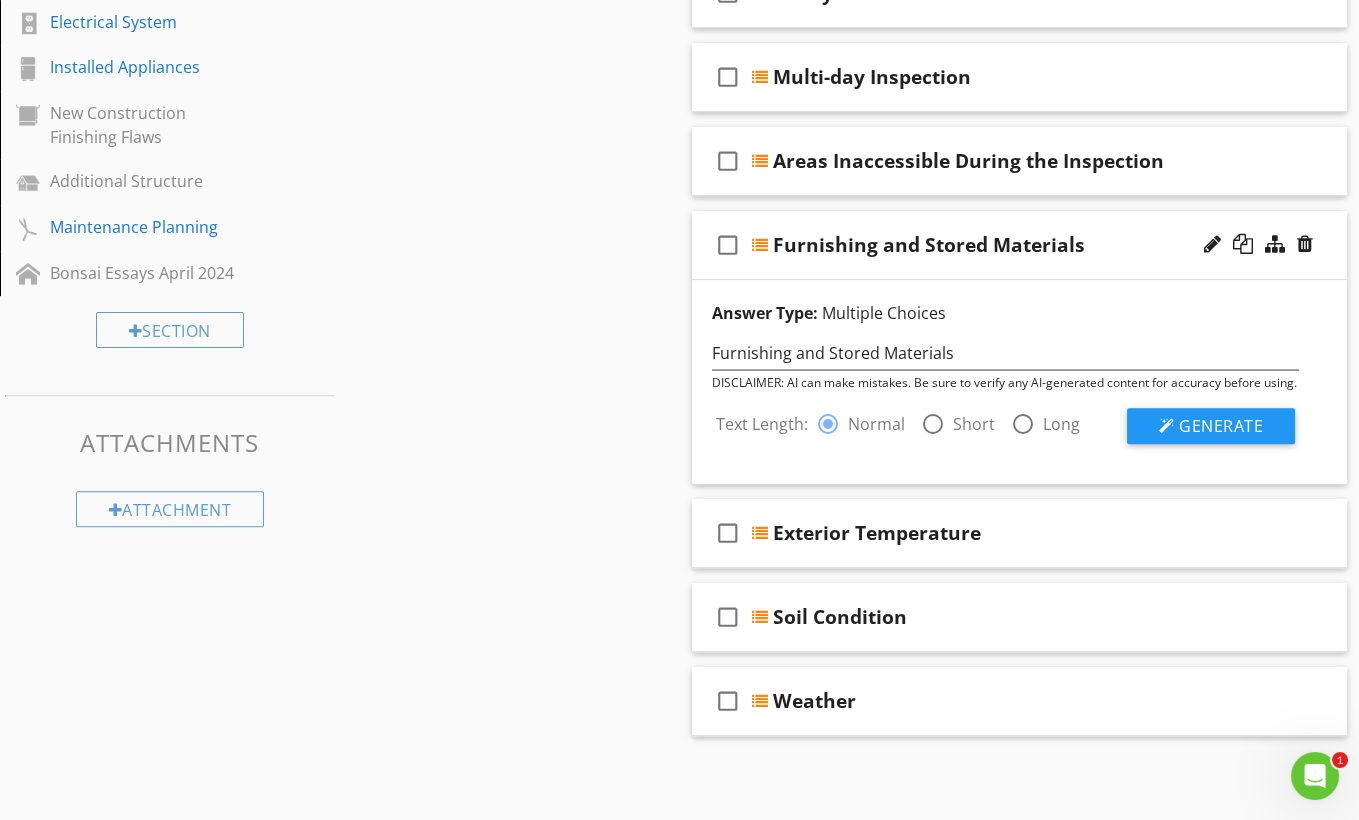 scroll, scrollTop: 1120, scrollLeft: 0, axis: vertical 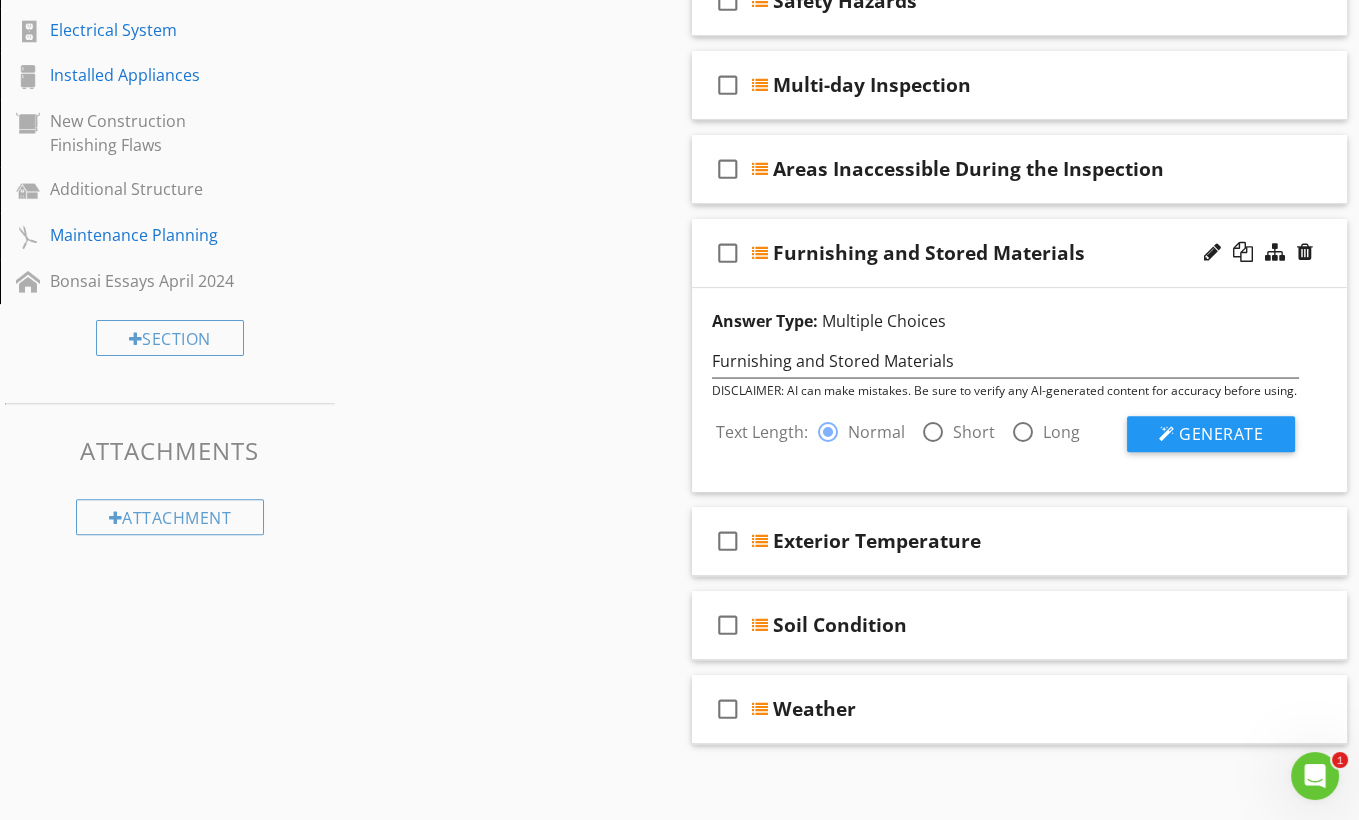 click at bounding box center [1023, 432] 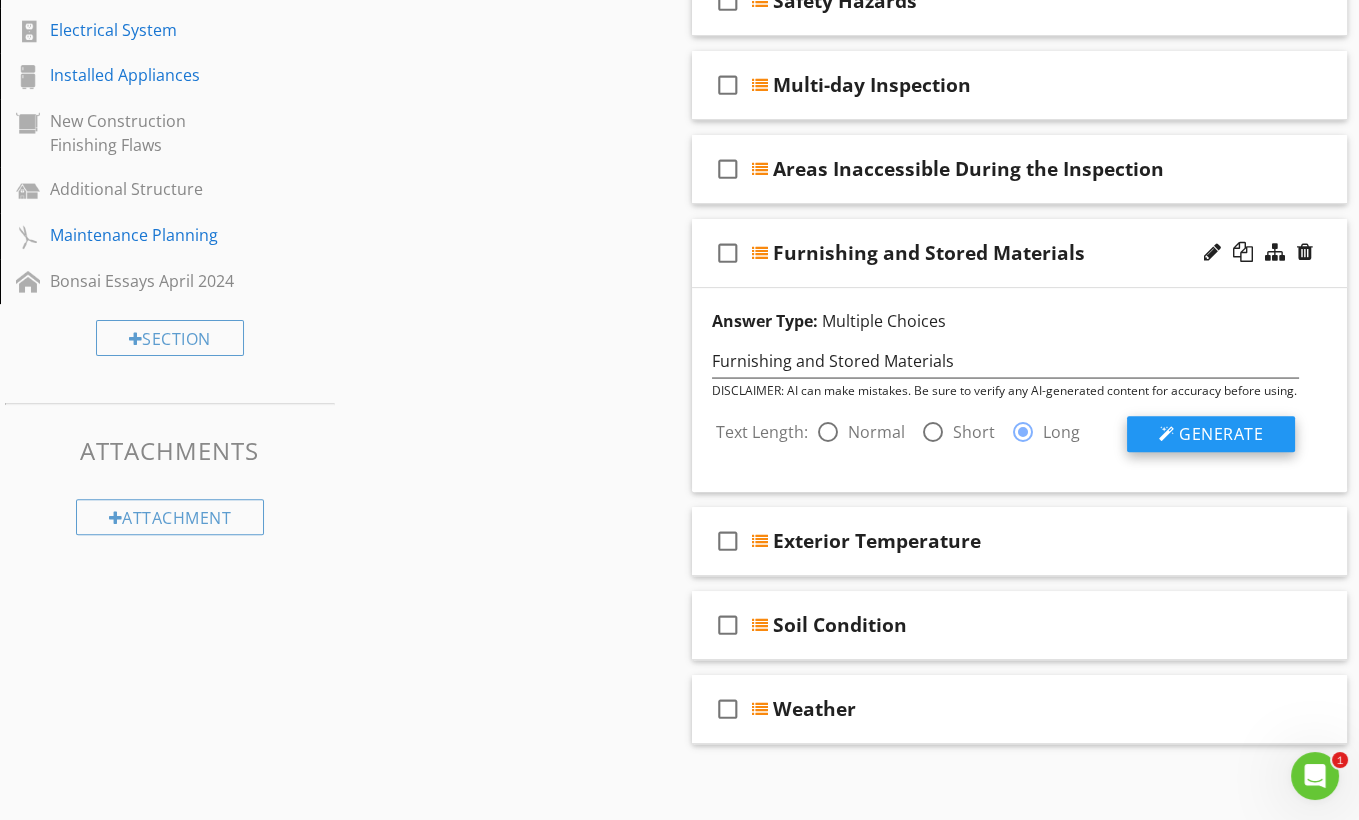 click on "Generate" at bounding box center (1221, 434) 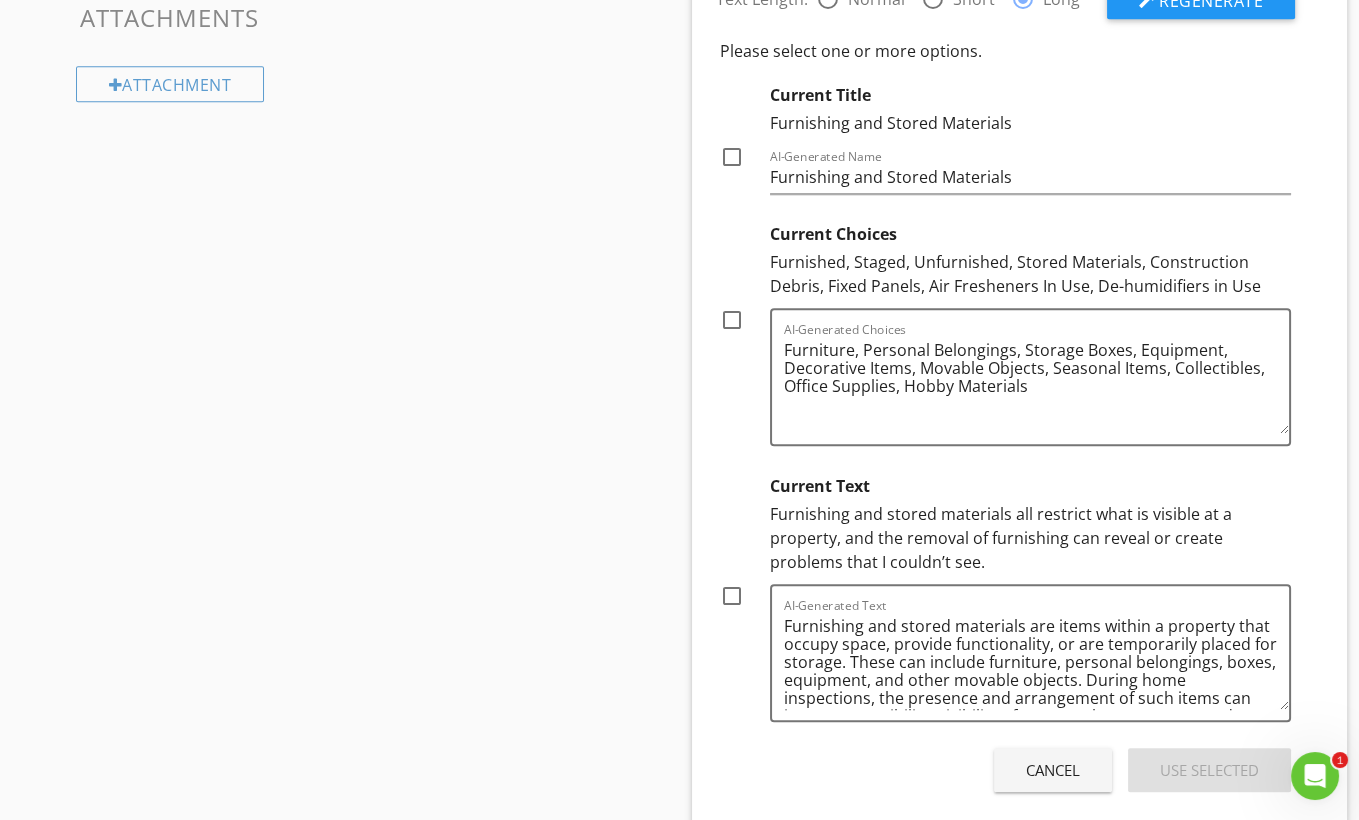scroll, scrollTop: 1555, scrollLeft: 0, axis: vertical 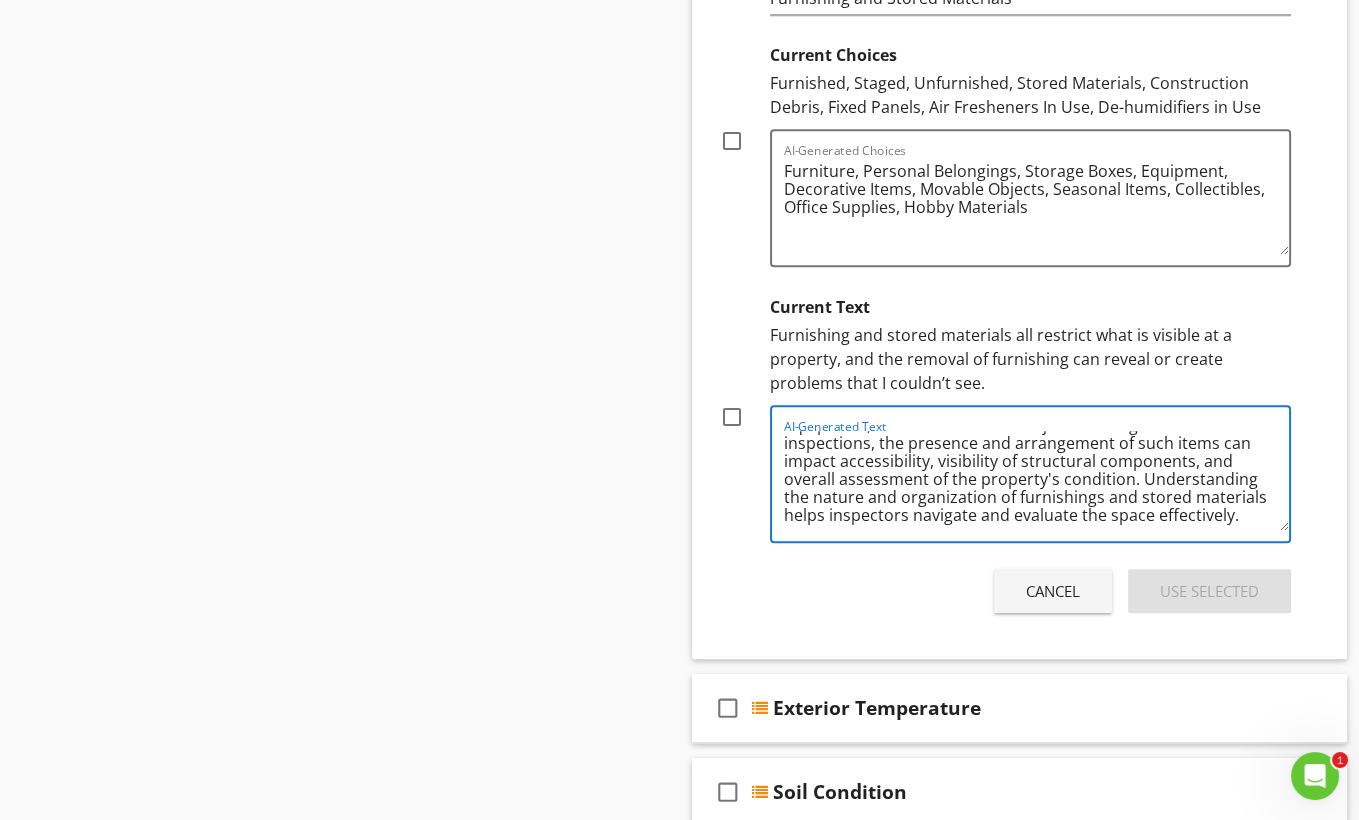 click on "Furnishing and stored materials are items within a property that occupy space, provide functionality, or are temporarily placed for storage. These can include furniture, personal belongings, boxes, equipment, and other movable objects. During home inspections, the presence and arrangement of such items can impact accessibility, visibility of structural components, and overall assessment of the property's condition. Understanding the nature and organization of furnishings and stored materials helps inspectors navigate and evaluate the space effectively." at bounding box center (1037, 481) 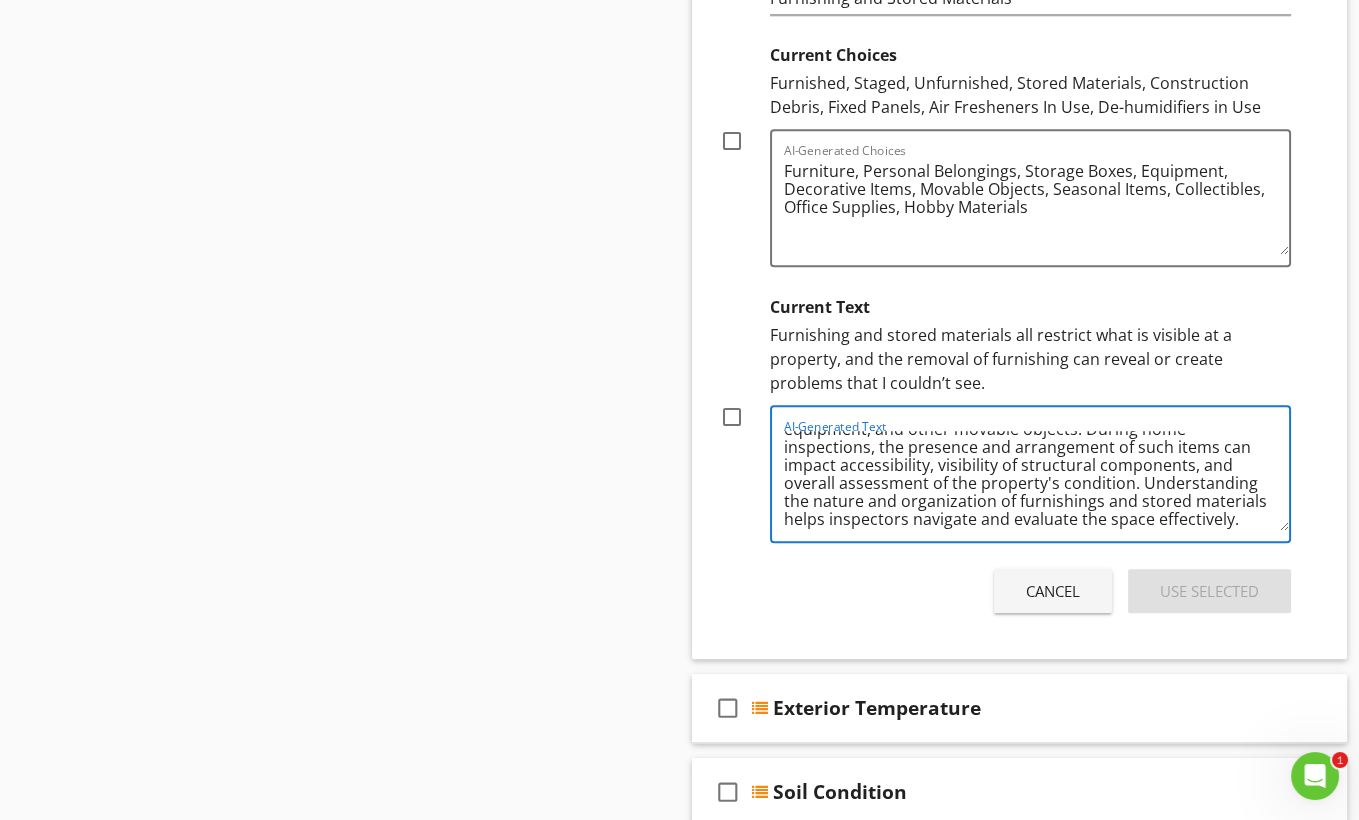 scroll, scrollTop: 76, scrollLeft: 0, axis: vertical 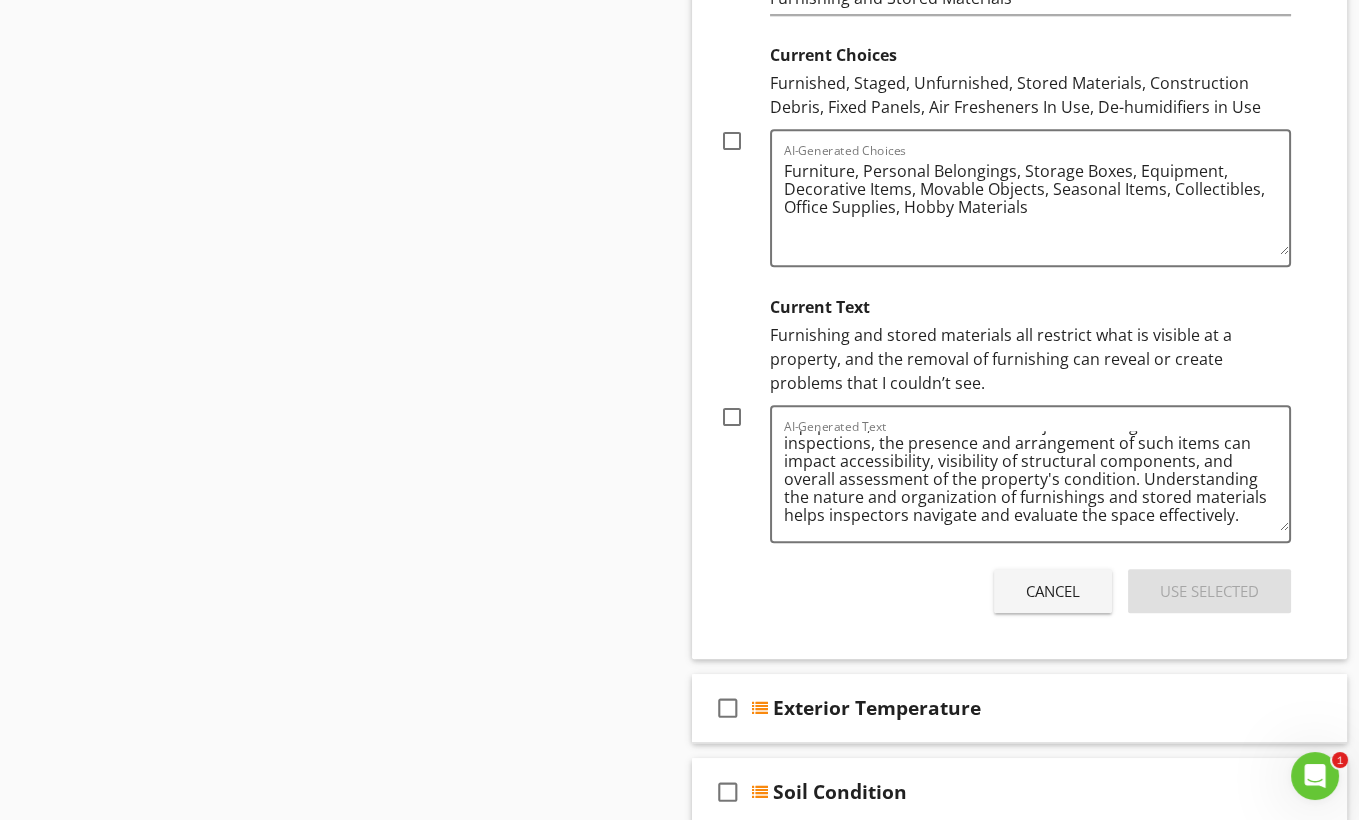 drag, startPoint x: 919, startPoint y: 377, endPoint x: 766, endPoint y: 325, distance: 161.59517 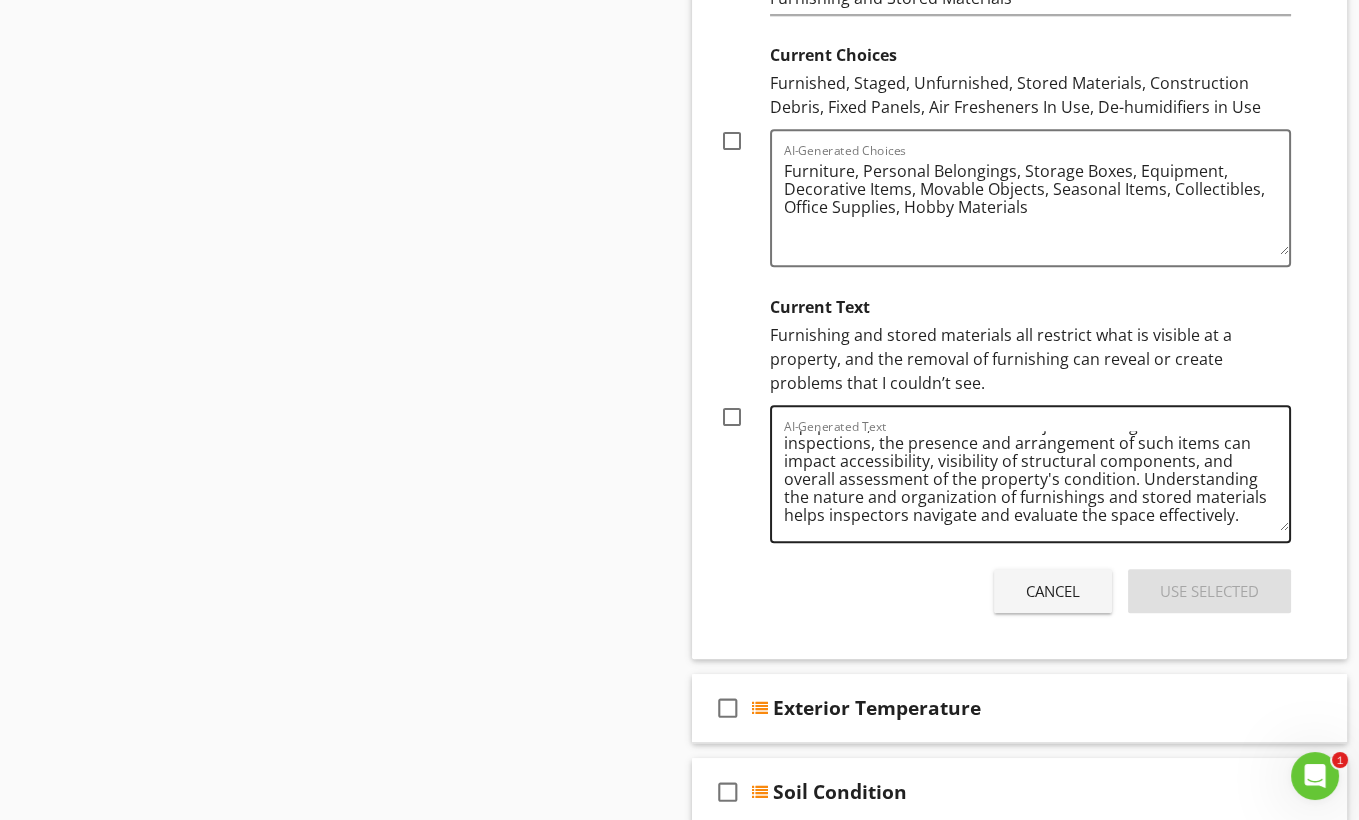 click on "Furnishing and stored materials are items within a property that occupy space, provide functionality, or are temporarily placed for storage. These can include furniture, personal belongings, boxes, equipment, and other movable objects. During home inspections, the presence and arrangement of such items can impact accessibility, visibility of structural components, and overall assessment of the property's condition. Understanding the nature and organization of furnishings and stored materials helps inspectors navigate and evaluate the space effectively." at bounding box center (1037, 481) 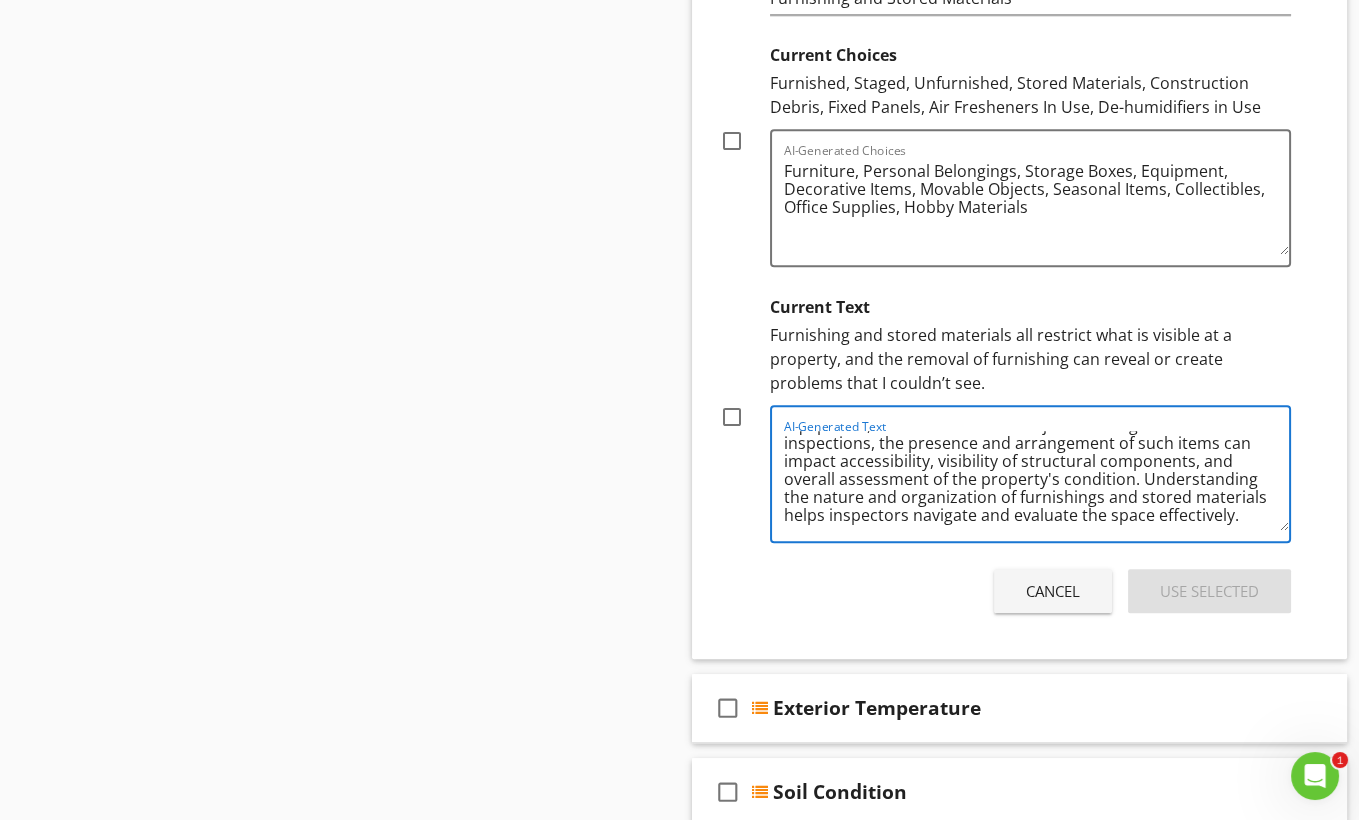 paste on "Furnishing and stored materials all restrict what is visible at a property, and the removal of furnishing can reveal or create problems that I couldn’t see." 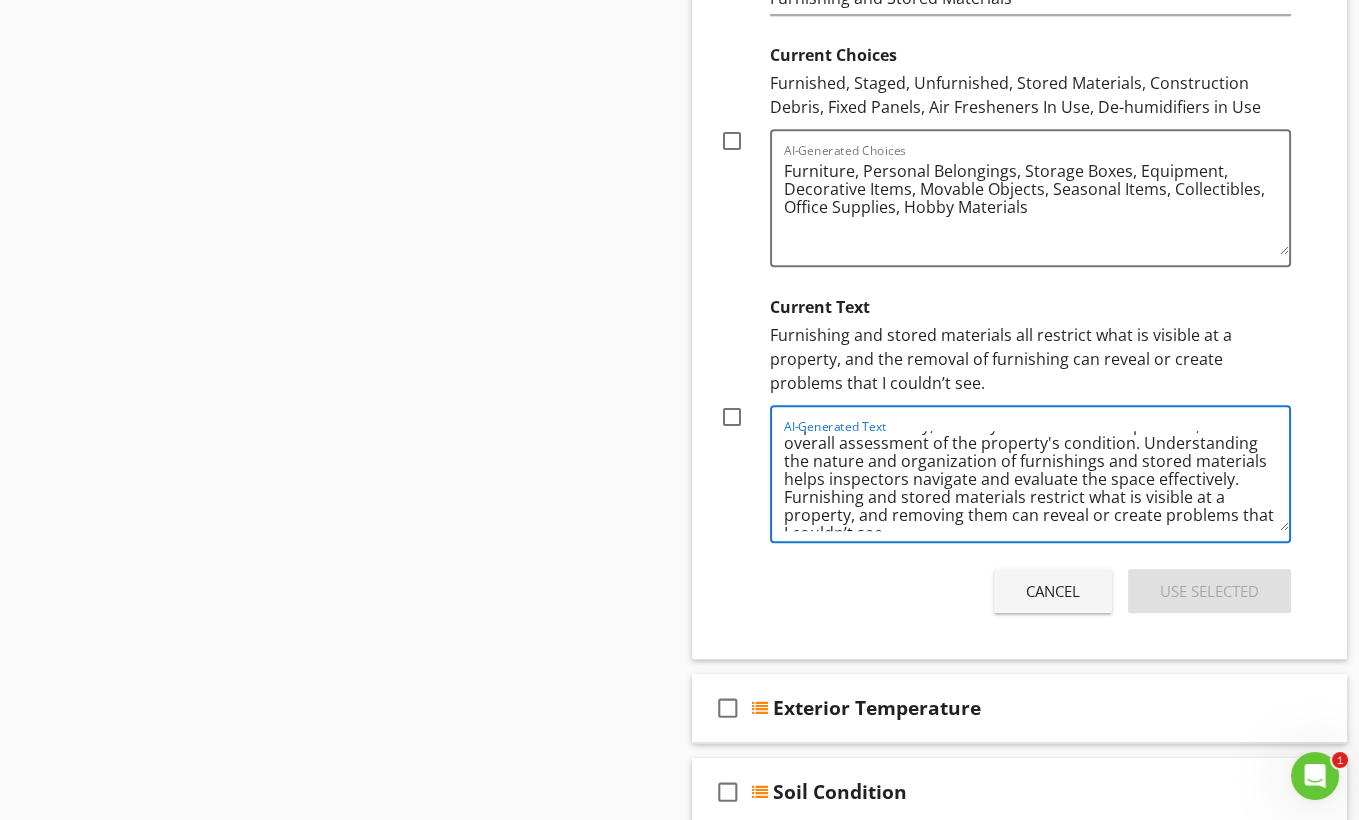 scroll, scrollTop: 101, scrollLeft: 0, axis: vertical 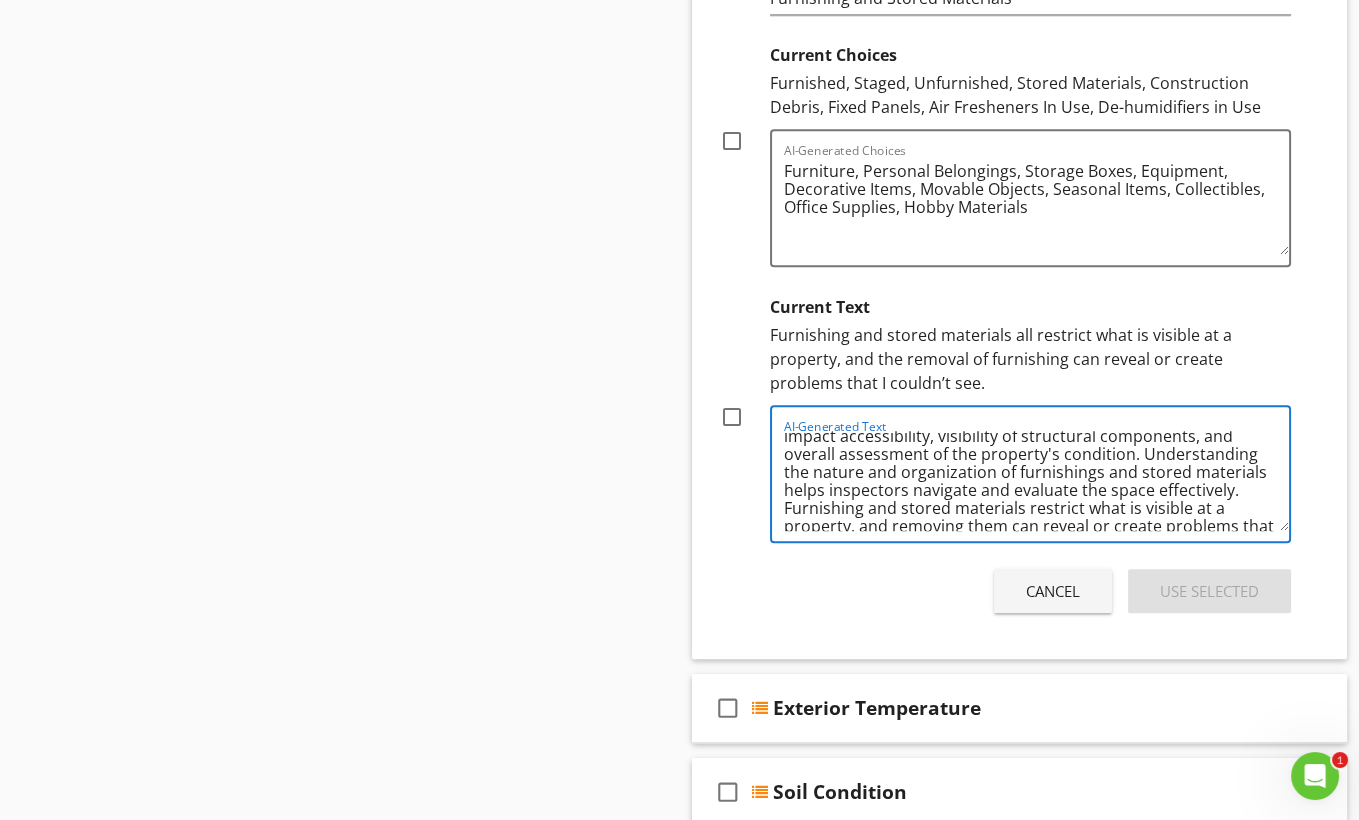 drag, startPoint x: 1188, startPoint y: 484, endPoint x: 1243, endPoint y: 426, distance: 79.93122 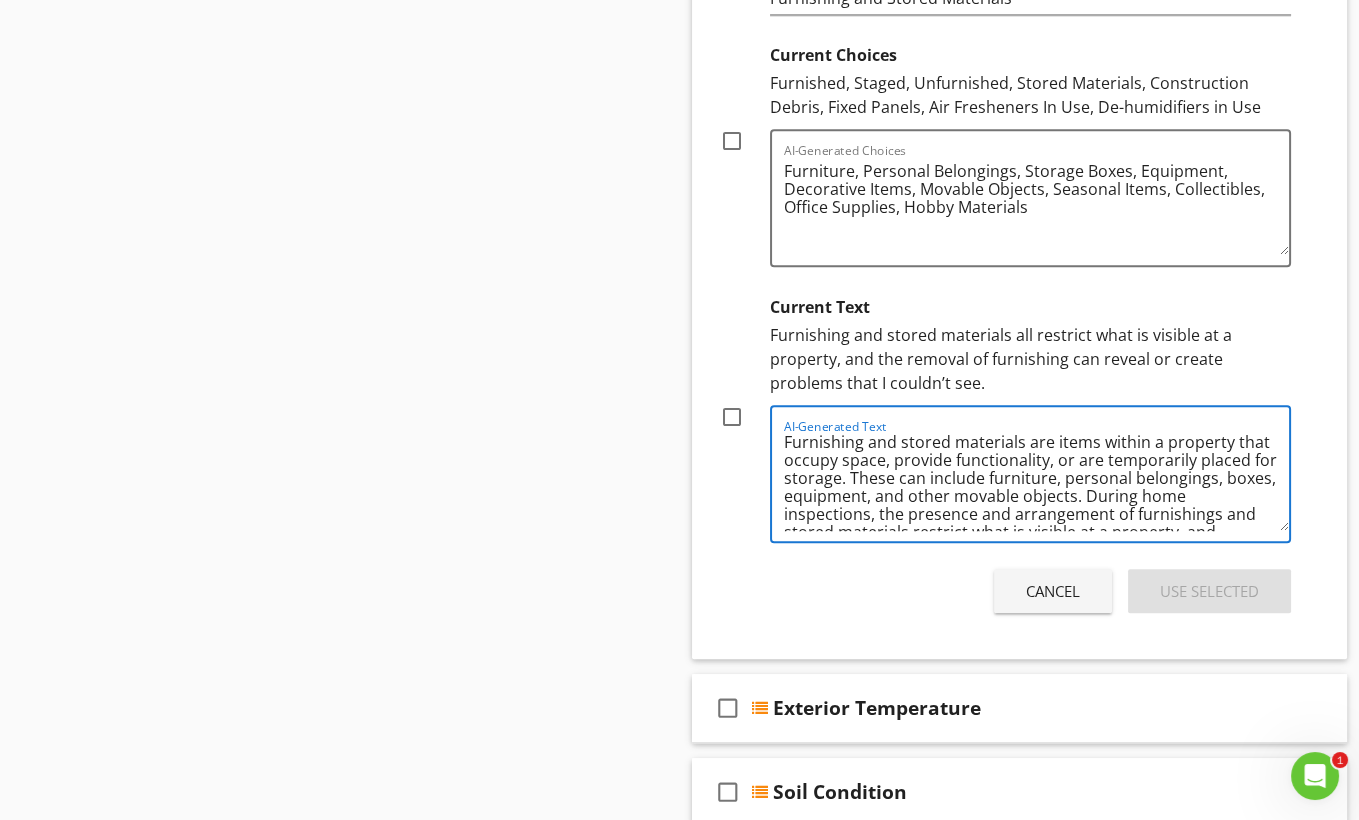 scroll, scrollTop: 0, scrollLeft: 0, axis: both 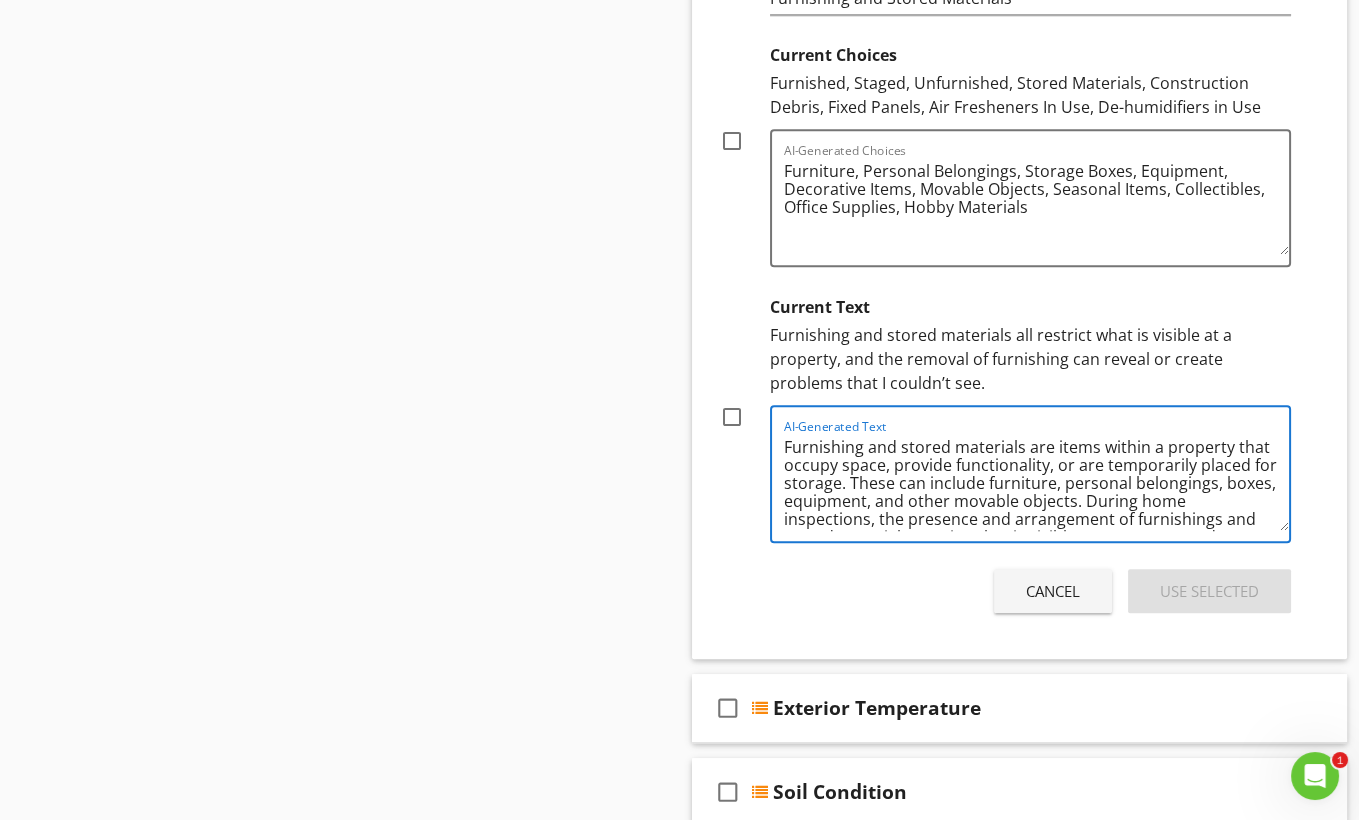 type on "Furnishing and stored materials are items within a property that occupy space, provide functionality, or are temporarily placed for storage. These can include furniture, personal belongings, boxes, equipment, and other movable objects. During home inspections, the presence and arrangement of furnishings and stored materials restrict what is visible at a property, and removing them can reveal or create problems that I couldn’t see." 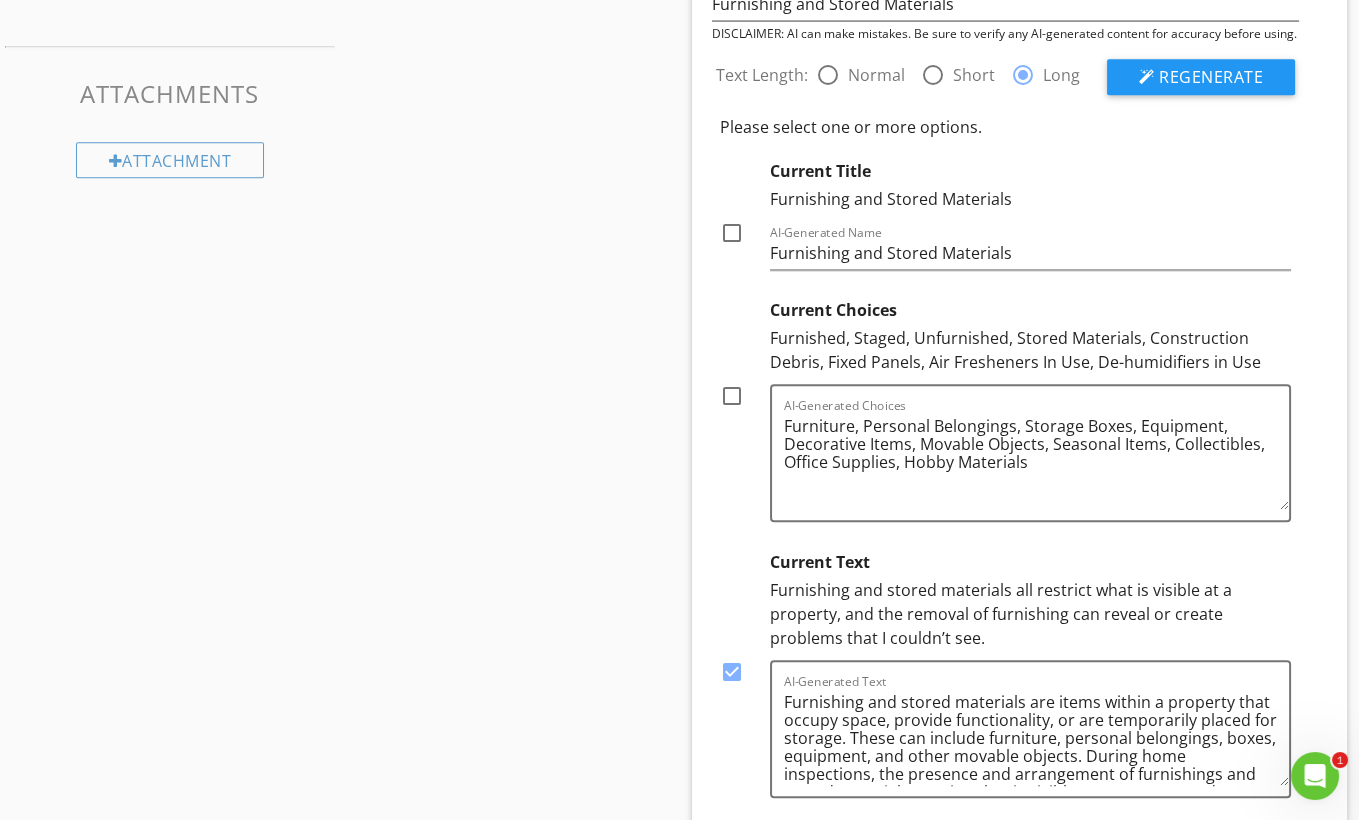 scroll, scrollTop: 1503, scrollLeft: 0, axis: vertical 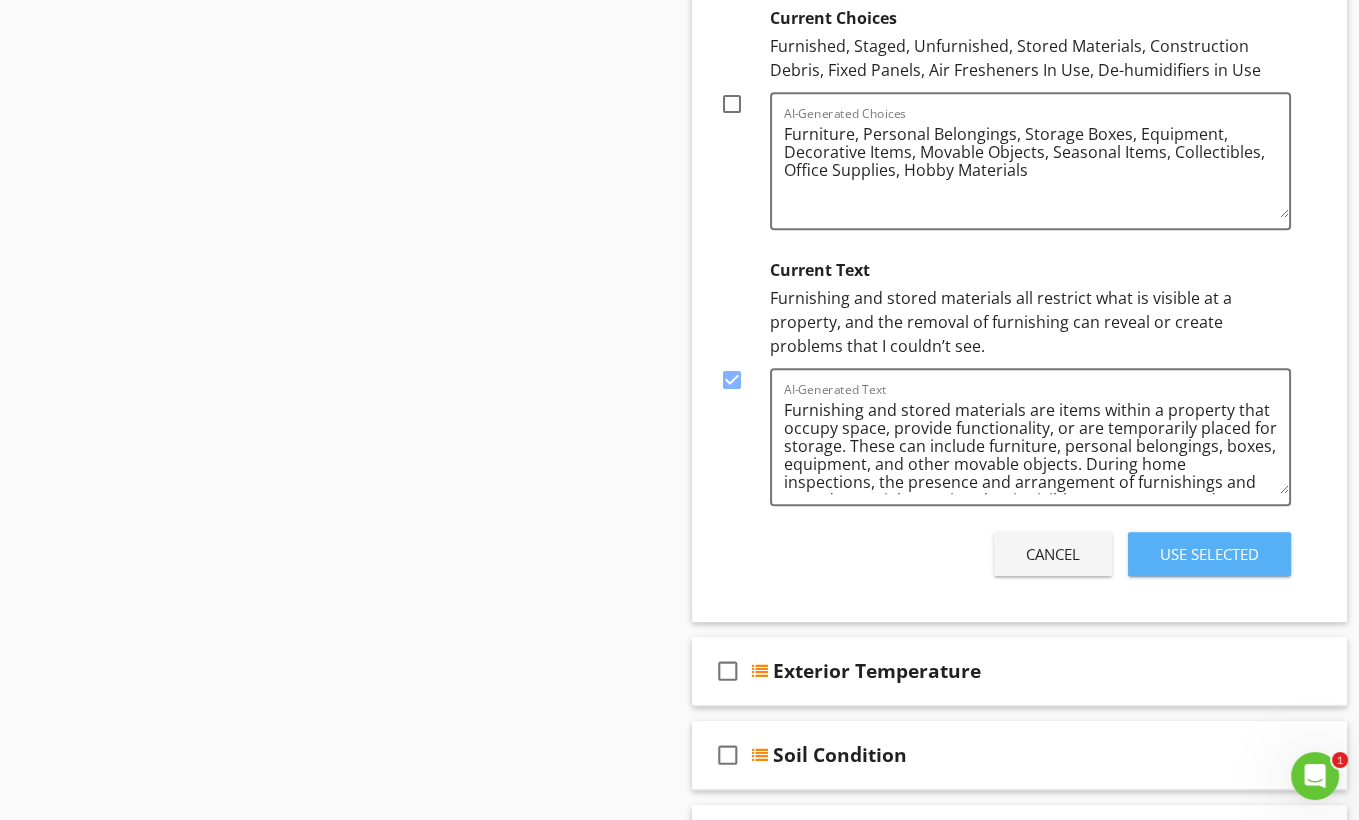 click on "Use Selected" at bounding box center [1209, 554] 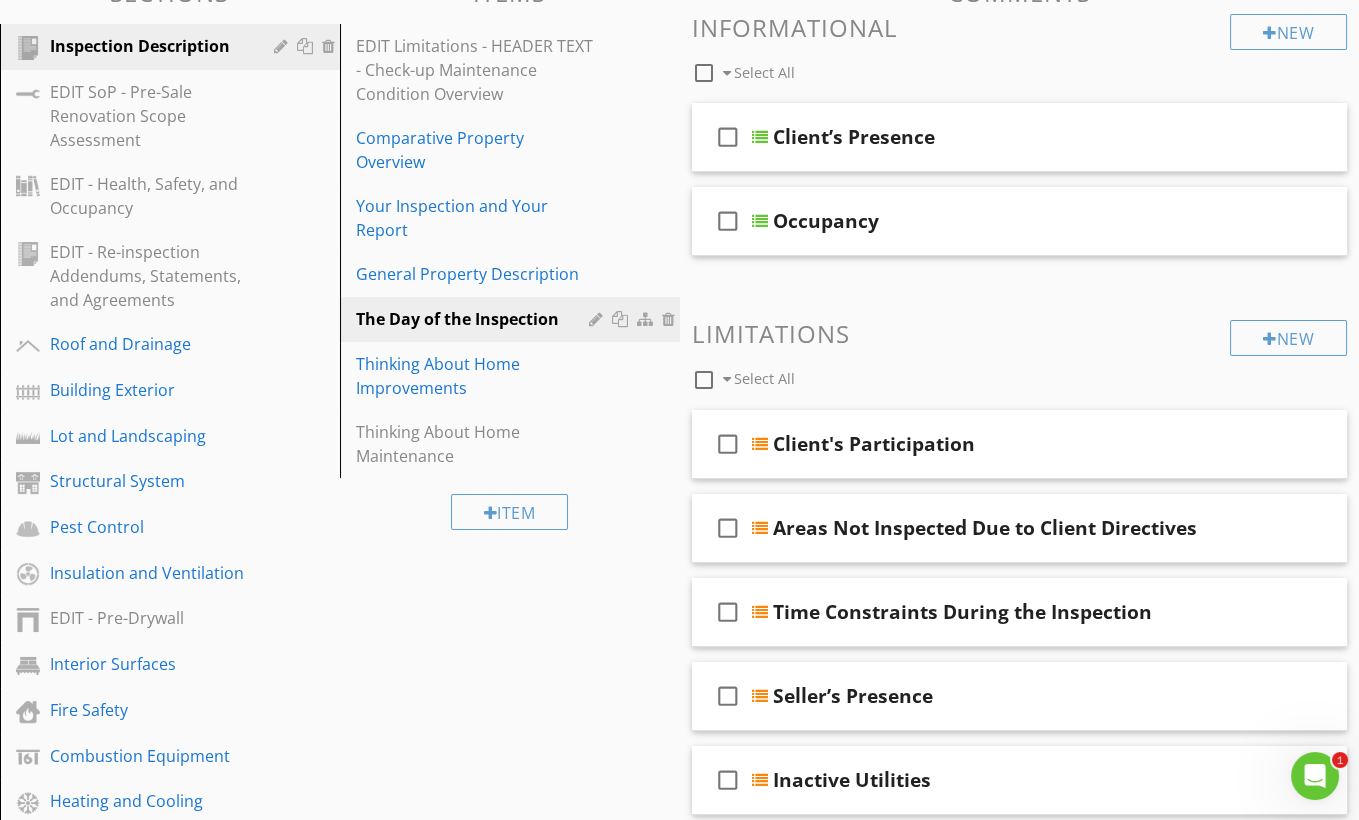 scroll, scrollTop: 0, scrollLeft: 0, axis: both 